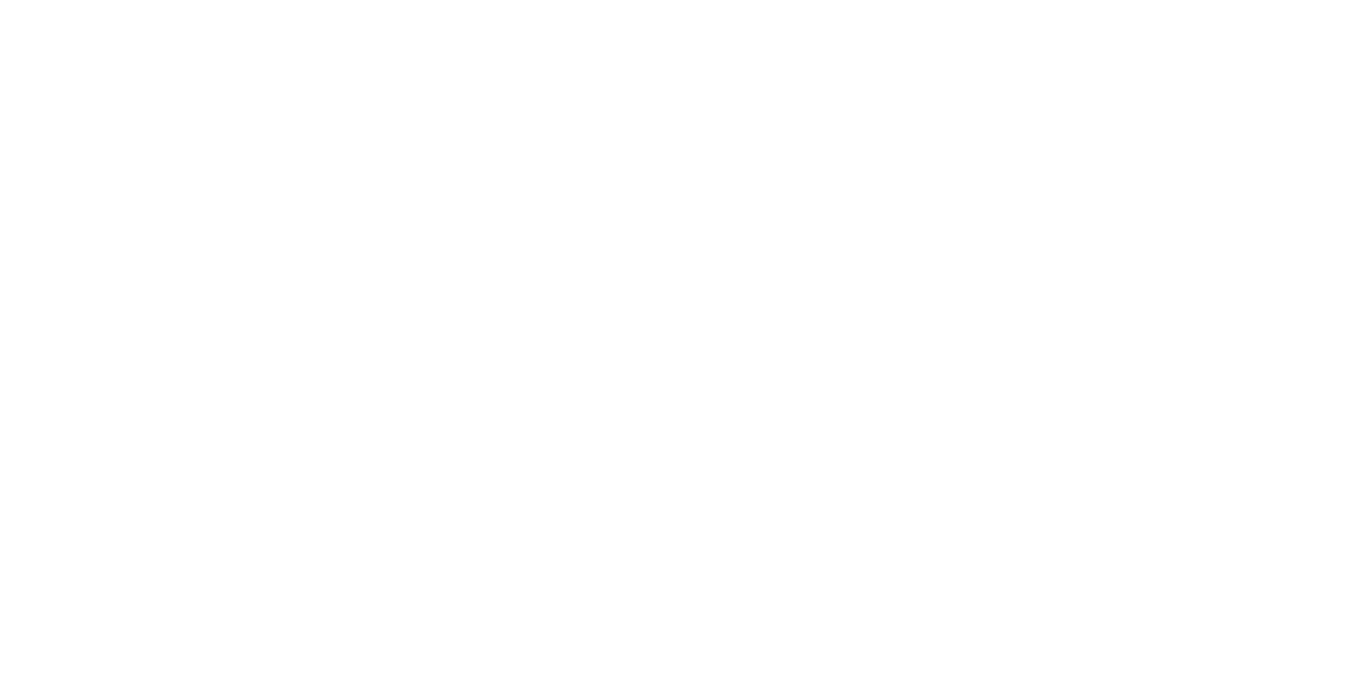 scroll, scrollTop: 0, scrollLeft: 0, axis: both 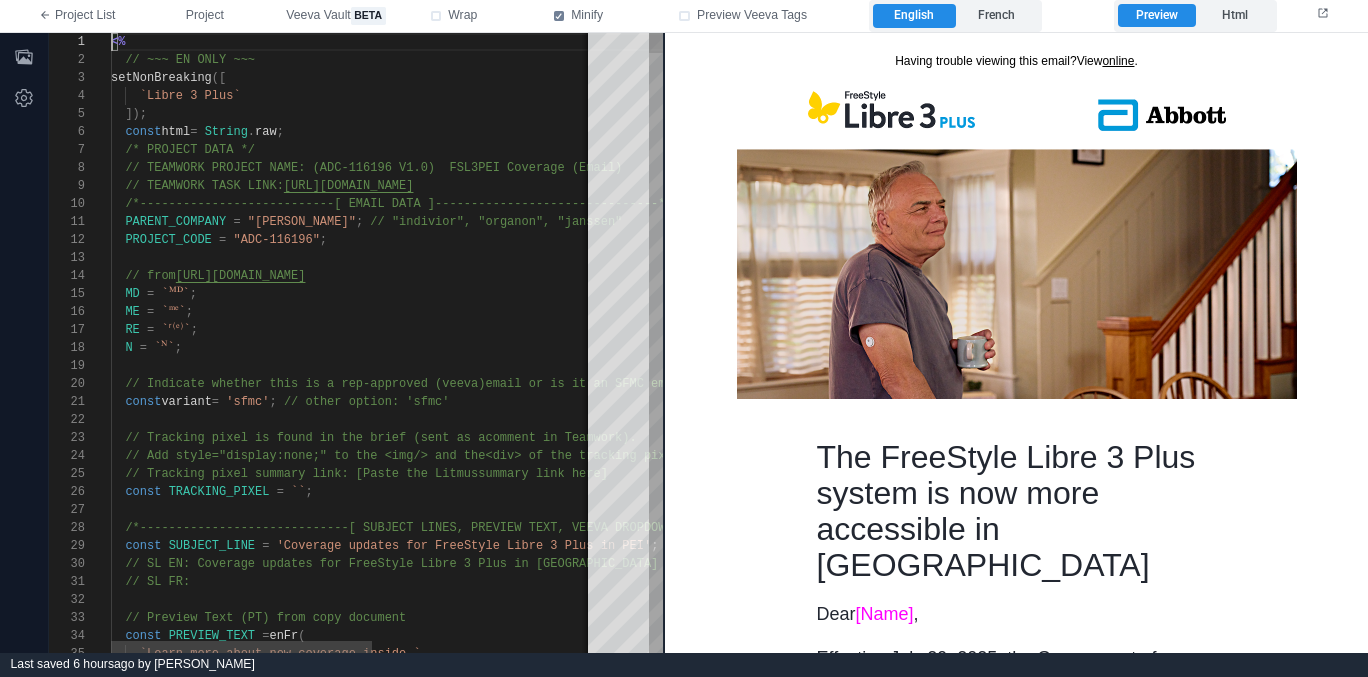 click on "ME   =   `ᵐᵉ` ;" at bounding box center (559, 312) 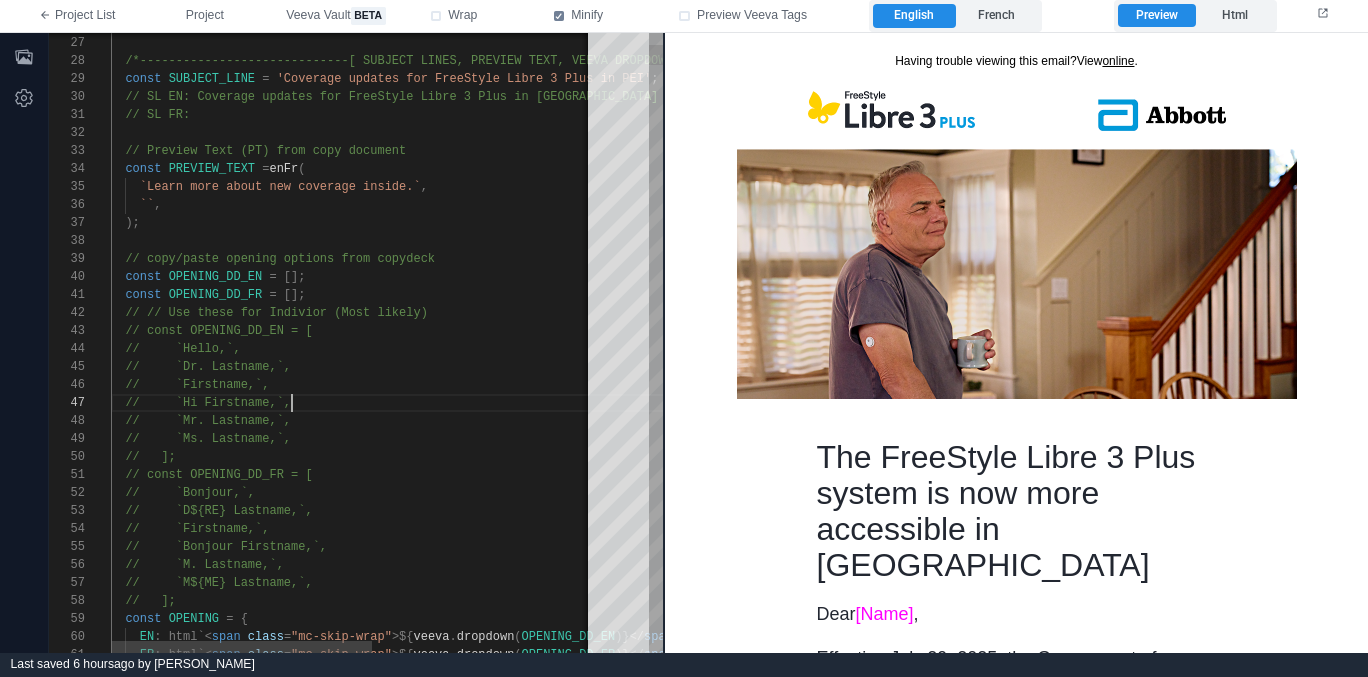 click on "//     `Hi Firstname,`," at bounding box center [559, 403] 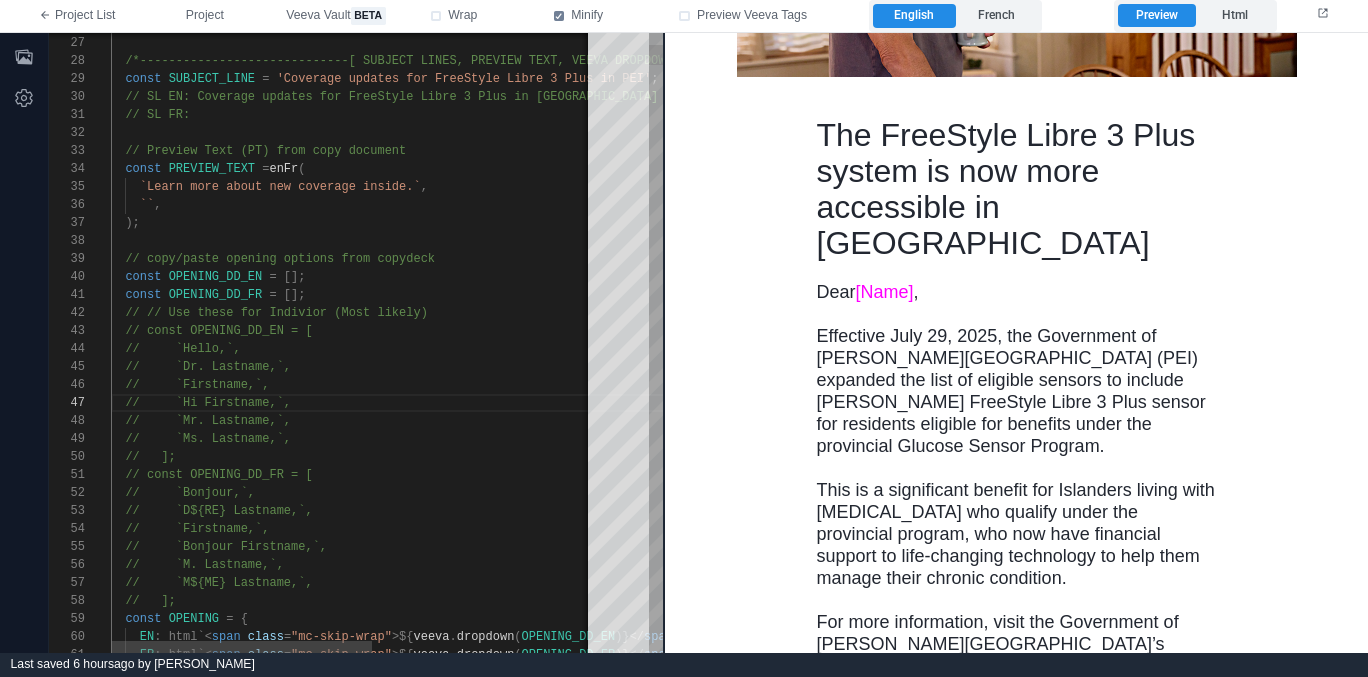 scroll, scrollTop: 323, scrollLeft: 0, axis: vertical 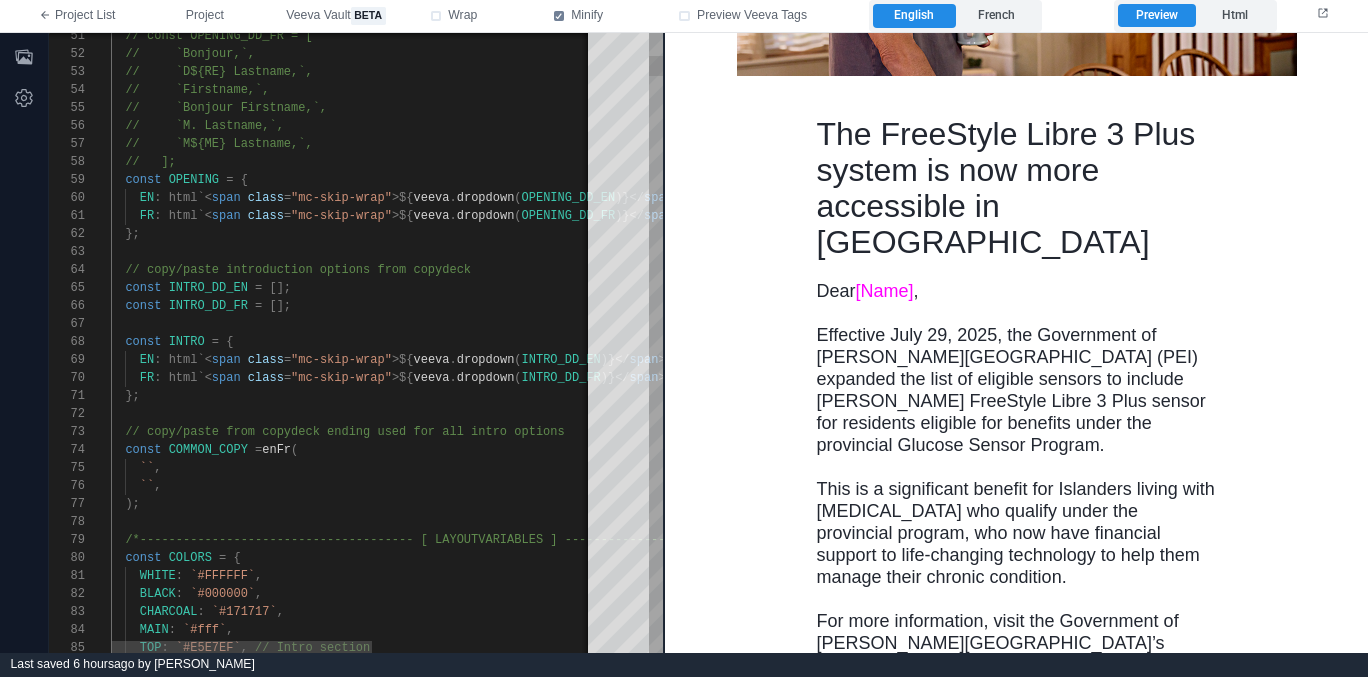 type on "**********" 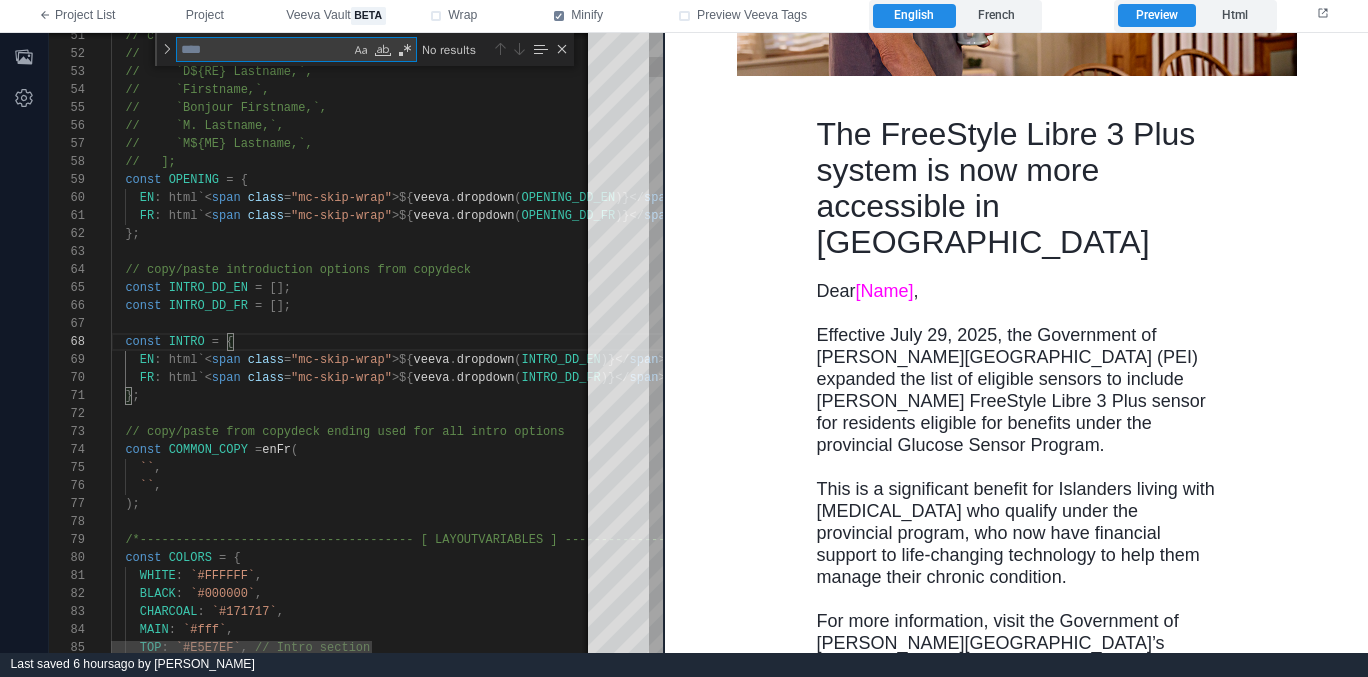 type on "*" 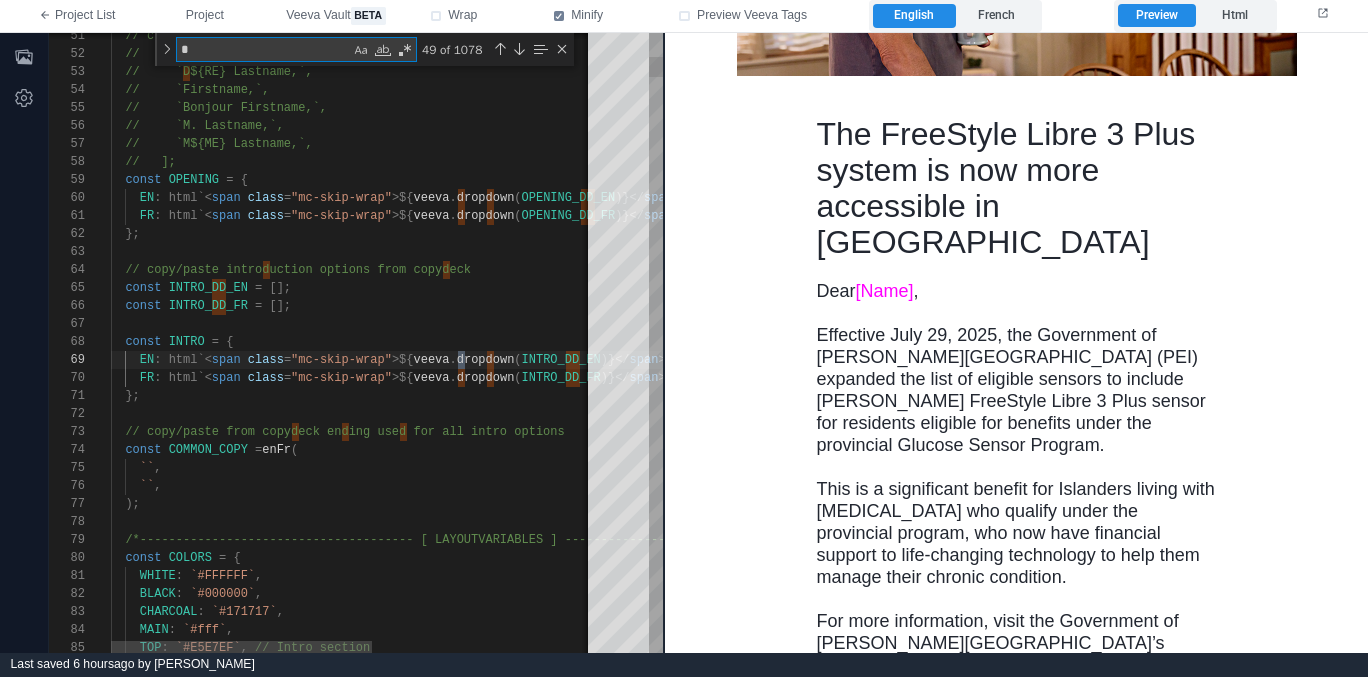 type on "**********" 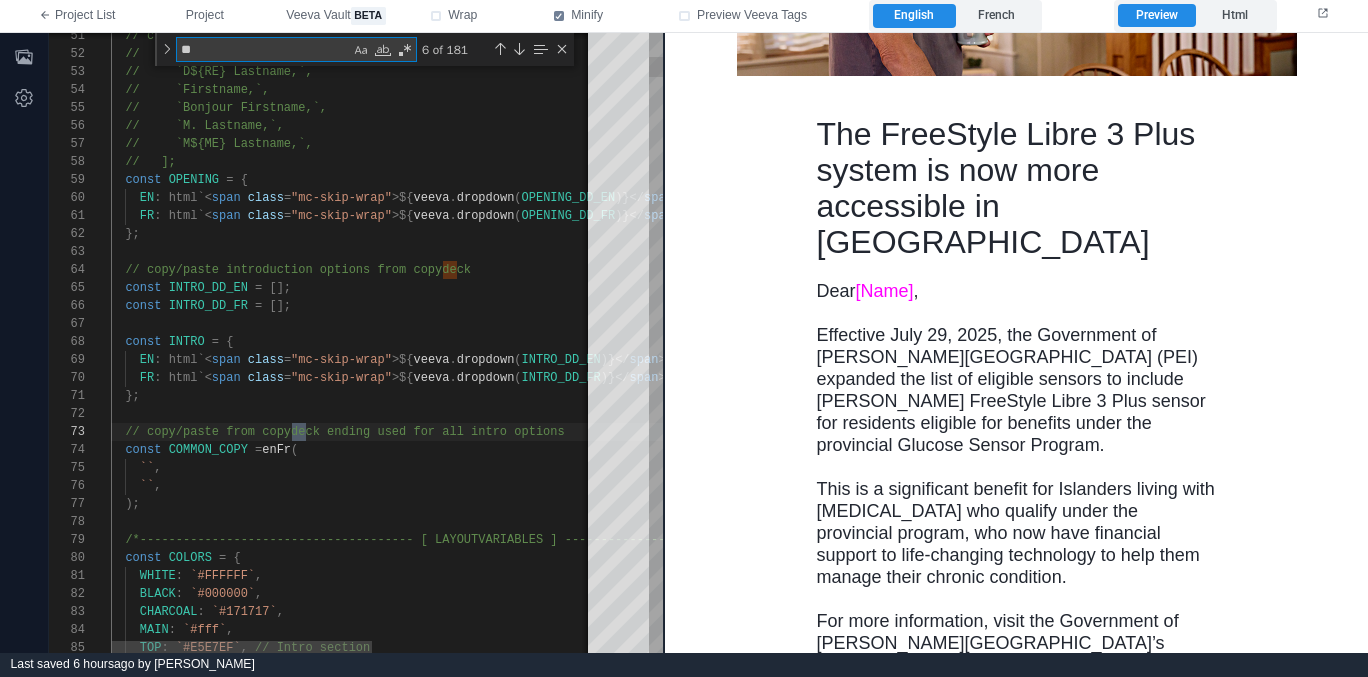 type on "**********" 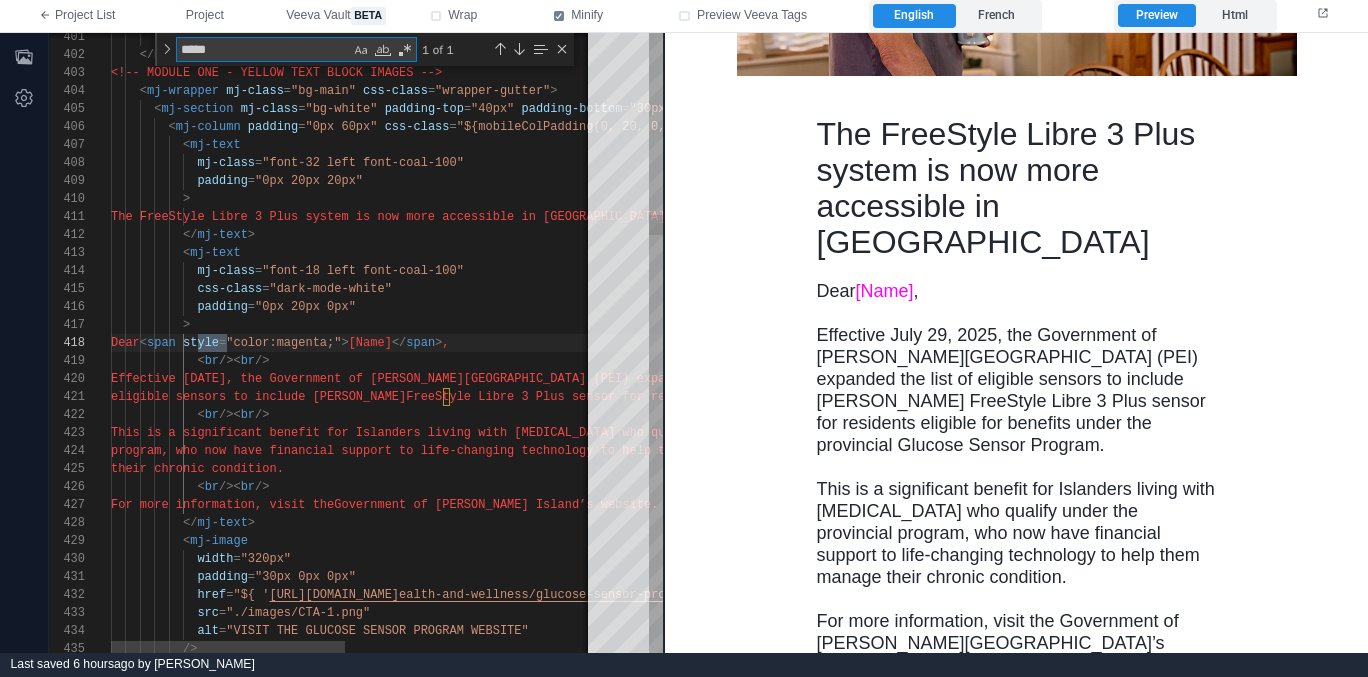 scroll, scrollTop: 180, scrollLeft: 123, axis: both 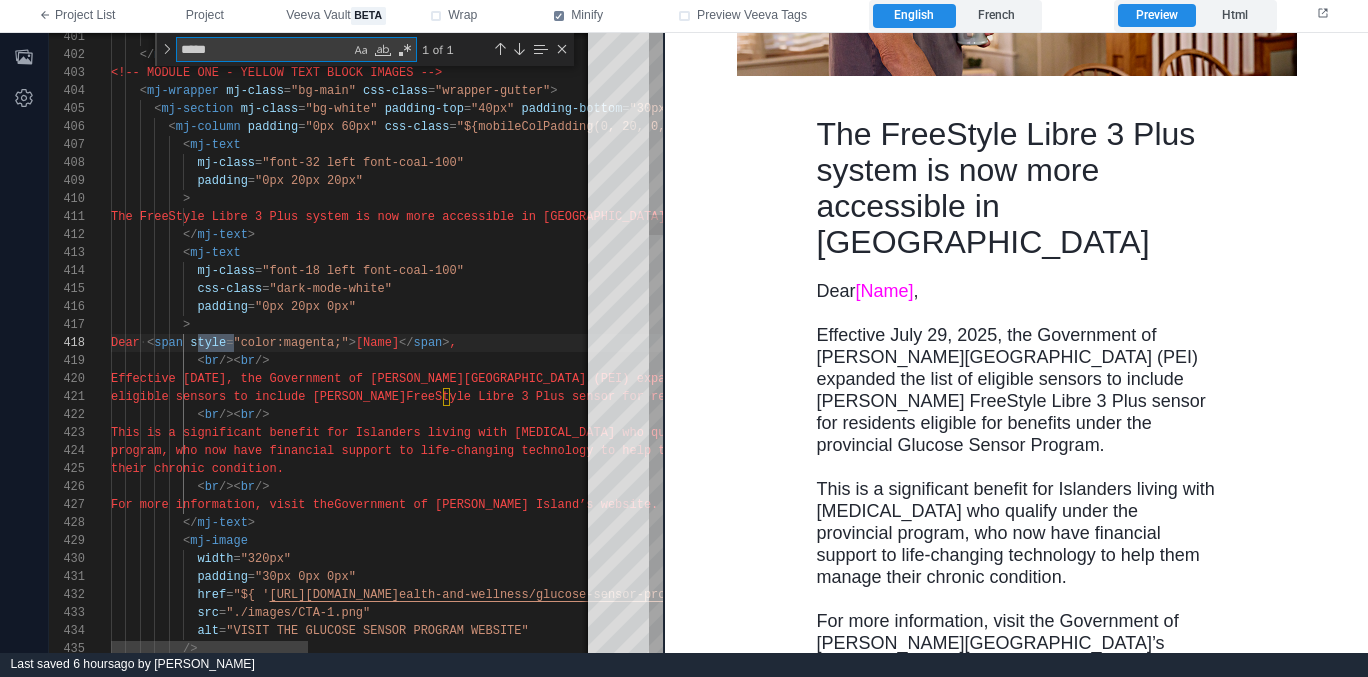 type on "****" 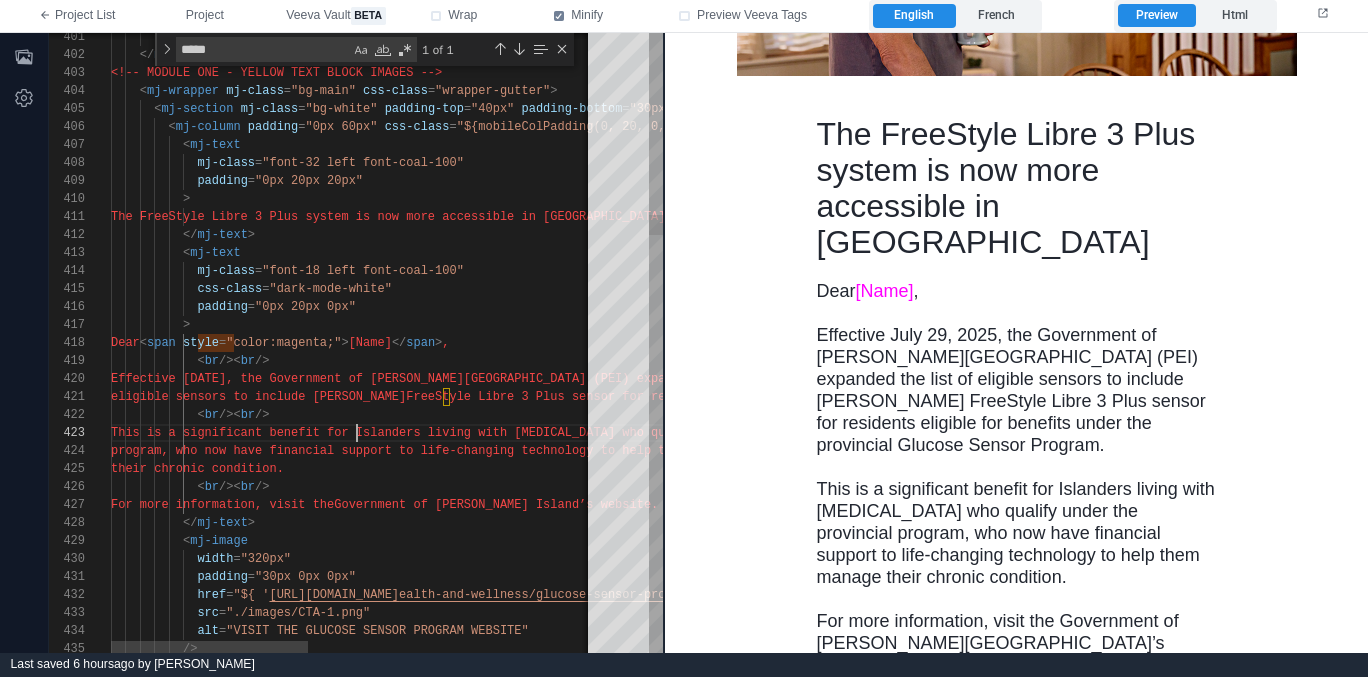 click on "401 402 403 404 405 406 407 408 409 410 411 412 413 414 415 416 417 418 419 420 421 422 423 424 425 426 427 428 429 430 431 432 433 434 435        </ mj-section >      </ mj-wrapper >     <!-- MODULE ONE - YELLOW TEXT BLOCK IMAGES -->      < mj-wrapper   mj-class = "bg-main"   css-class = "wrapper-gutter" >        < mj-section   mj-class = "bg-white"   padding-top = "40px"   padding-bottom = "30px" >          < mj-column   padding = "0px 60px"   css-class = "${mobileColPadding(0, 20, 0, 20)}" >            < mj-text                mj-class = "font-32 left font-coal-100"              padding = "0px 20px 20px"            >             The FreeStyle Libre 3 Plus system is n ow more accessible in PEI            </ mj-text >            < mj-text                mj-class = "font-18 left font-coal-100"              css-class = "dark-mode-white" = > <" at bounding box center [356, 343] 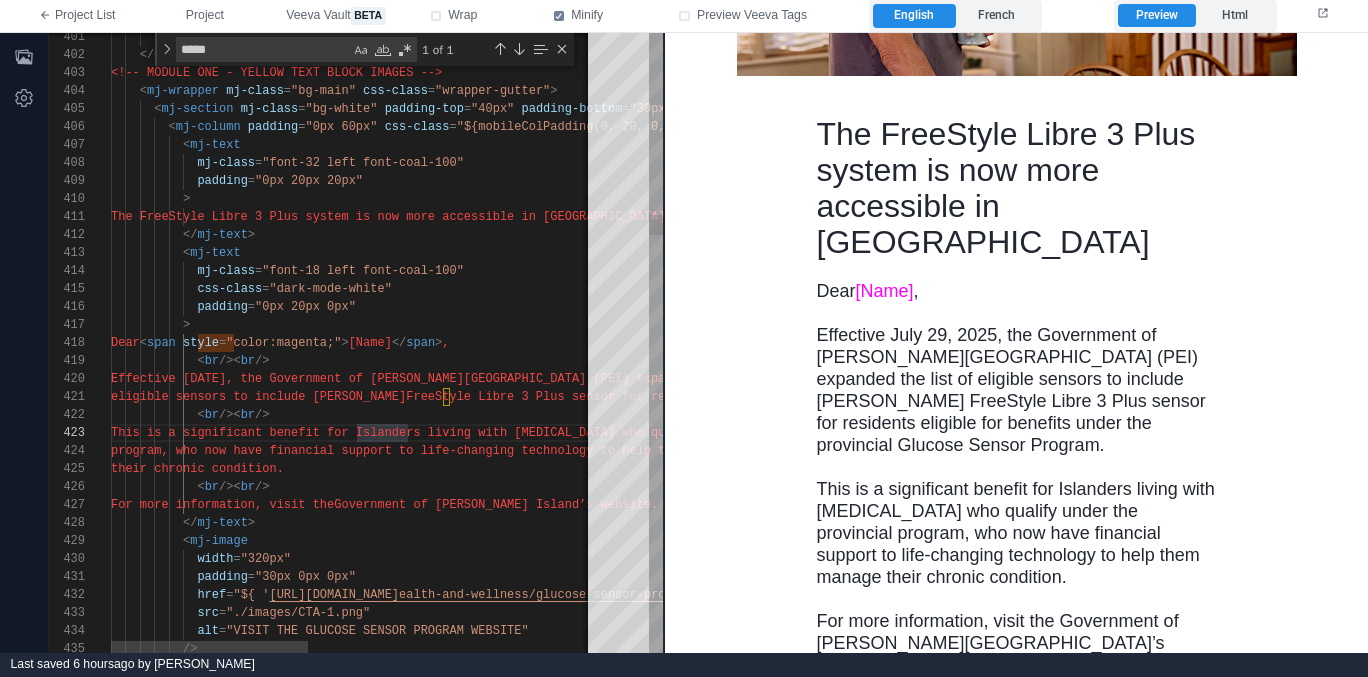 click on "< br />< br />" at bounding box center (703, 415) 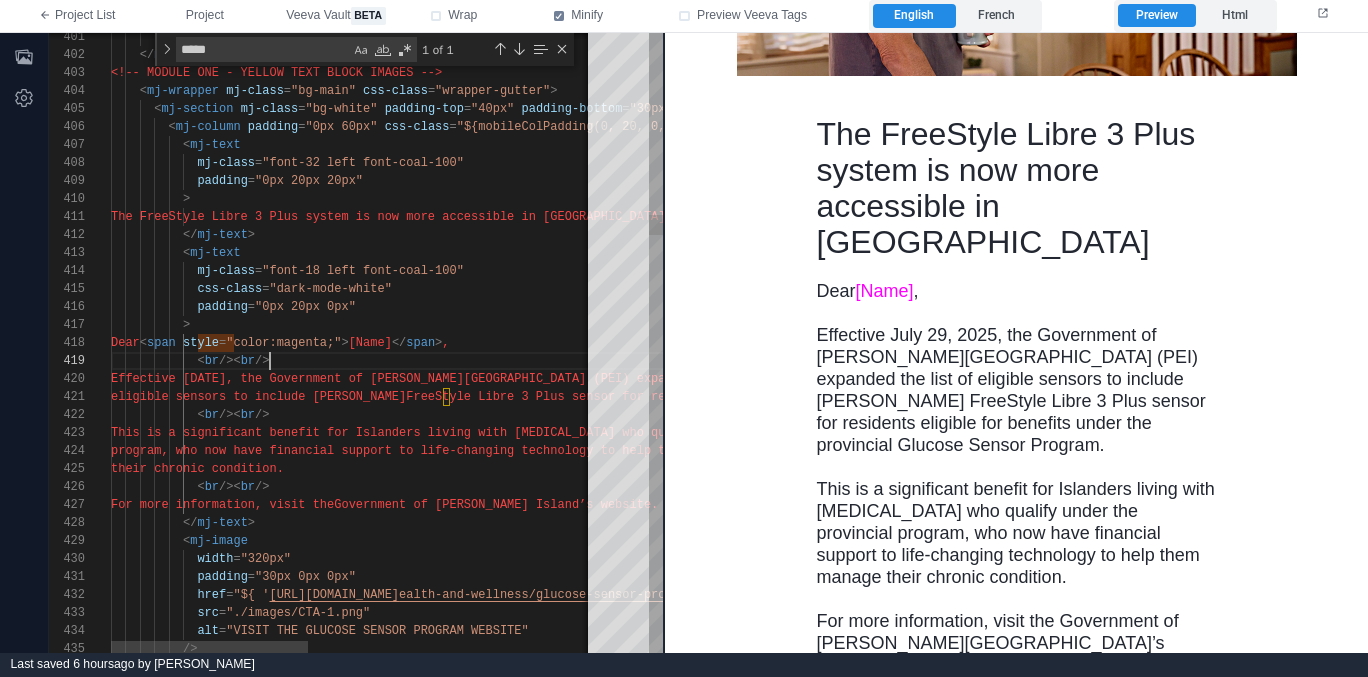 click on "< br />< br />" at bounding box center (703, 361) 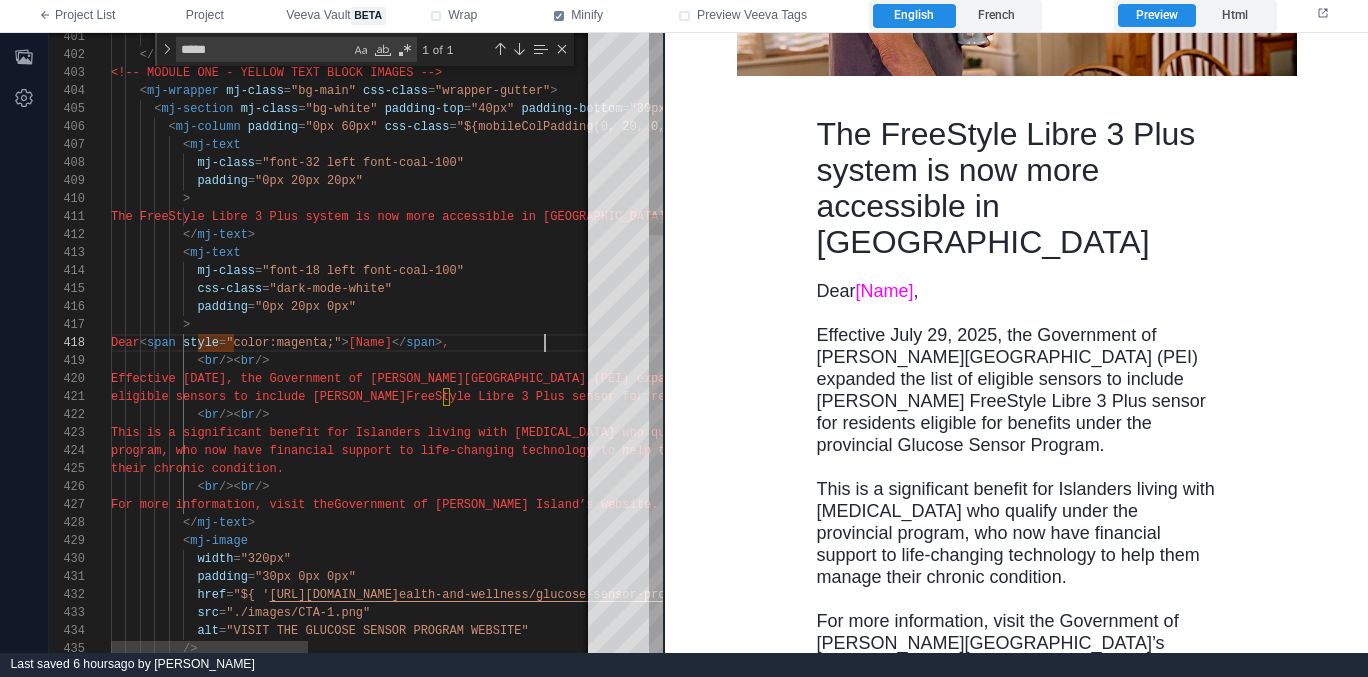 click on "Dear  < span   style = "color:magenta;" > [Name] </ span > ," at bounding box center [703, 343] 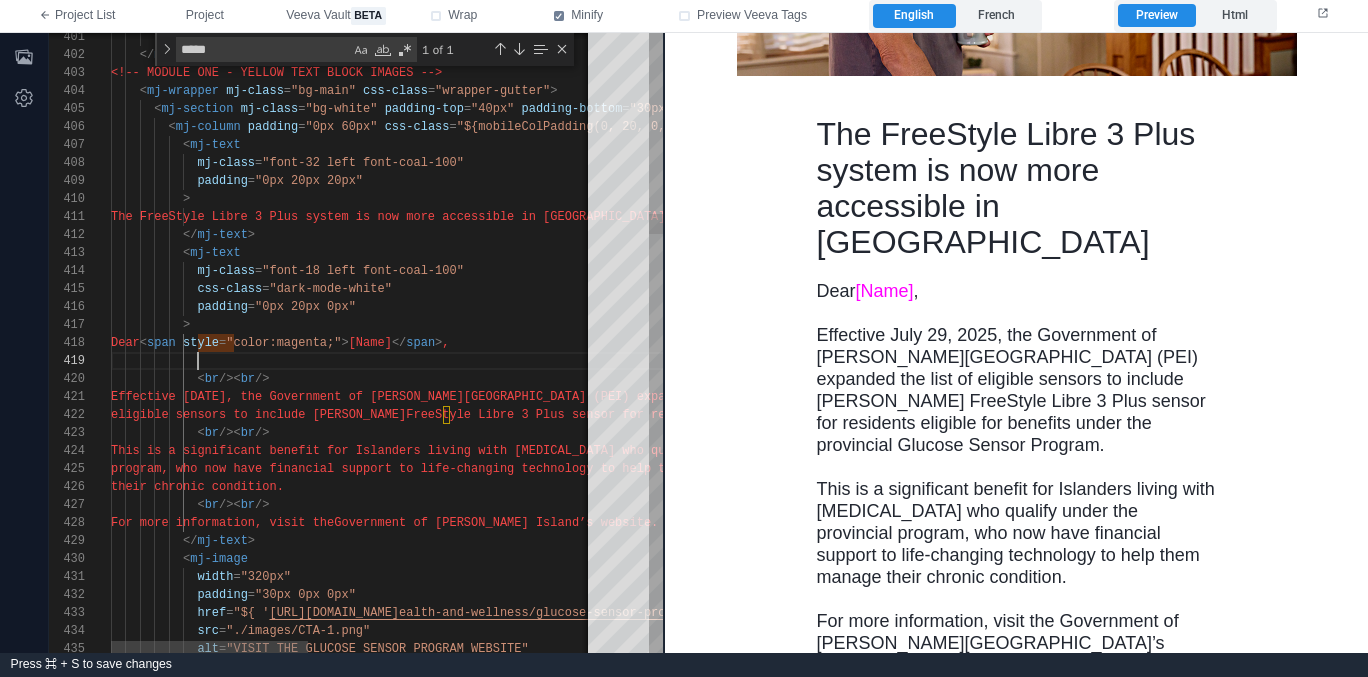 paste on "**********" 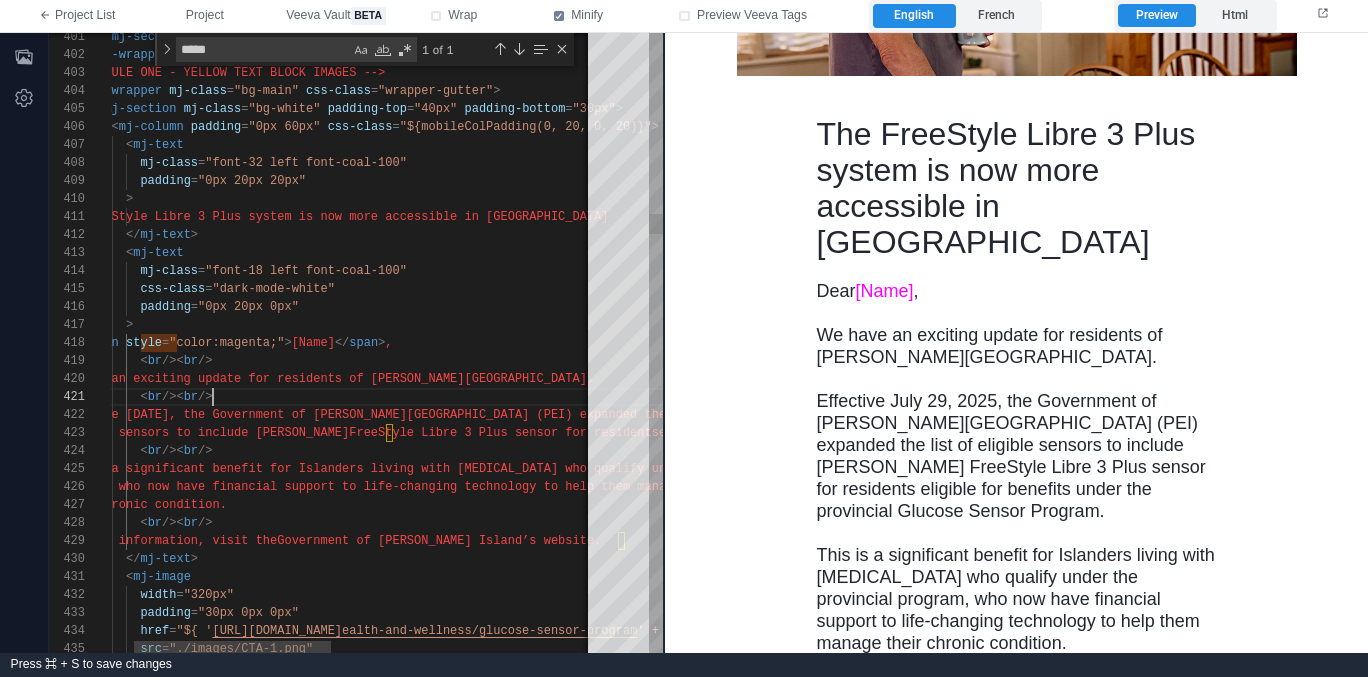 scroll, scrollTop: 0, scrollLeft: 159, axis: horizontal 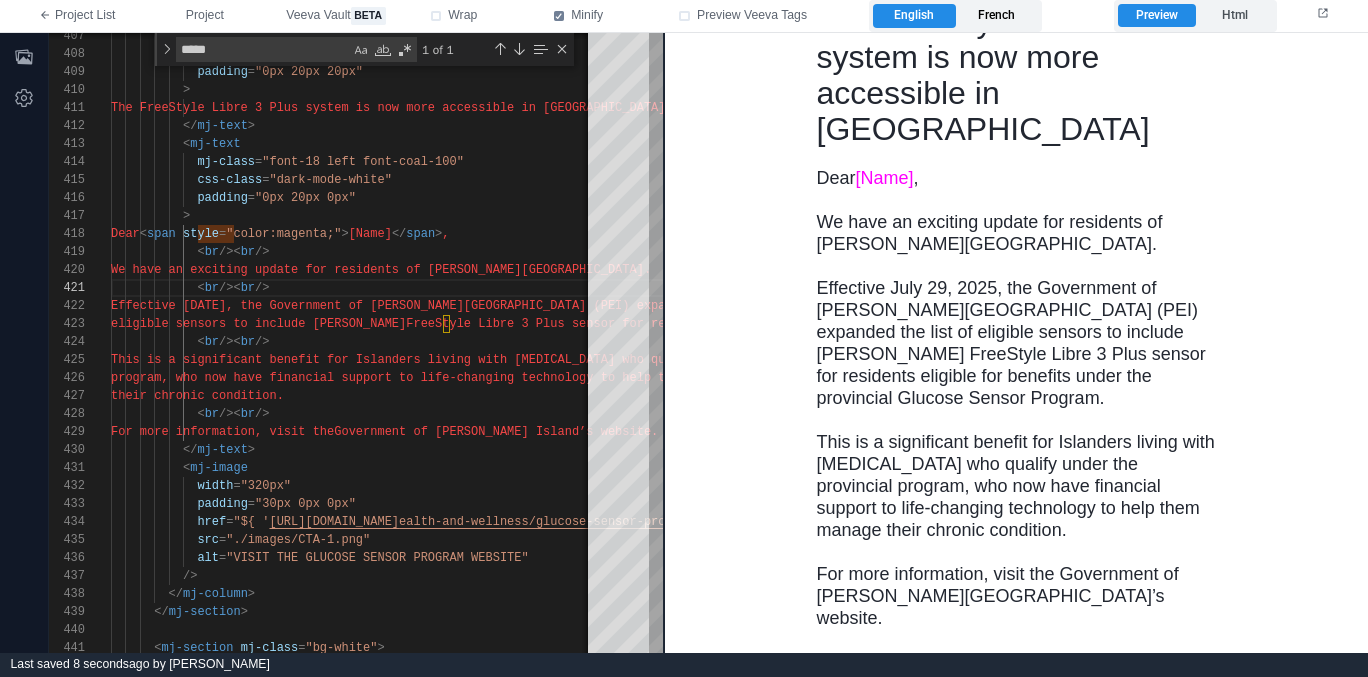 click on "French" at bounding box center (997, 16) 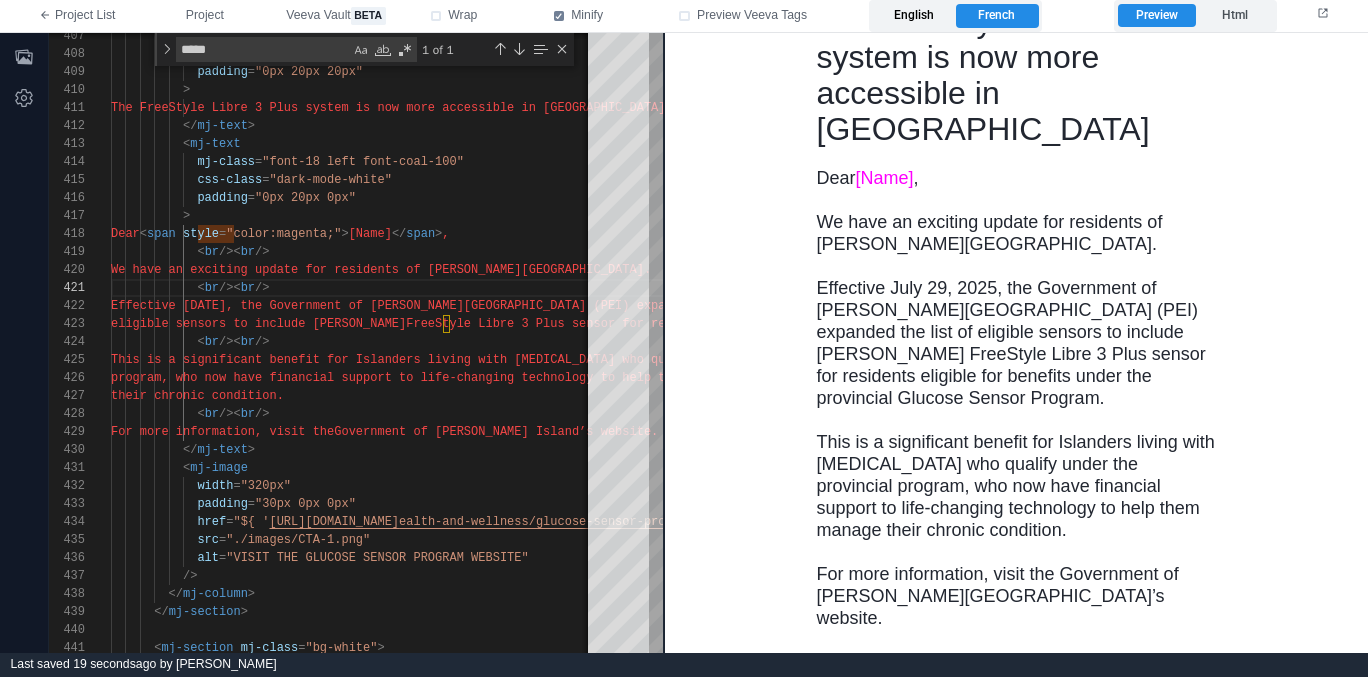 click on "English" at bounding box center (914, 16) 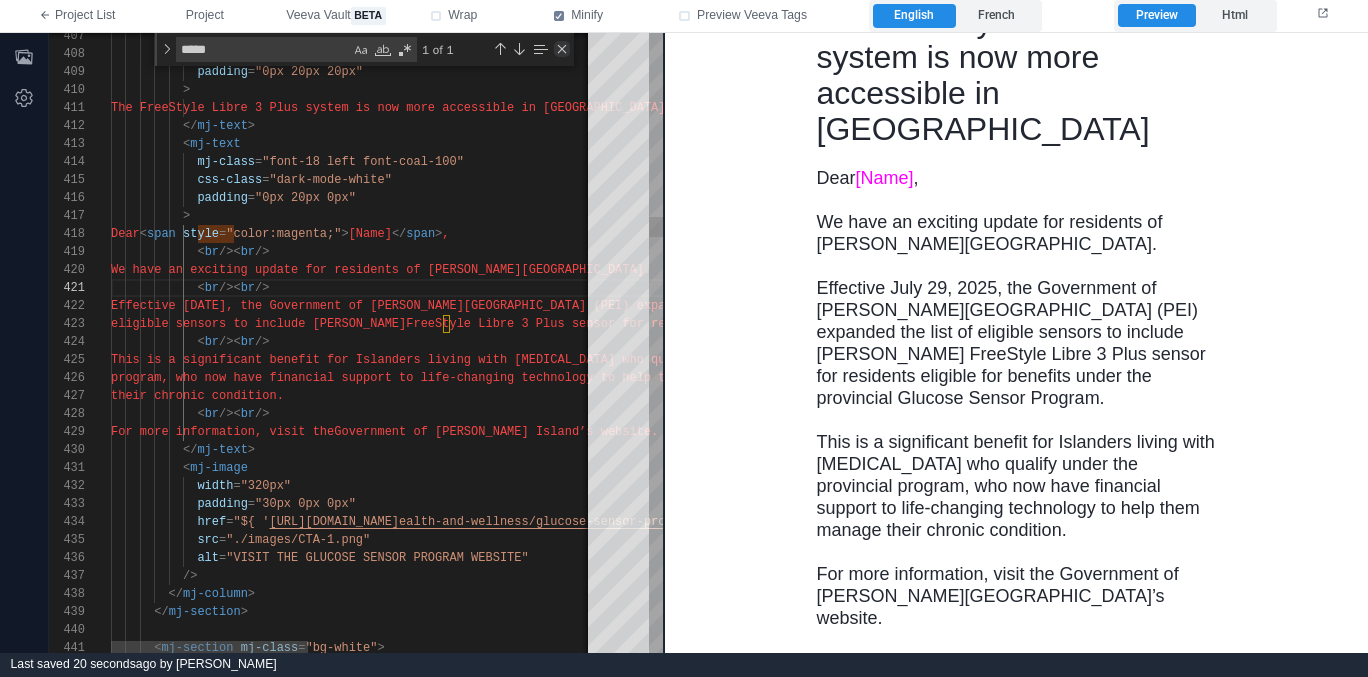 click at bounding box center [562, 49] 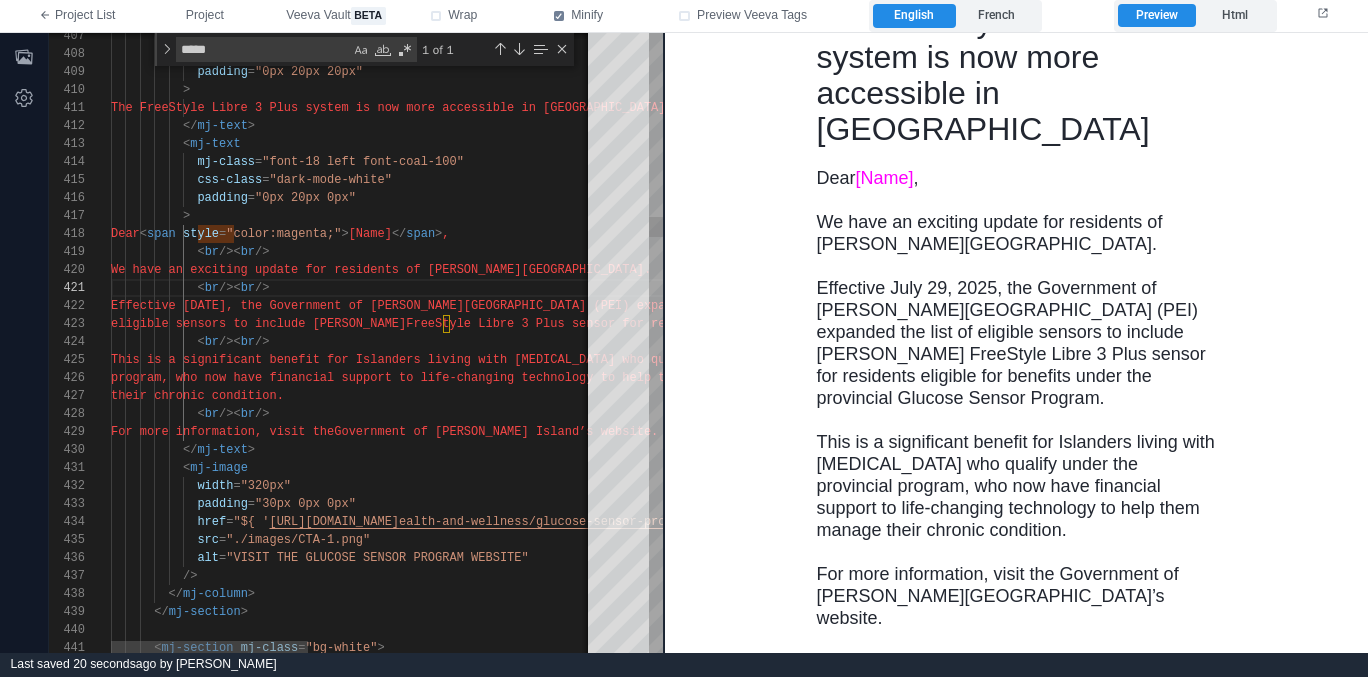 scroll, scrollTop: 0, scrollLeft: 159, axis: horizontal 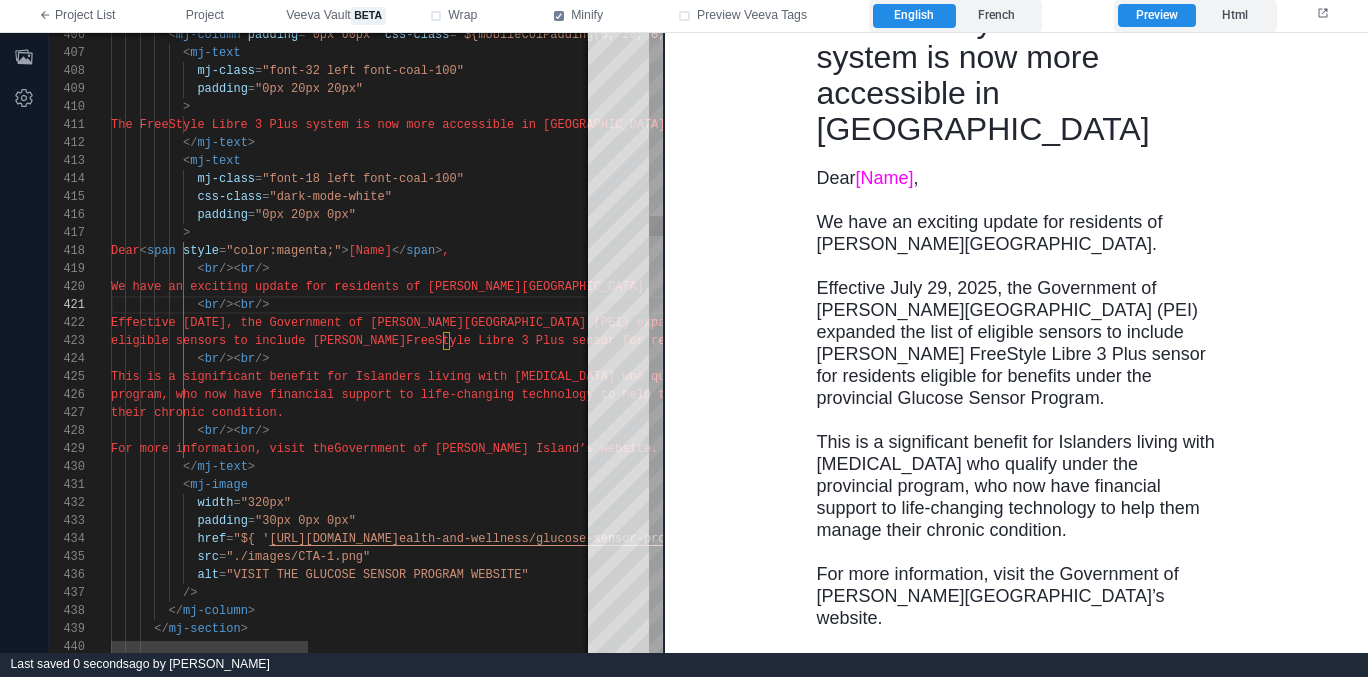 type on "**********" 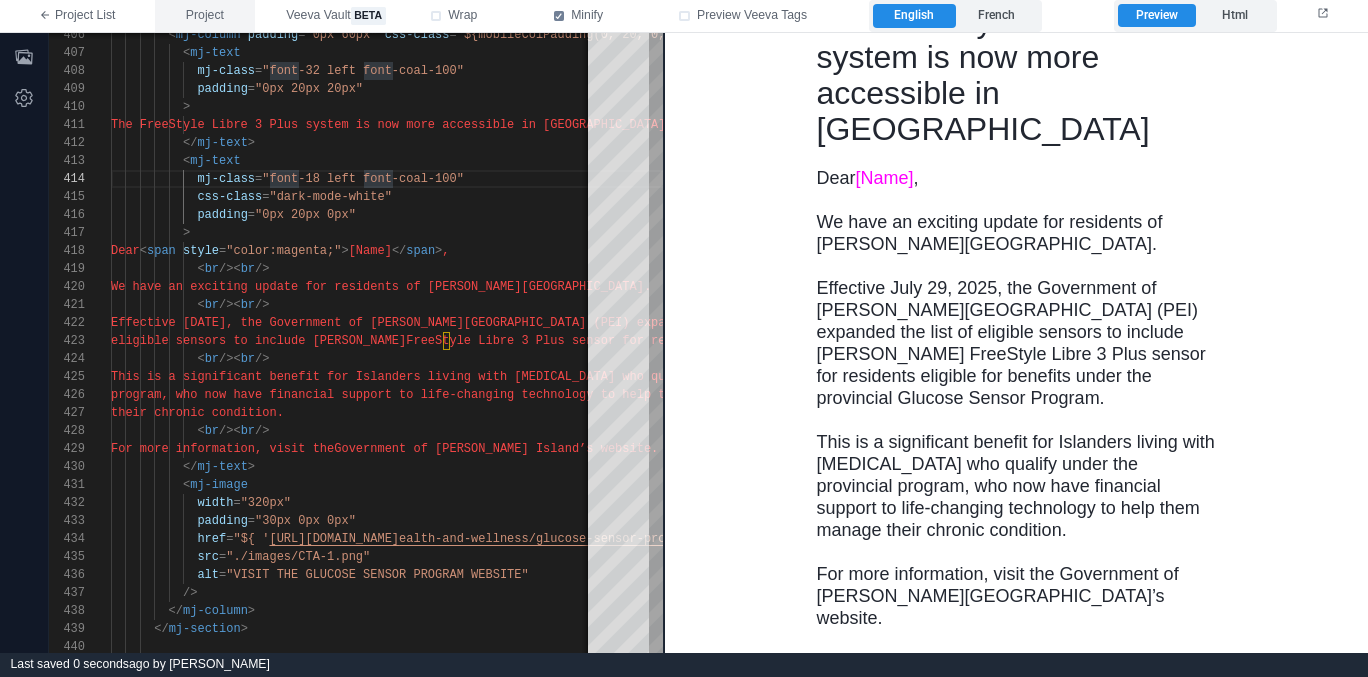 click on "Project" at bounding box center (205, 16) 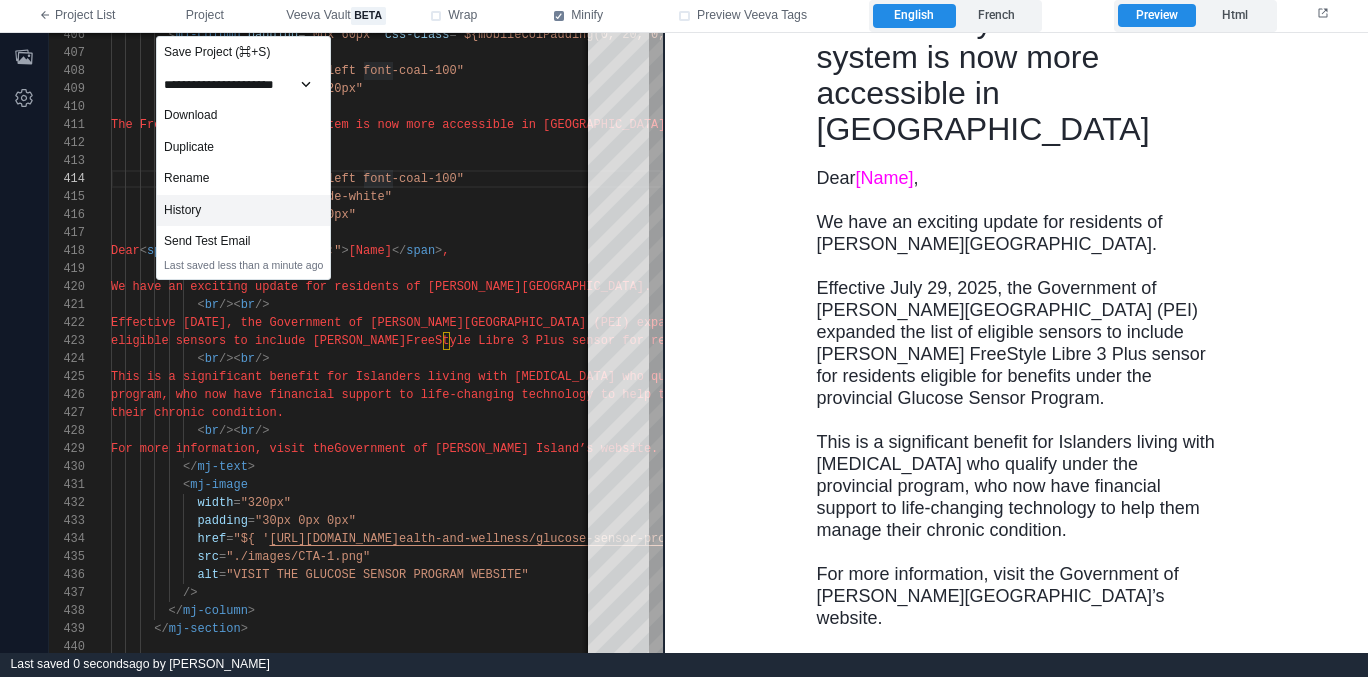 click on "History" at bounding box center (243, 211) 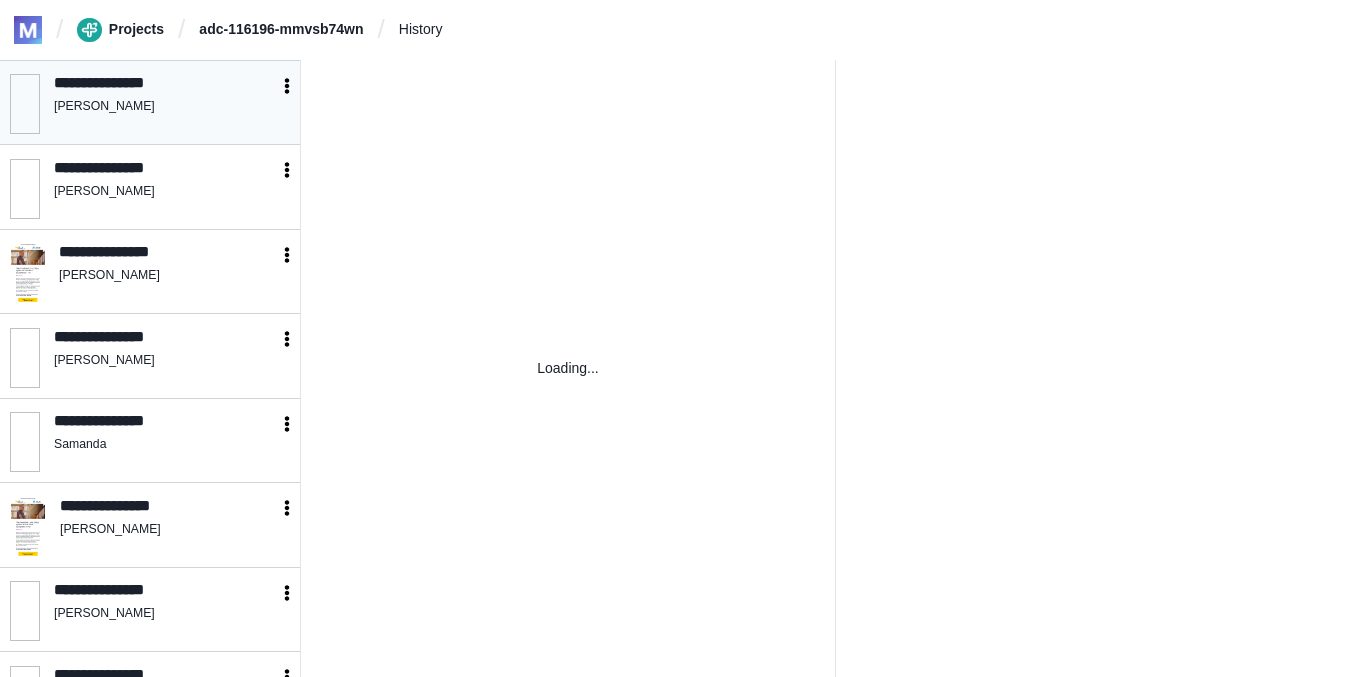 scroll, scrollTop: 0, scrollLeft: 0, axis: both 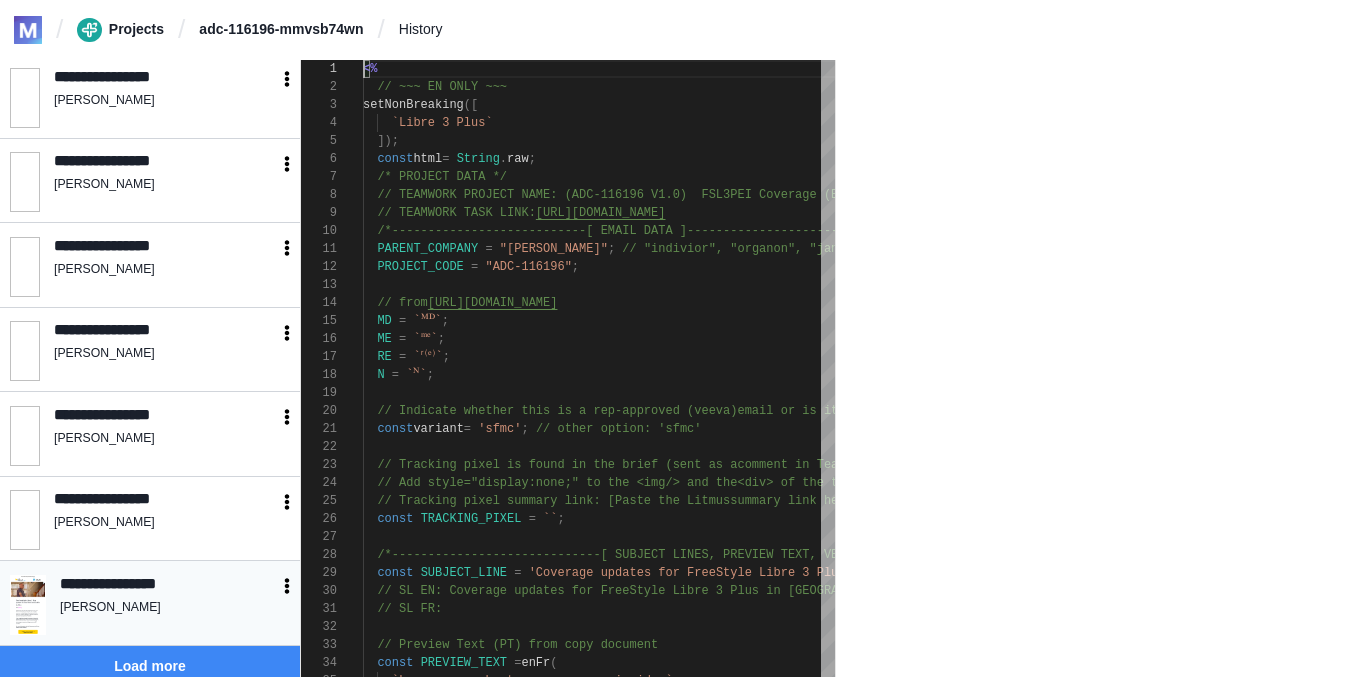 click on "[PERSON_NAME]" at bounding box center (168, 608) 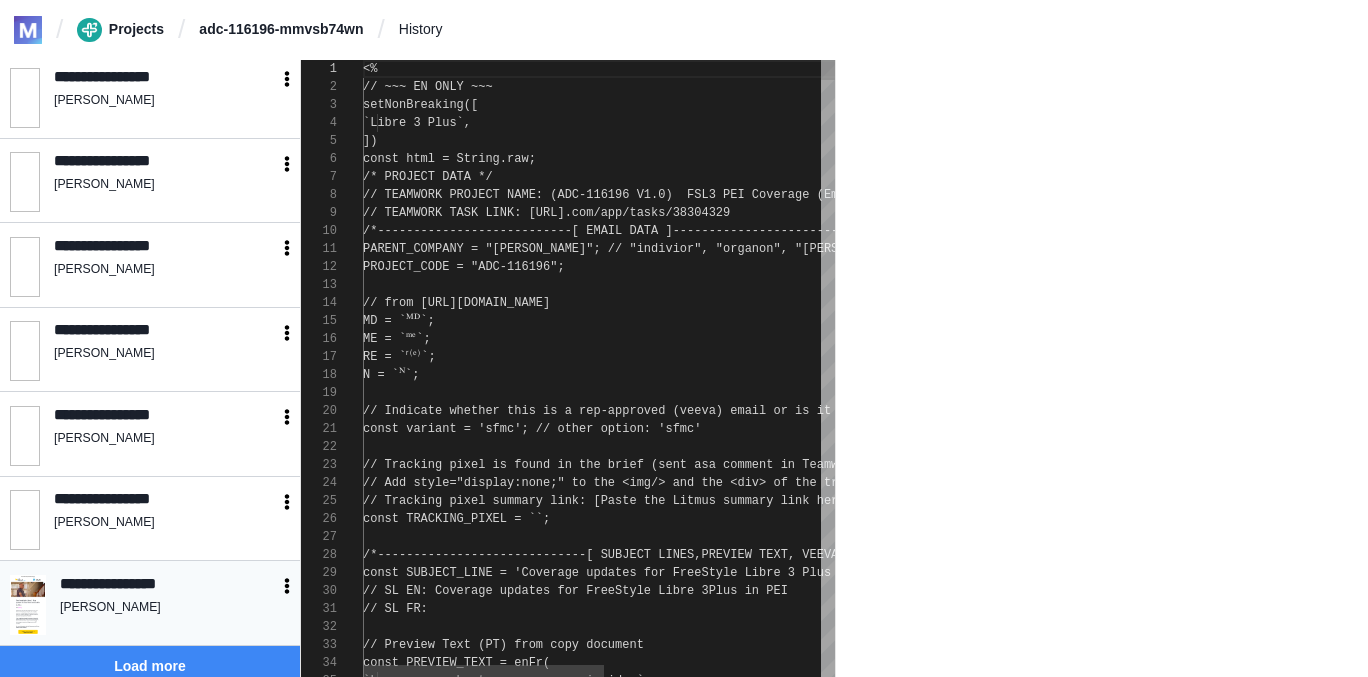 scroll, scrollTop: 180, scrollLeft: 0, axis: vertical 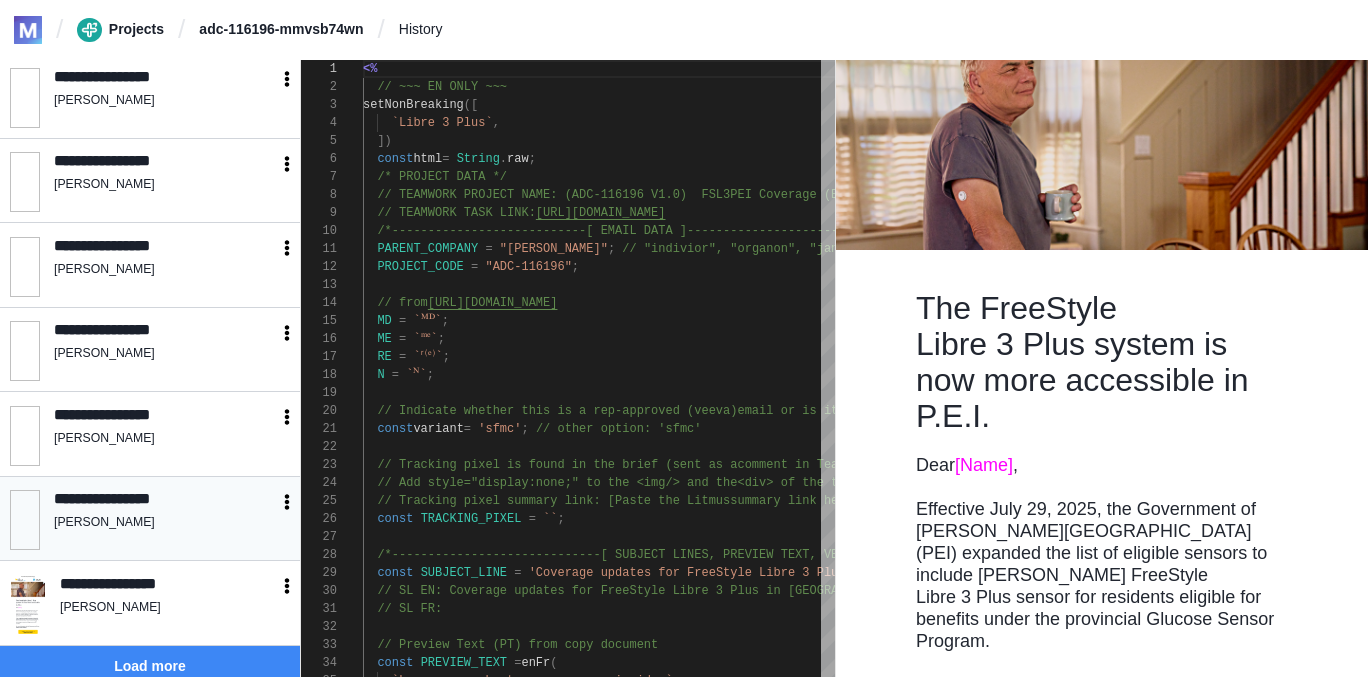 click on "[PERSON_NAME]" at bounding box center [165, 523] 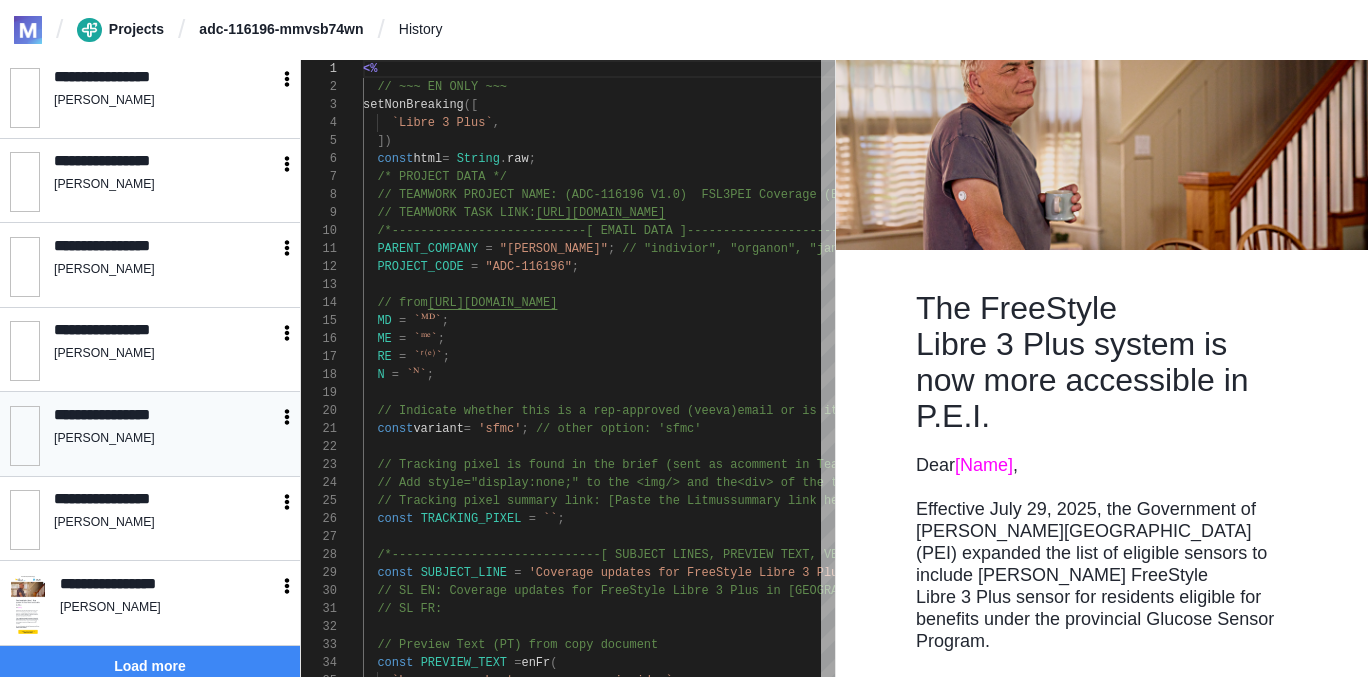 click on "[PERSON_NAME]" at bounding box center (165, 439) 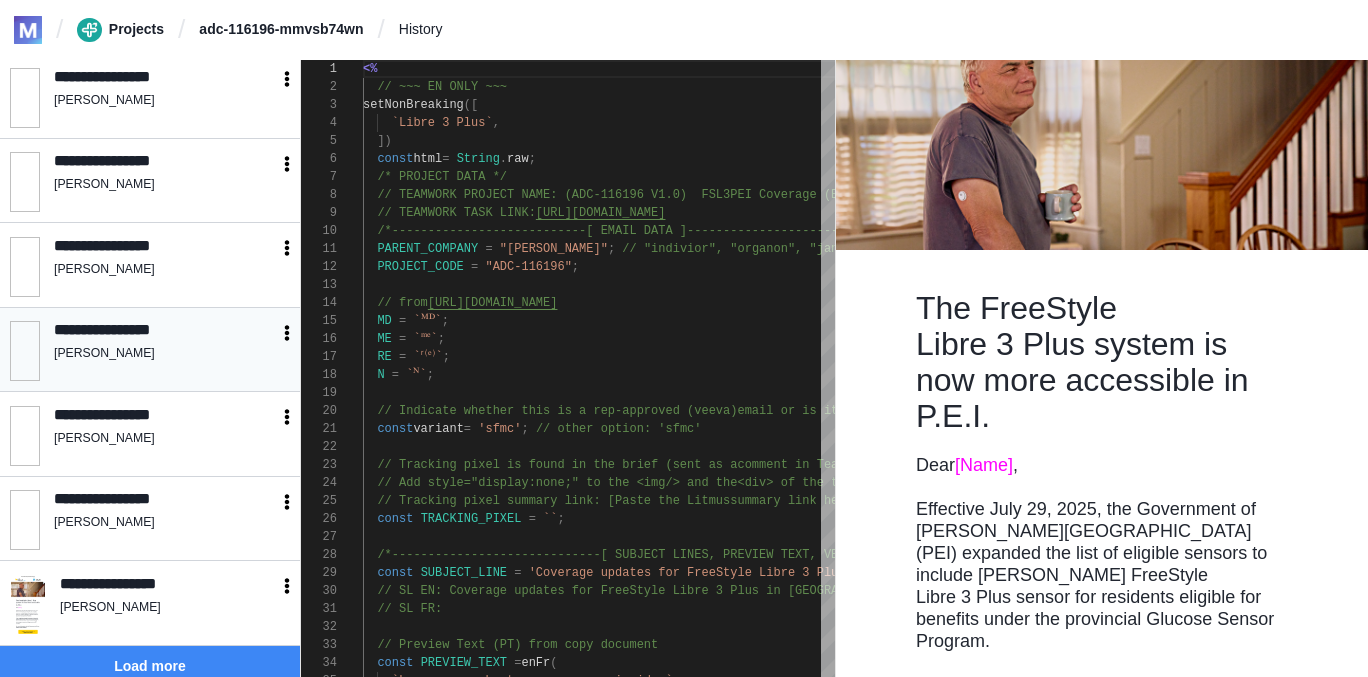 click on "[PERSON_NAME]" at bounding box center [165, 354] 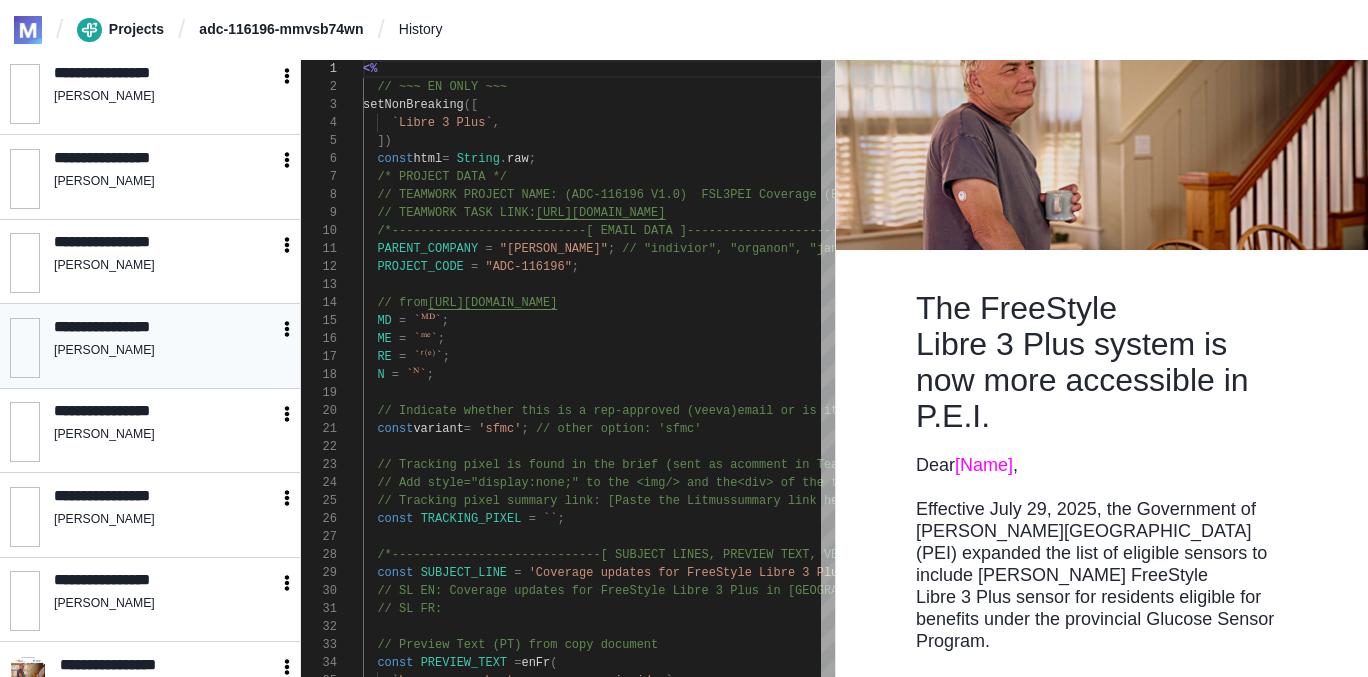 click on "**********" at bounding box center (165, 330) 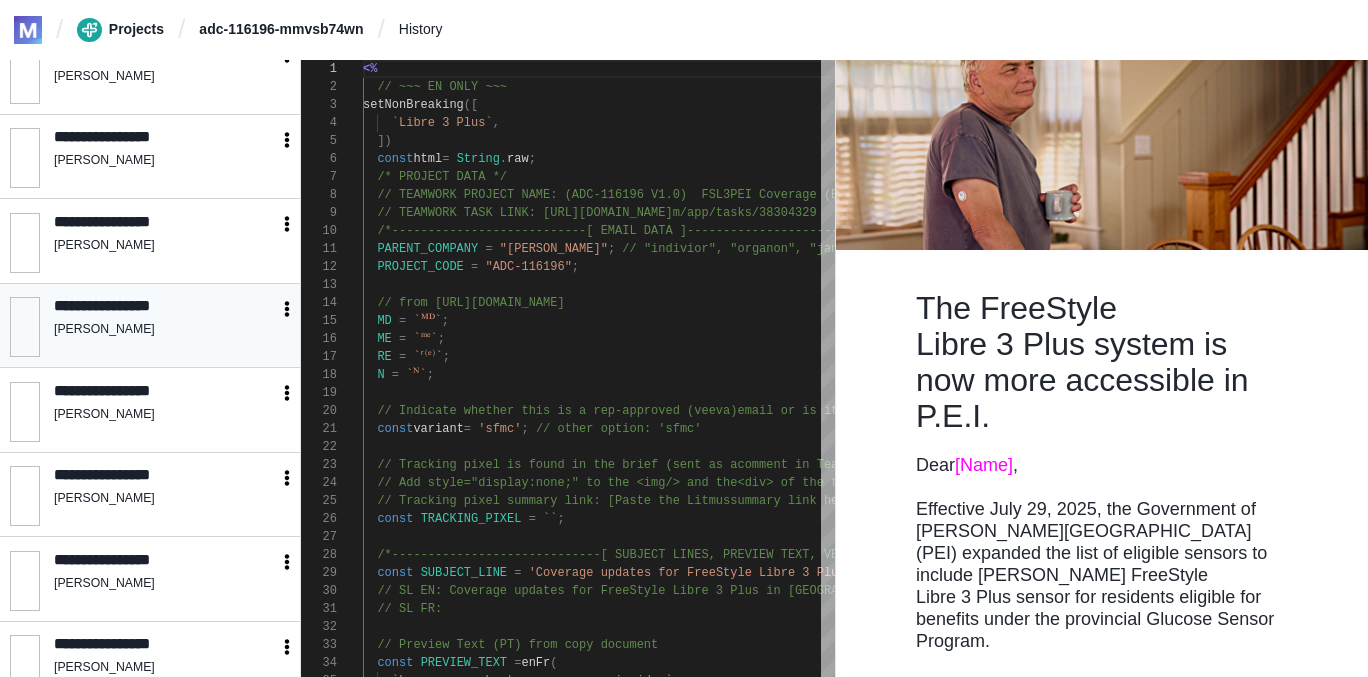 scroll, scrollTop: 3489, scrollLeft: 0, axis: vertical 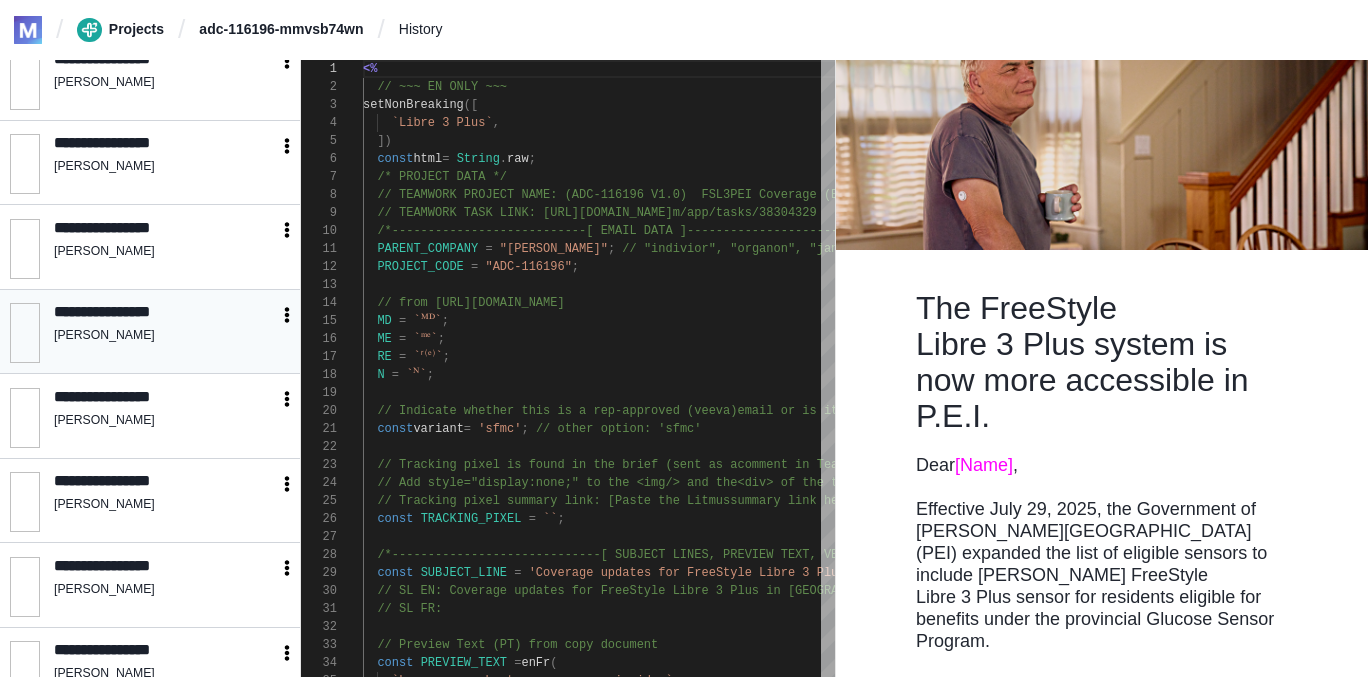 click on "**********" at bounding box center (148, 312) 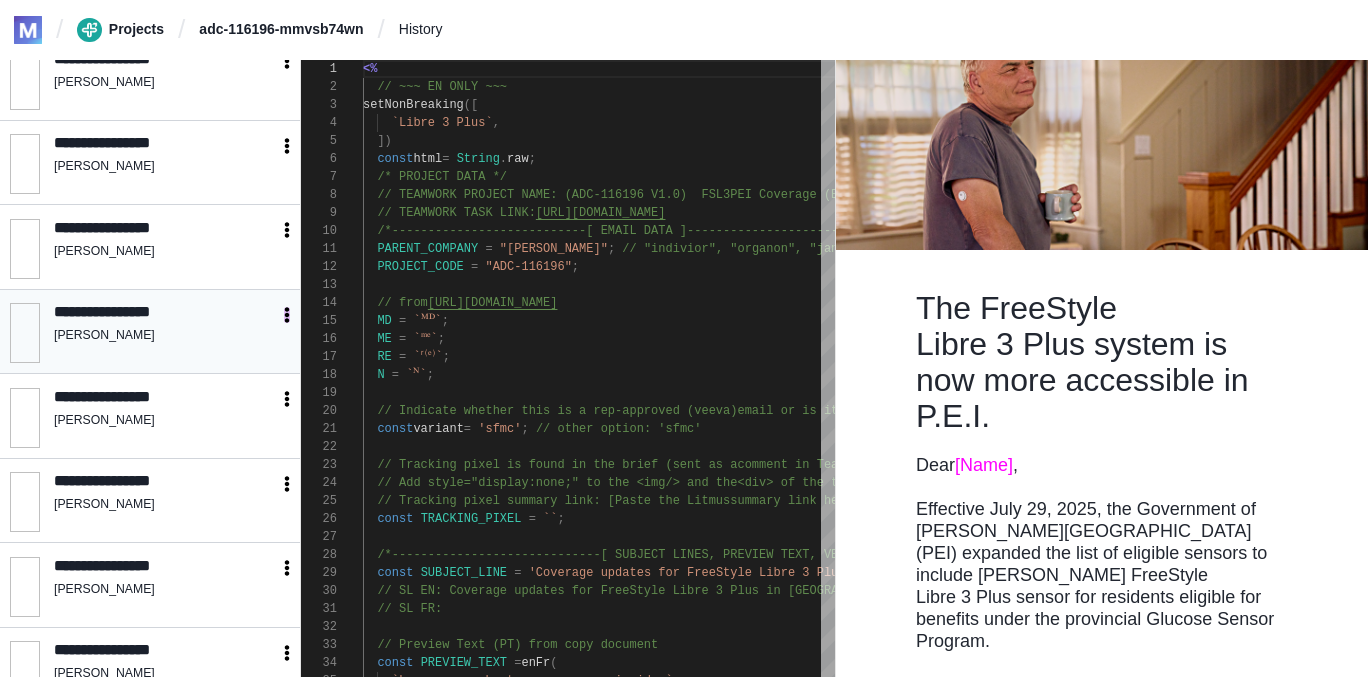 click 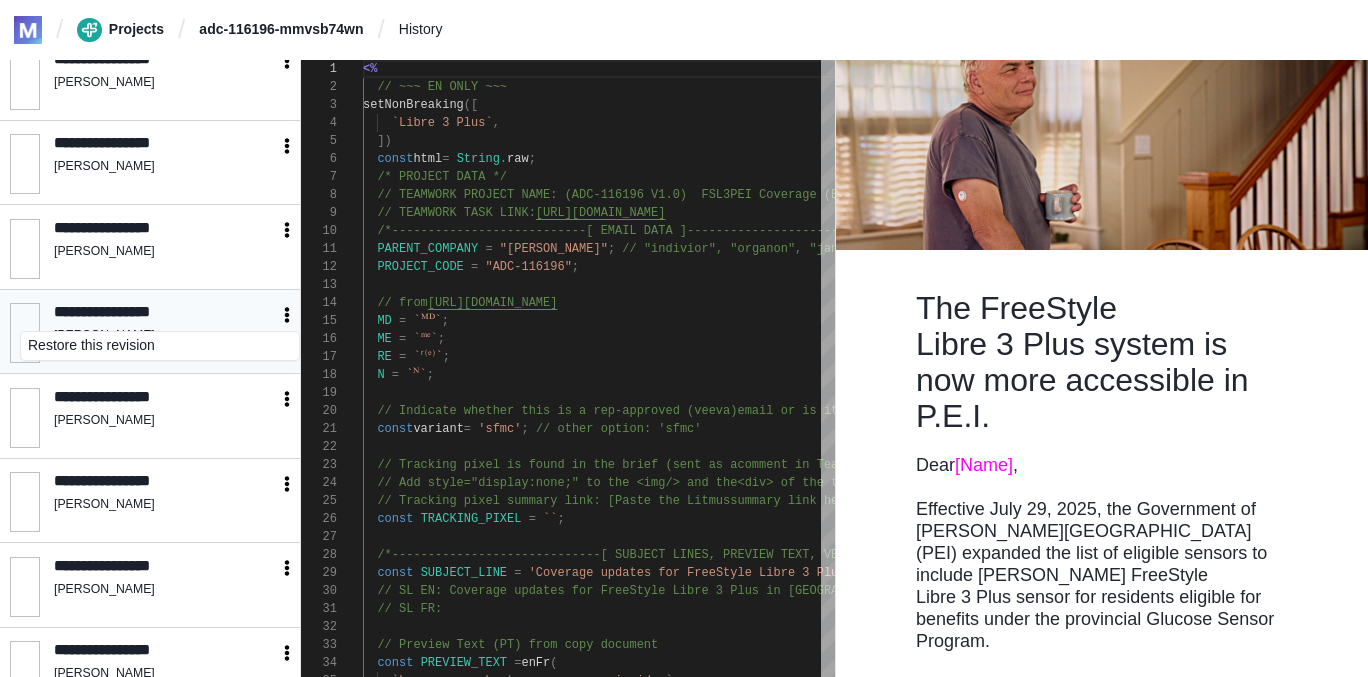 click on "**********" at bounding box center [148, 312] 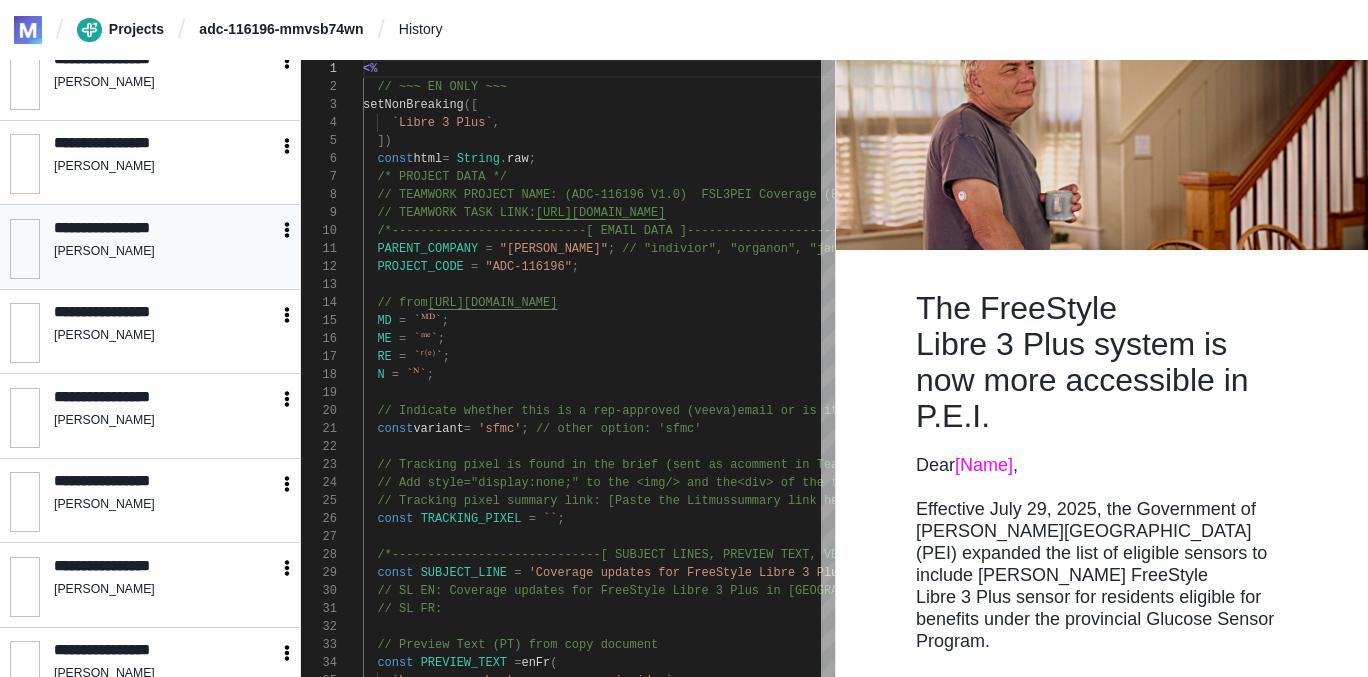 click on "[PERSON_NAME]" at bounding box center [165, 252] 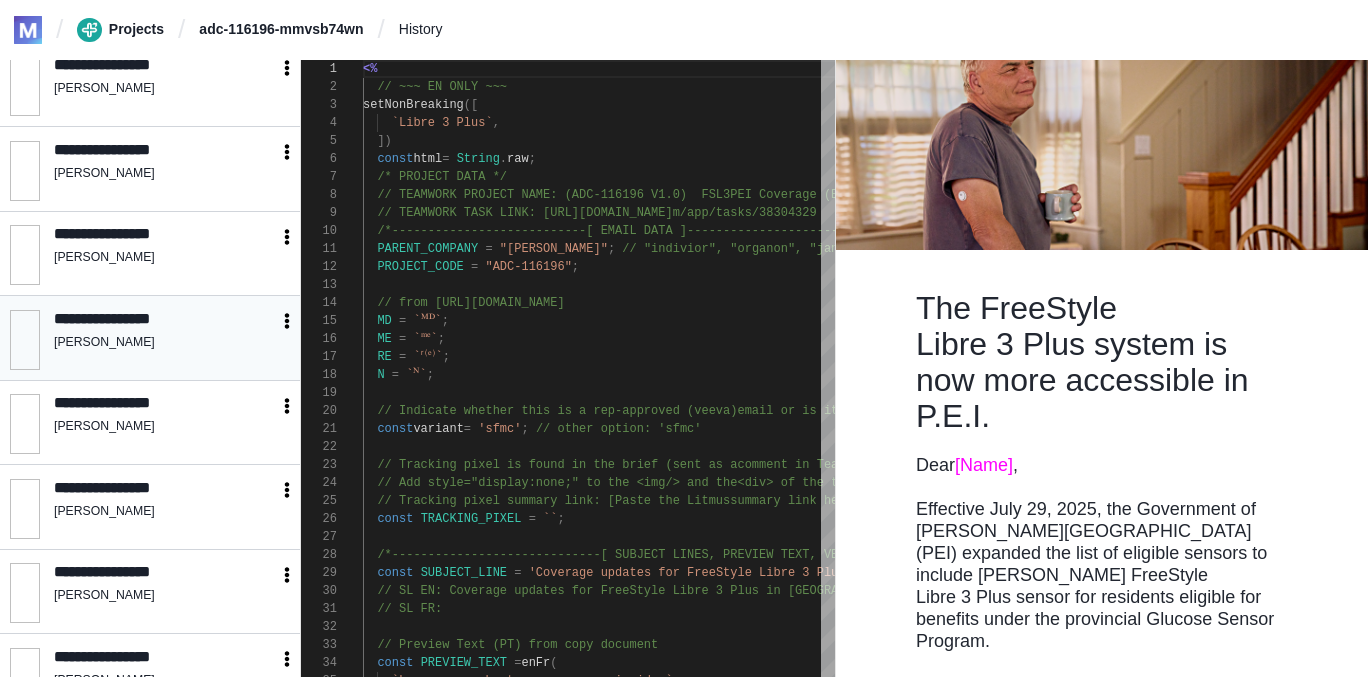 scroll, scrollTop: 3380, scrollLeft: 0, axis: vertical 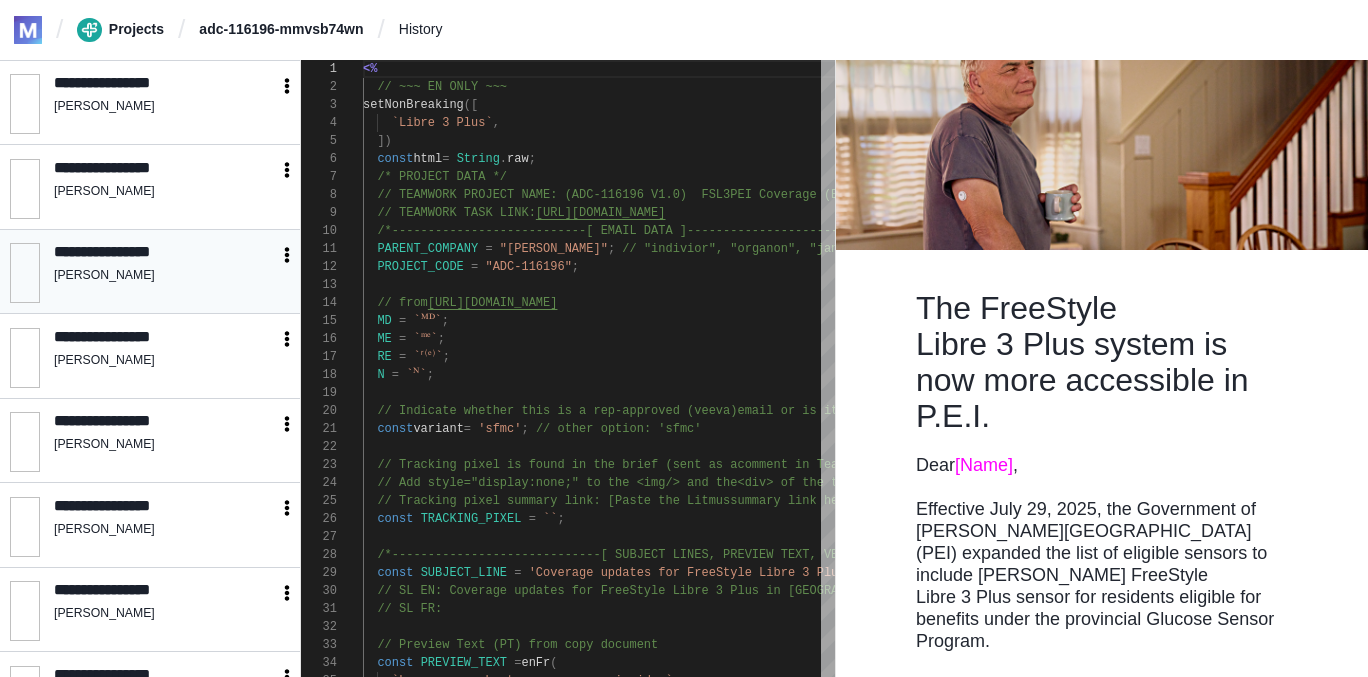 click on "**********" at bounding box center (165, 273) 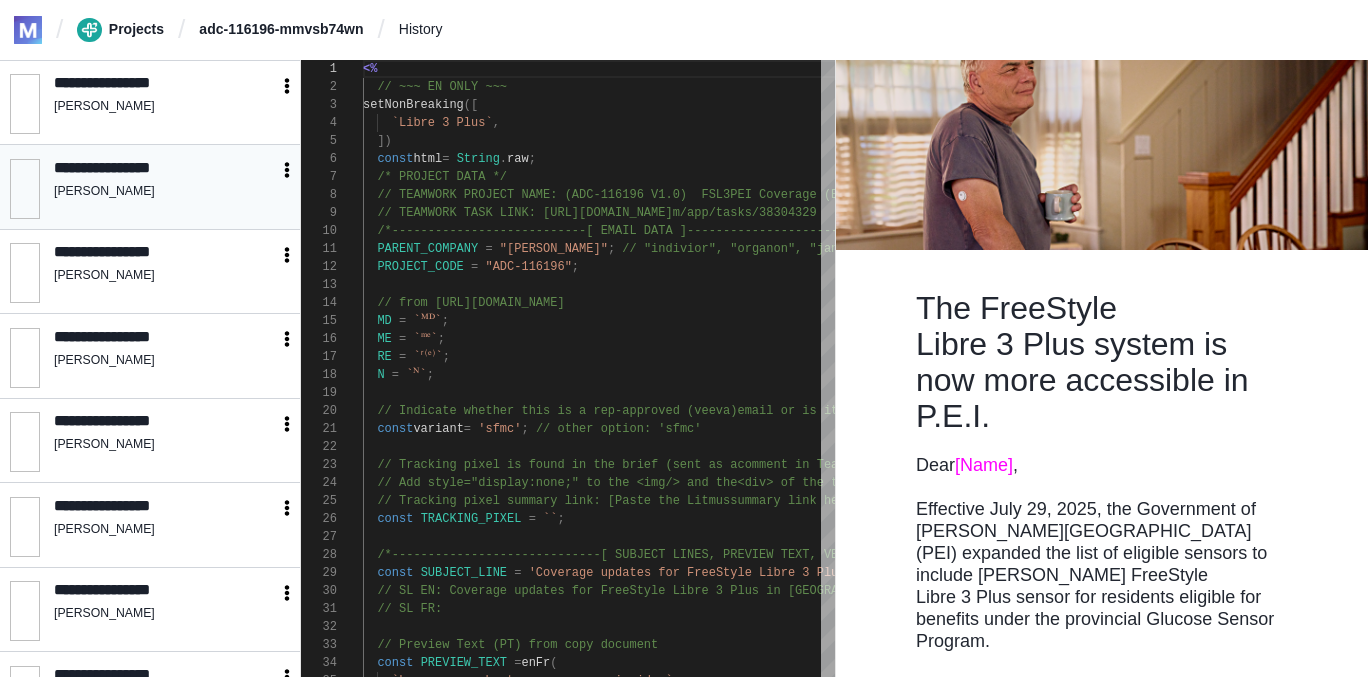 click on "[PERSON_NAME]" at bounding box center (165, 192) 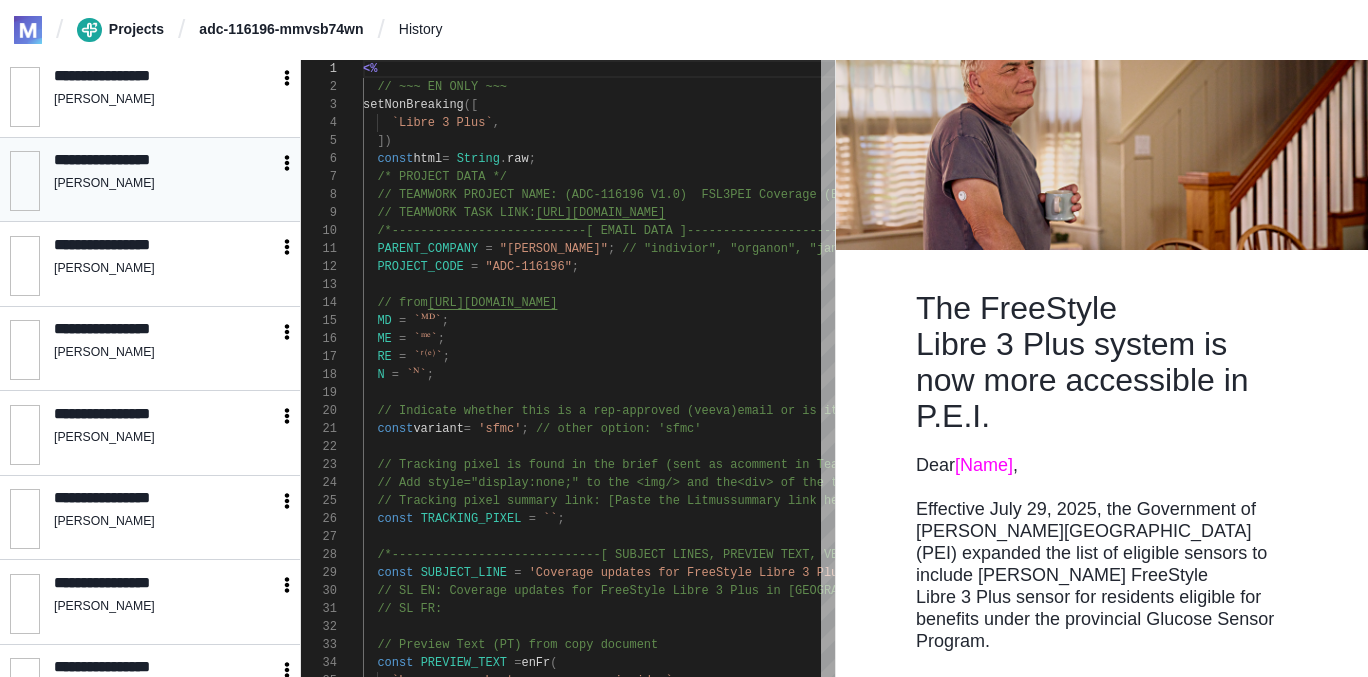 click on "**********" at bounding box center [165, 181] 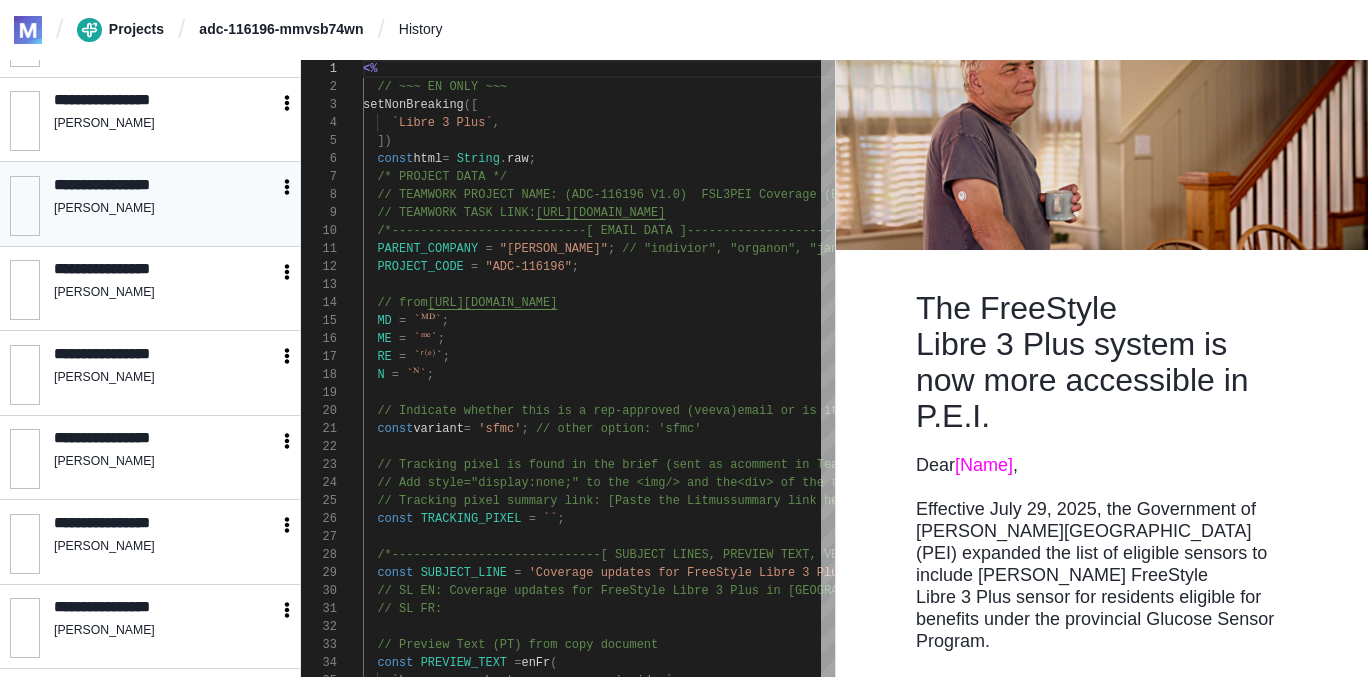 click on "**********" at bounding box center [165, 206] 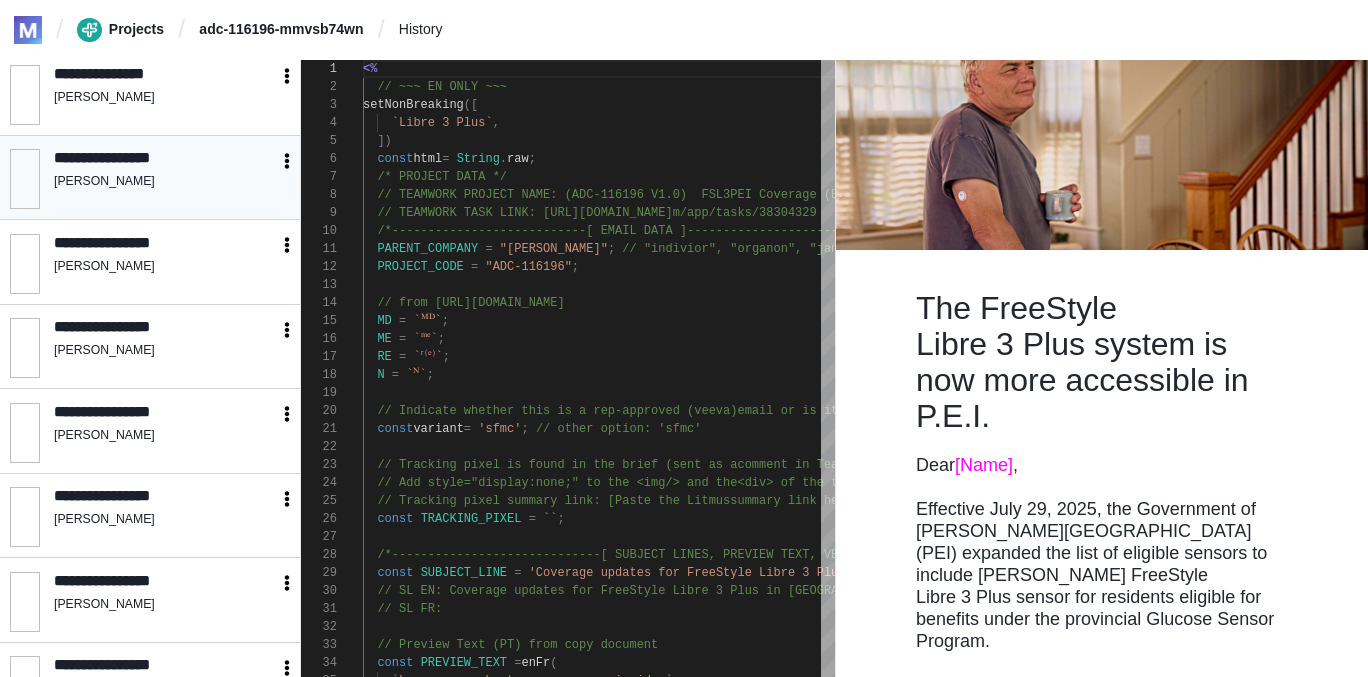 click on "**********" at bounding box center [165, 179] 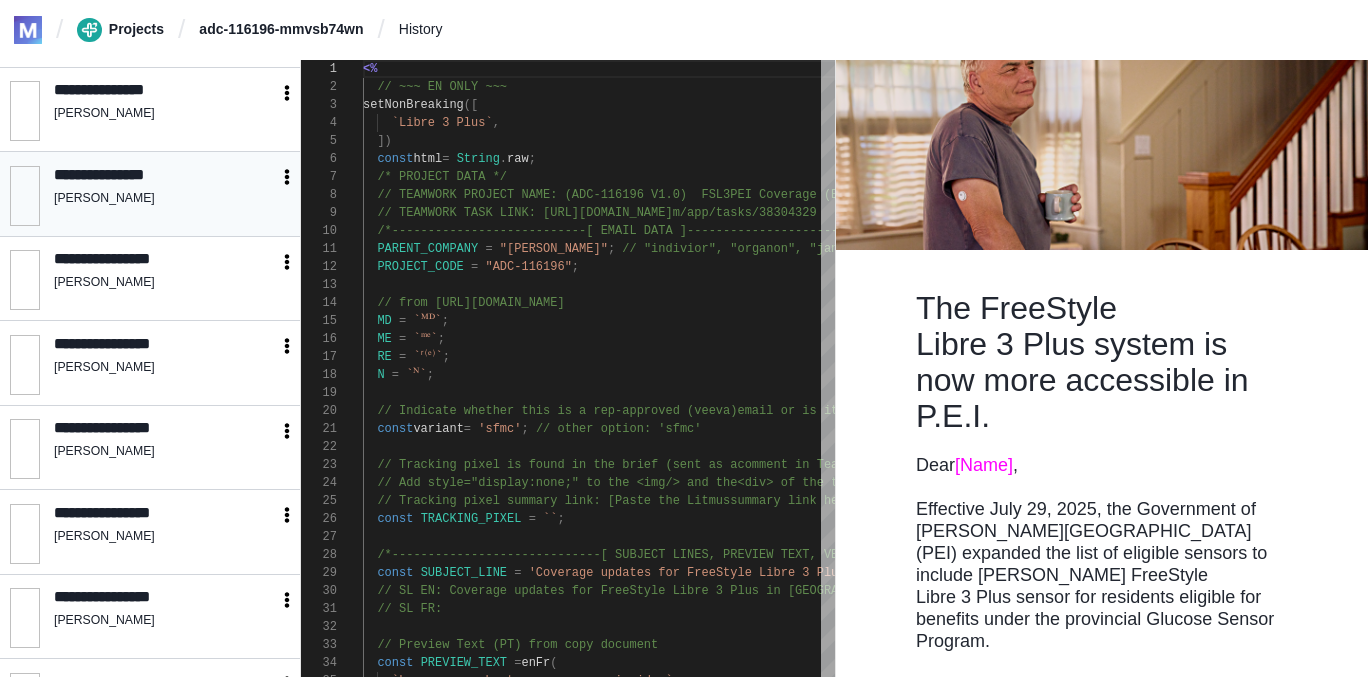 click on "**********" at bounding box center (165, 196) 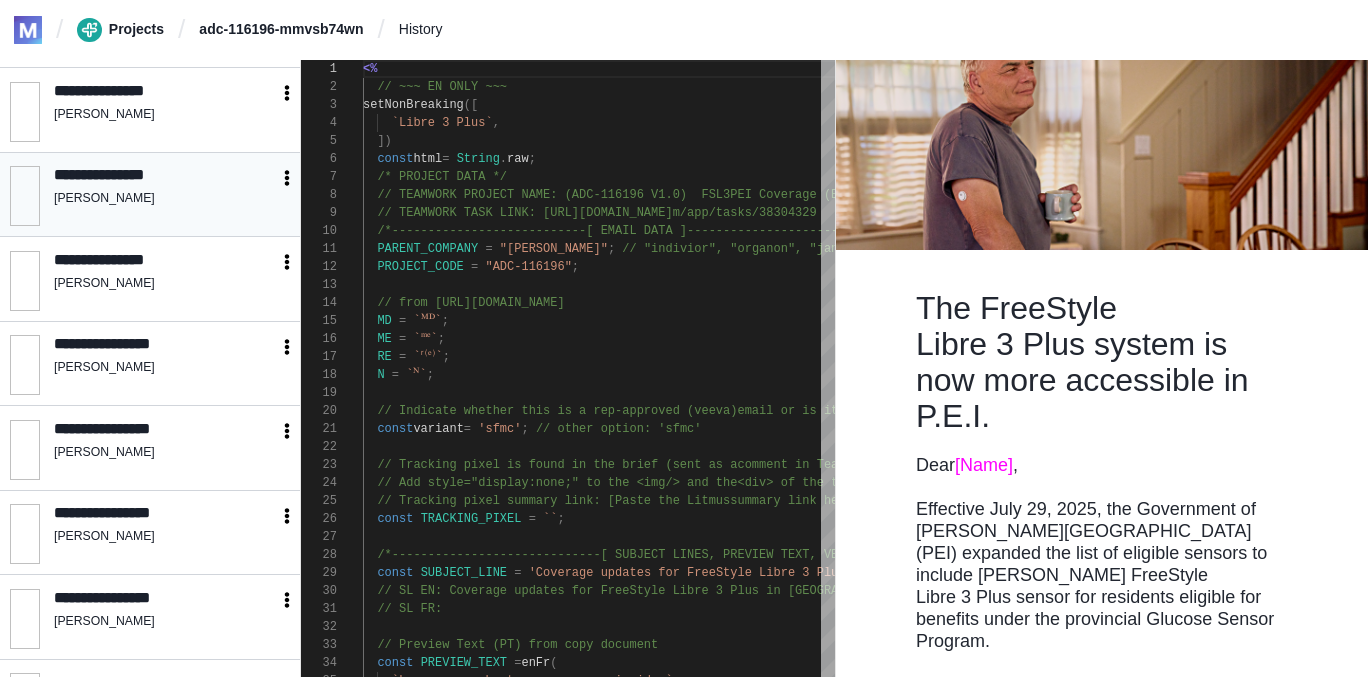 click on "**********" at bounding box center (165, 196) 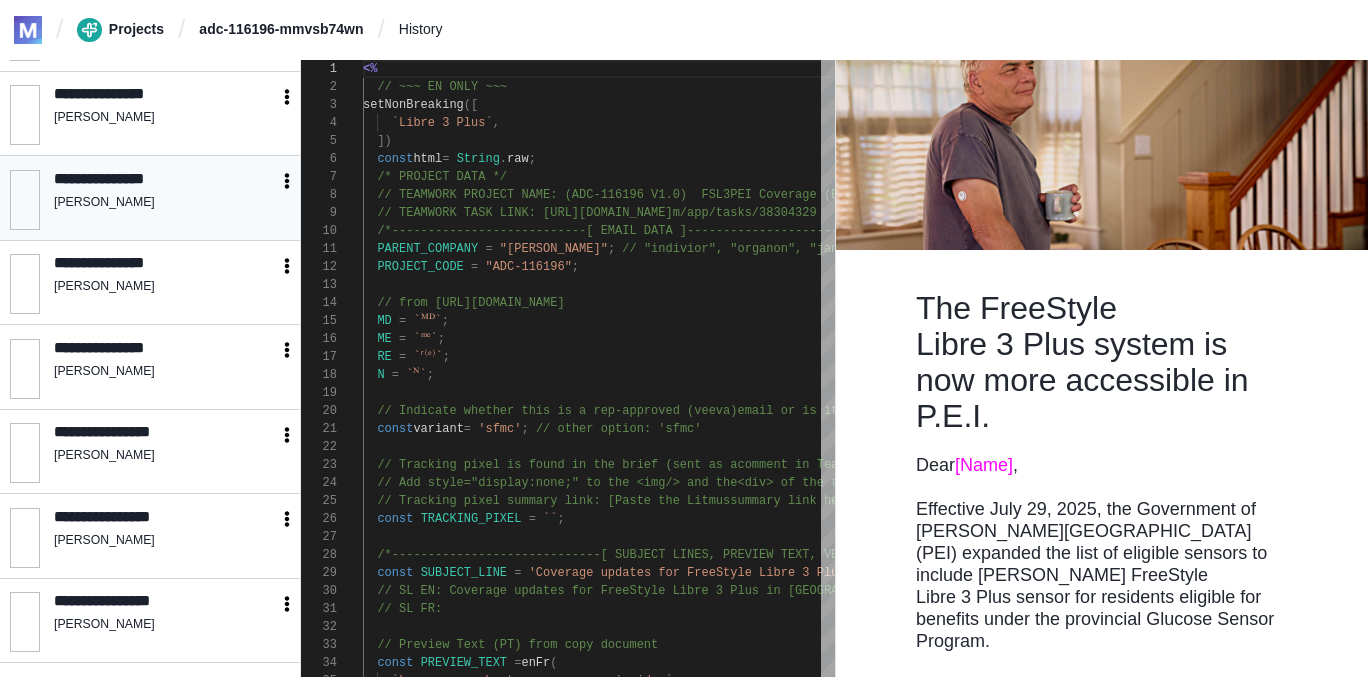 click on "**********" at bounding box center [165, 200] 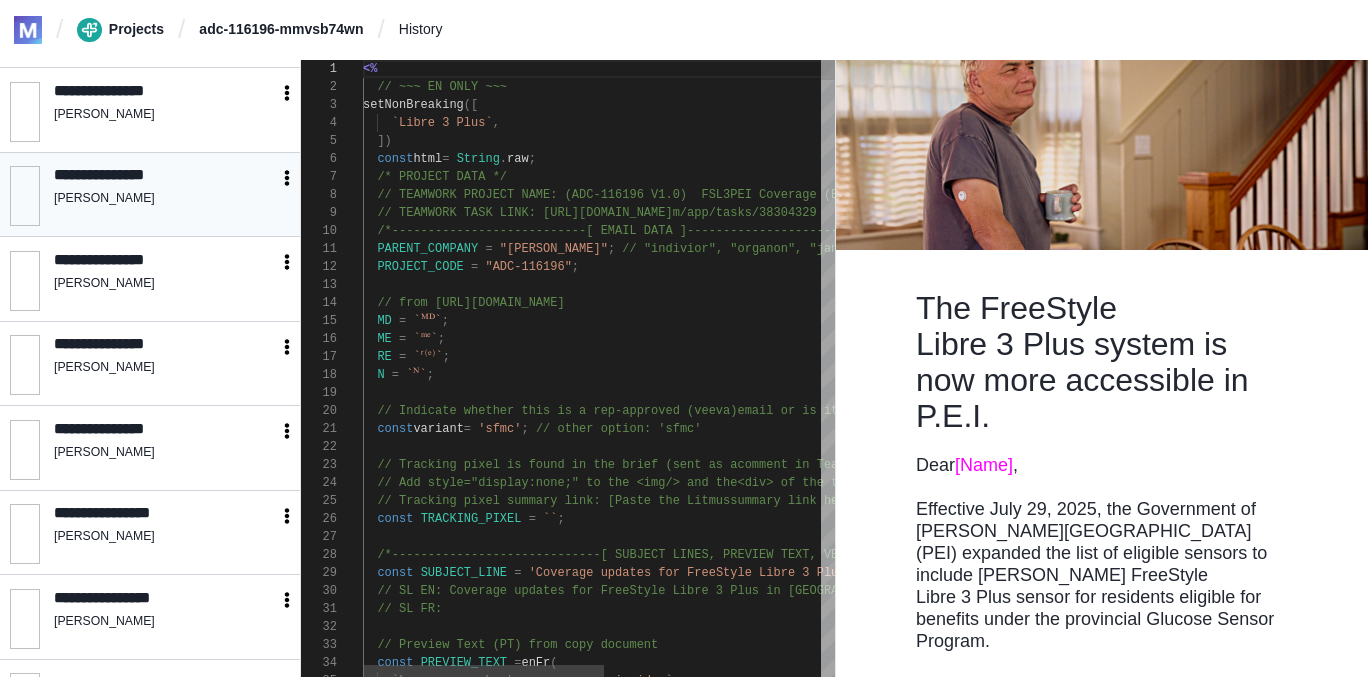 scroll, scrollTop: 2779, scrollLeft: 0, axis: vertical 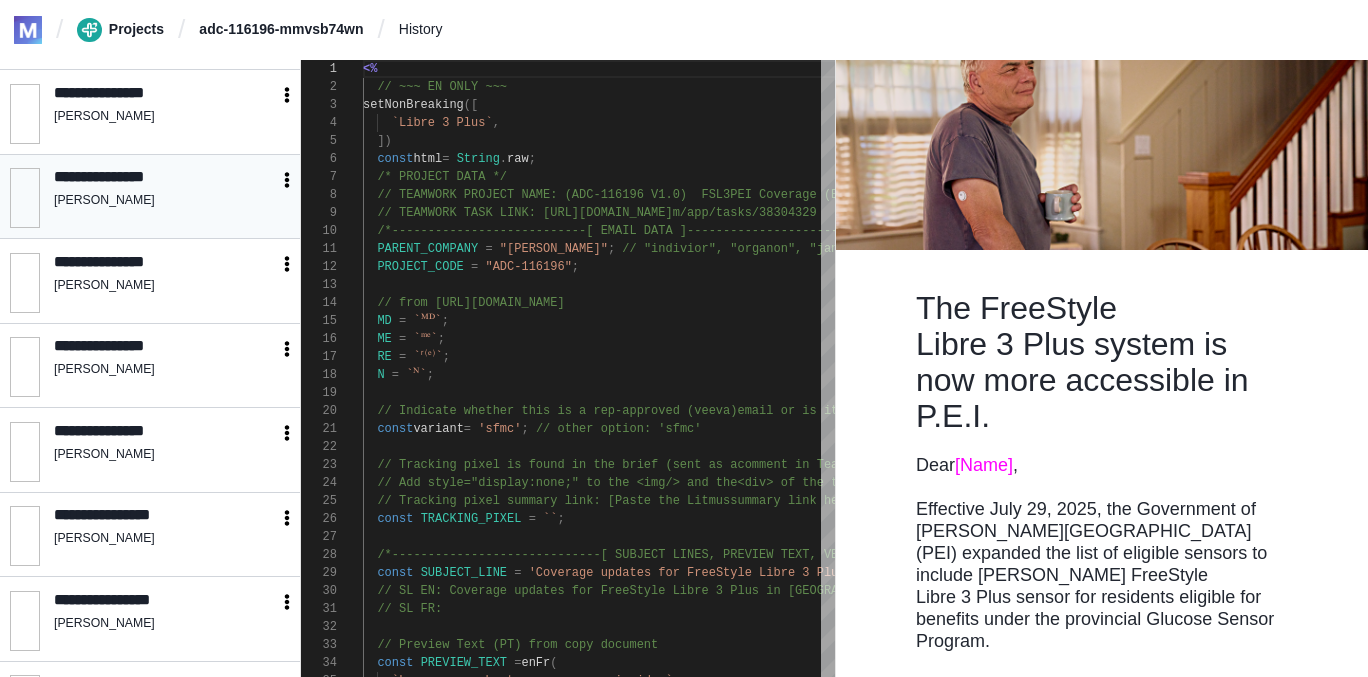 click on "**********" at bounding box center [165, 198] 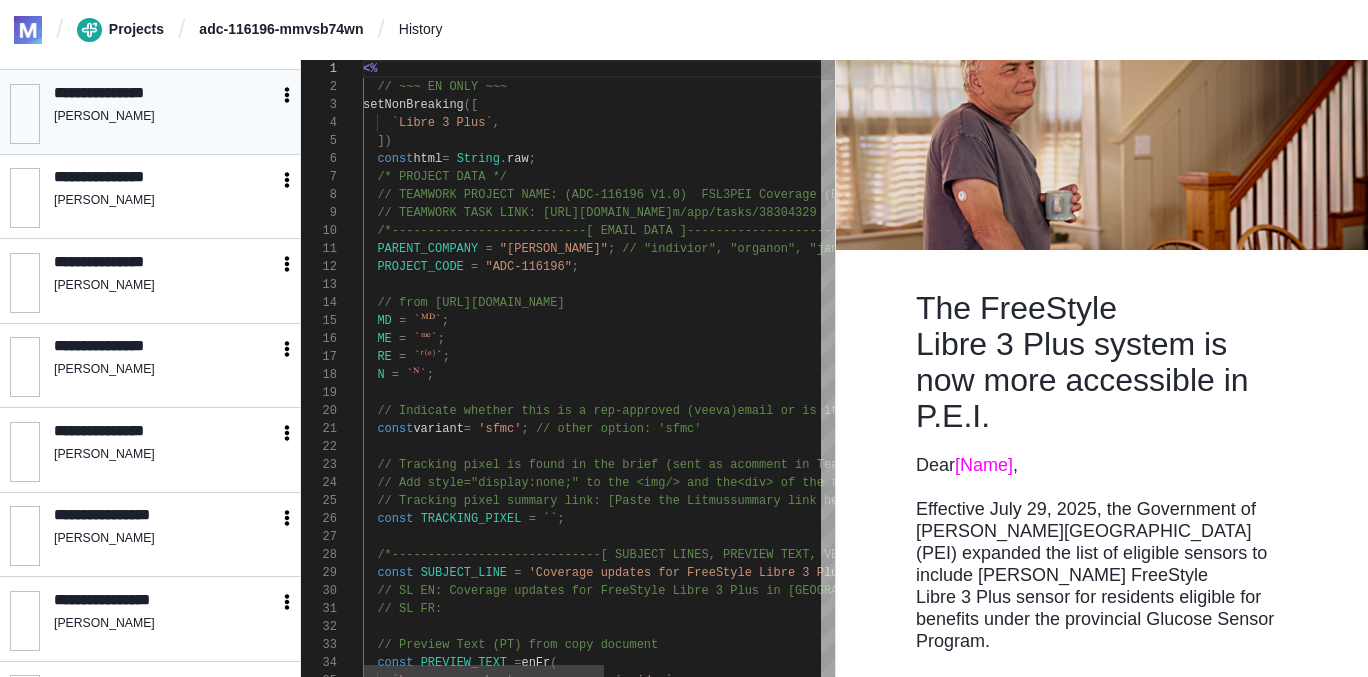 click on "**********" at bounding box center (165, 114) 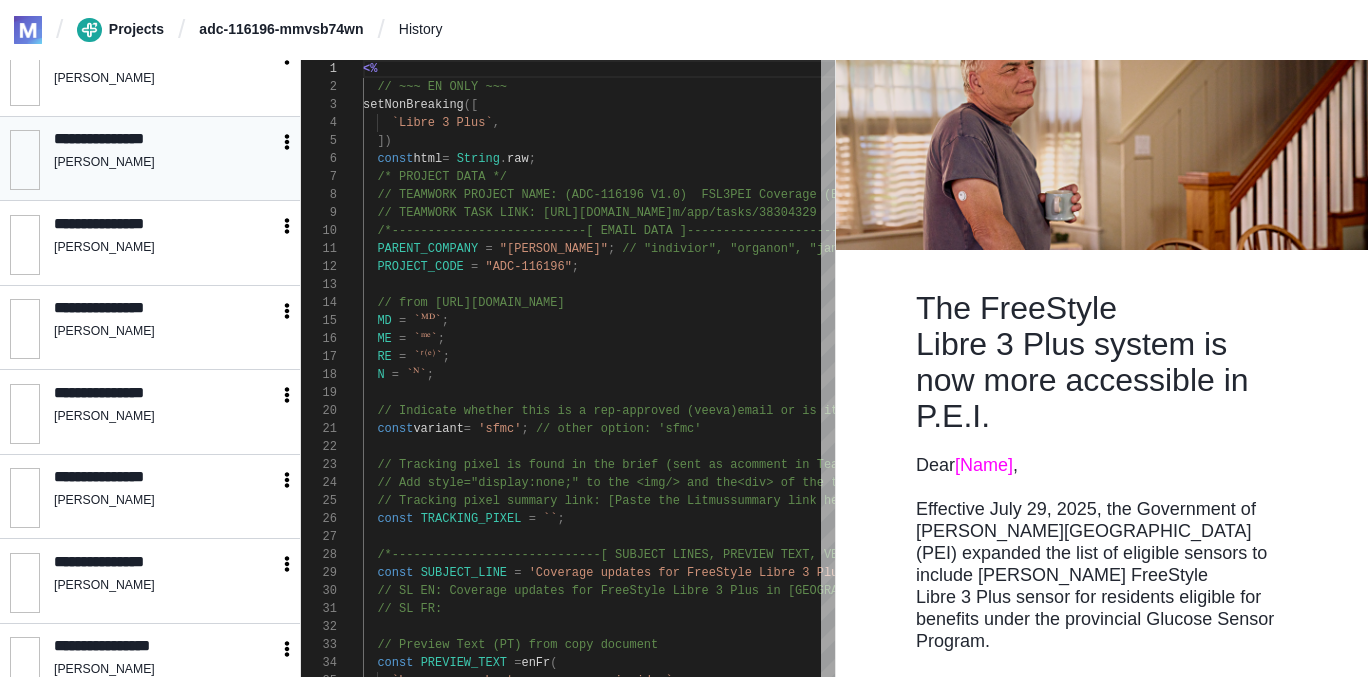 click on "[PERSON_NAME]" at bounding box center (165, 163) 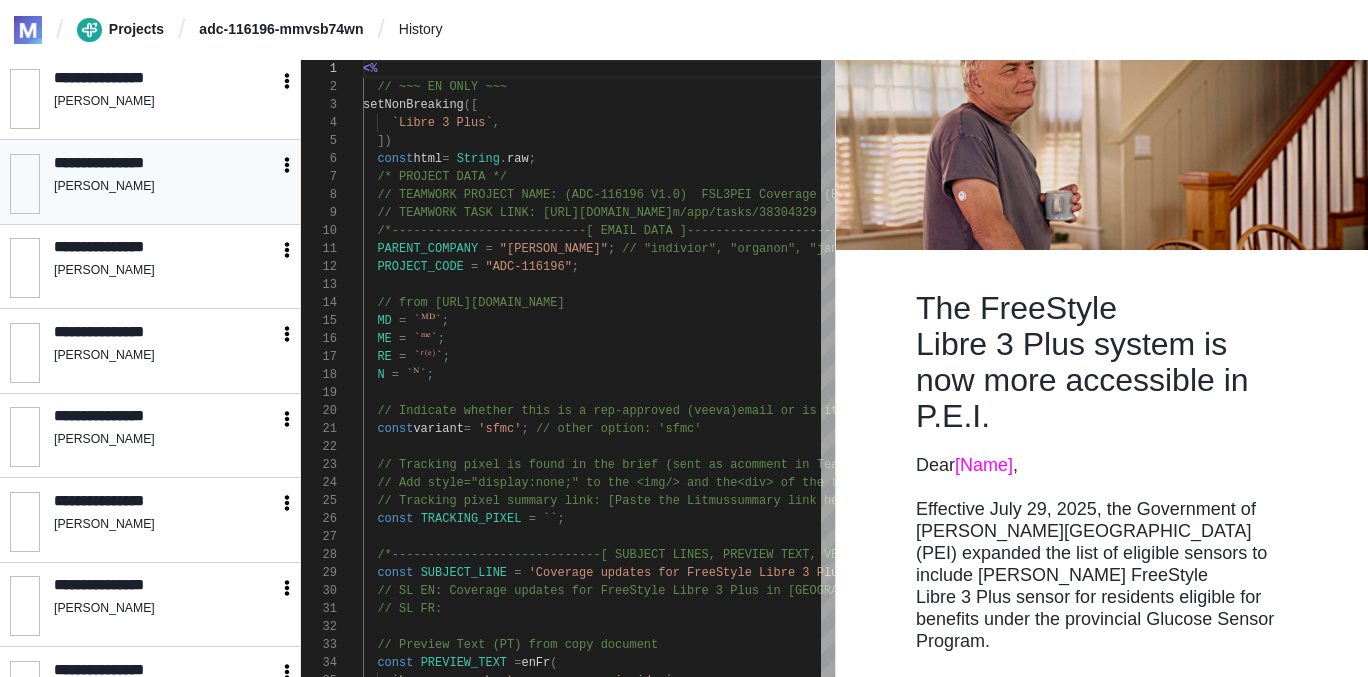 click on "[PERSON_NAME]" at bounding box center [165, 187] 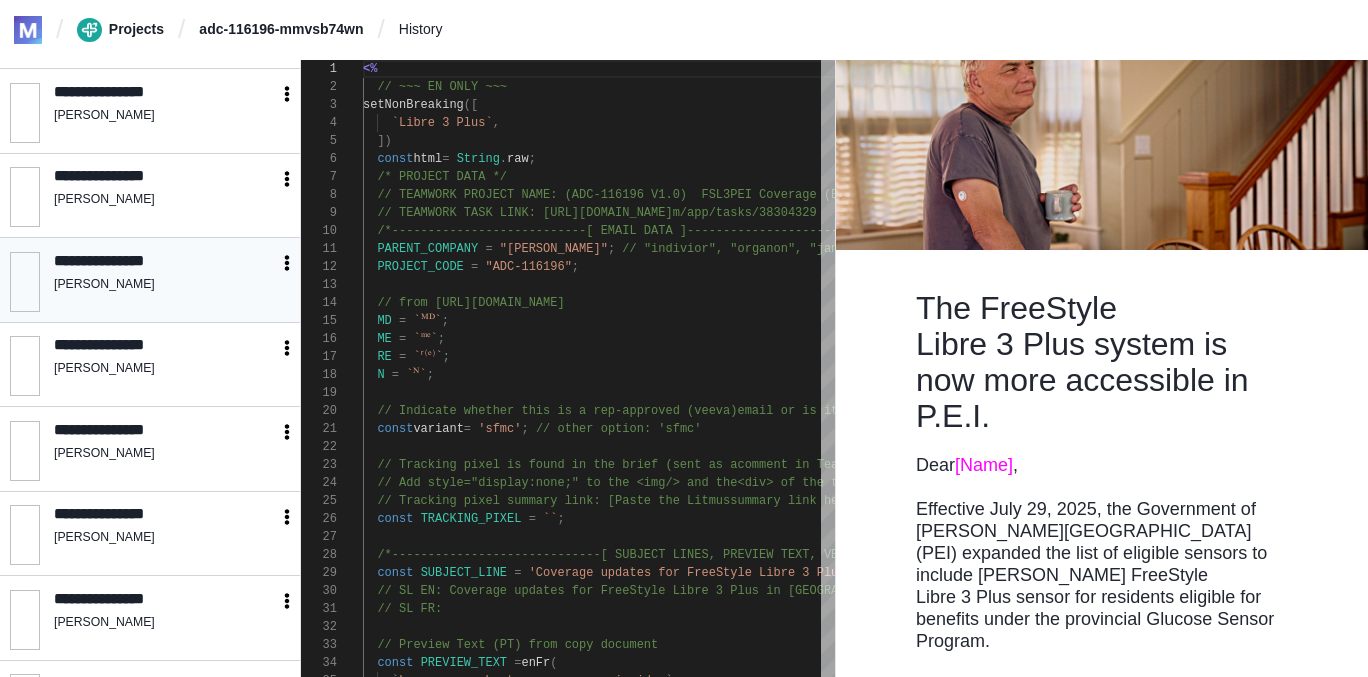 scroll, scrollTop: 2430, scrollLeft: 0, axis: vertical 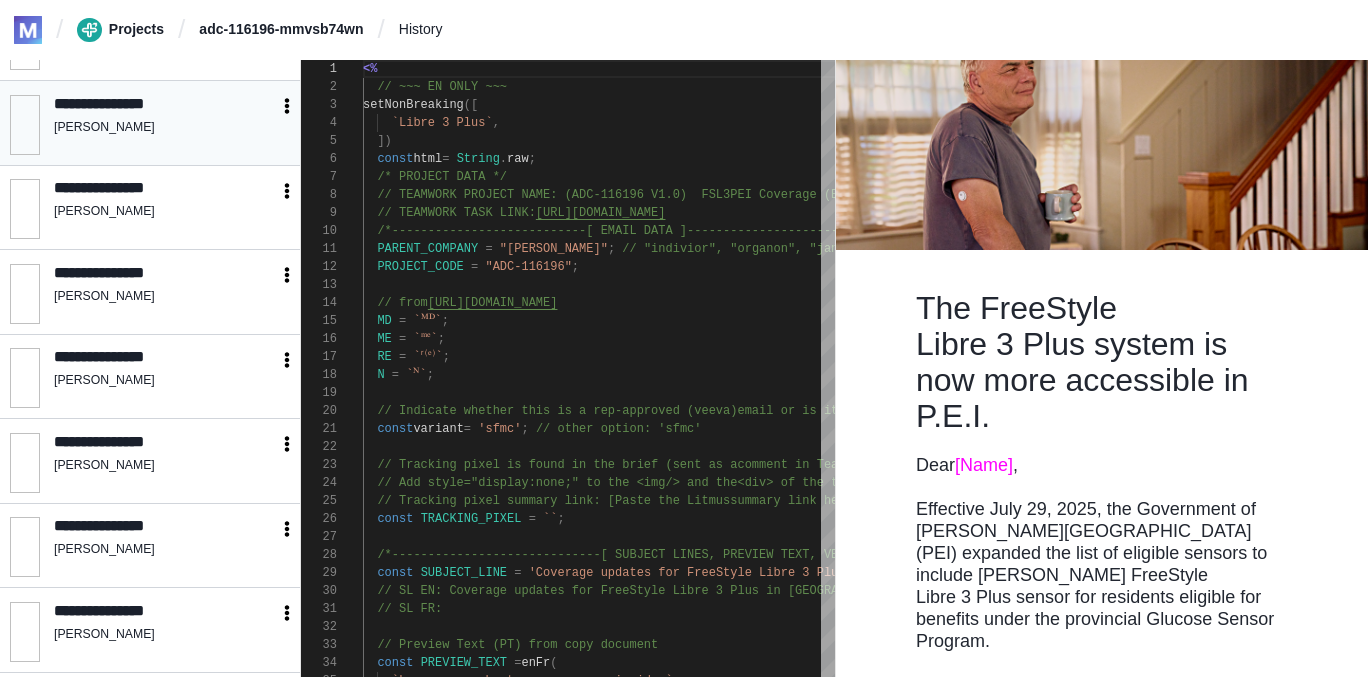 click on "[PERSON_NAME]" at bounding box center (165, 128) 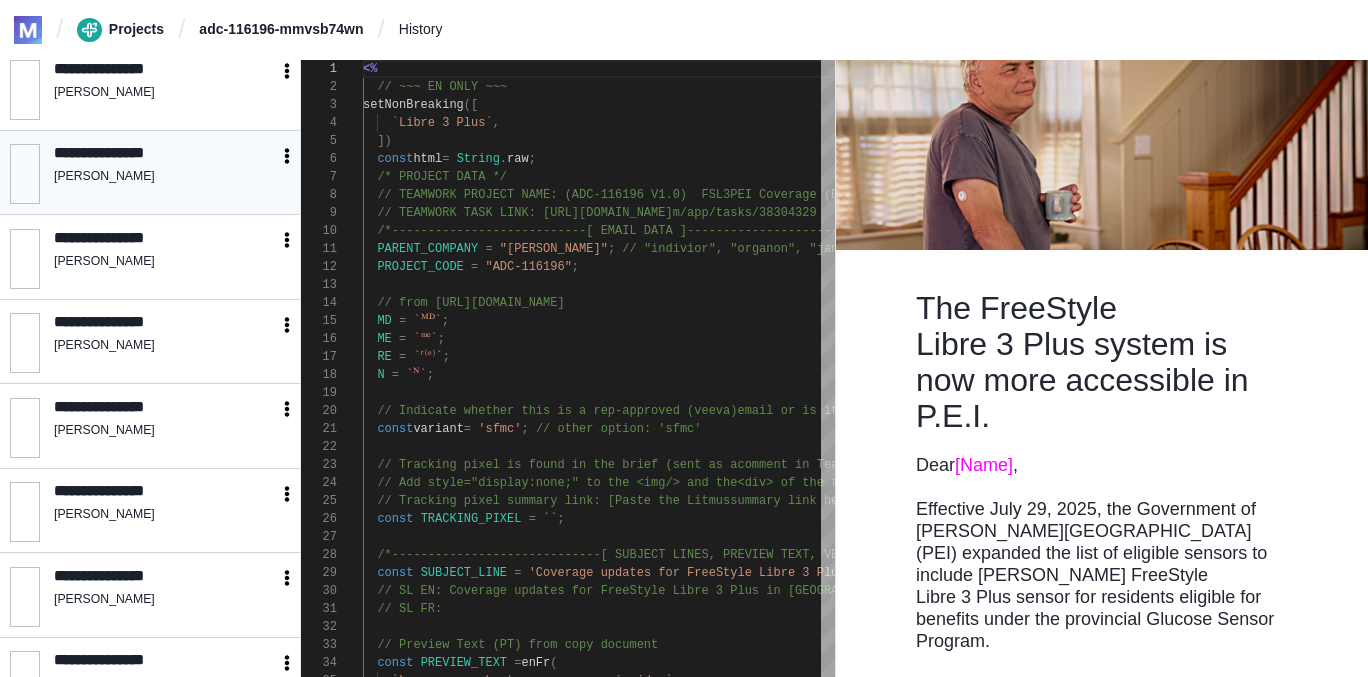 click on "[PERSON_NAME]" at bounding box center (165, 177) 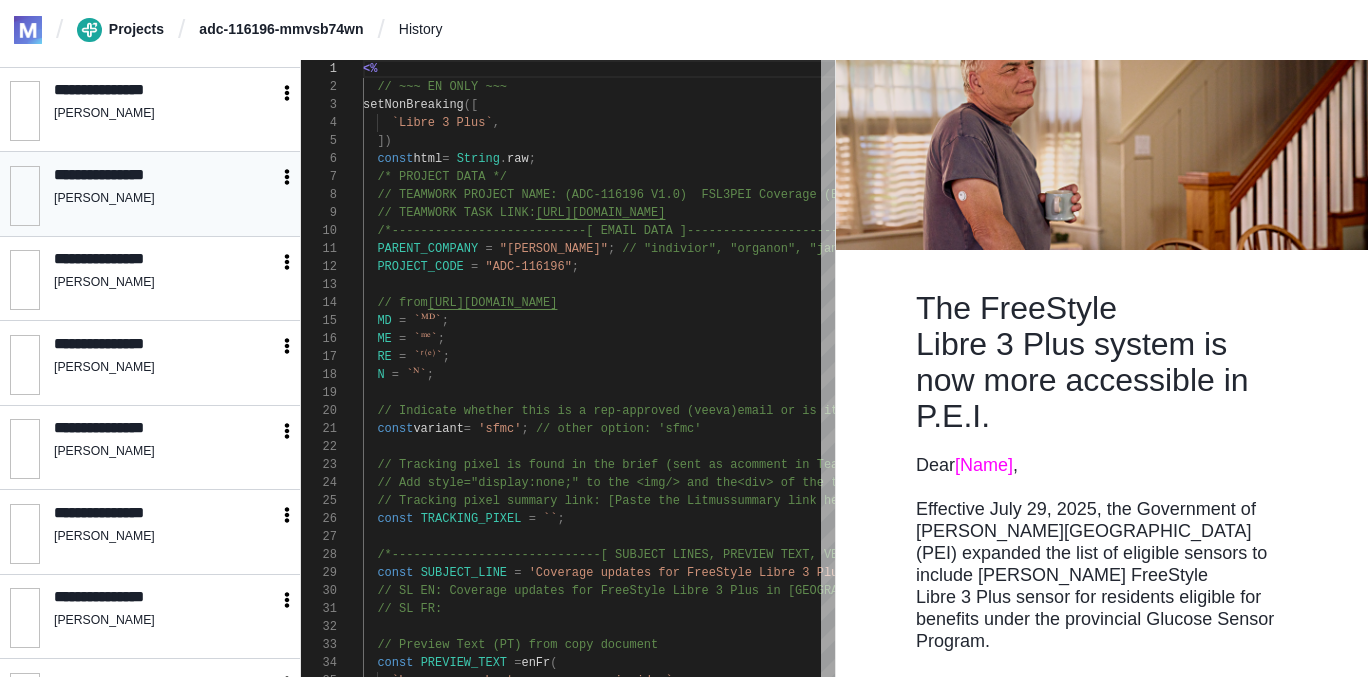 scroll, scrollTop: 2189, scrollLeft: 0, axis: vertical 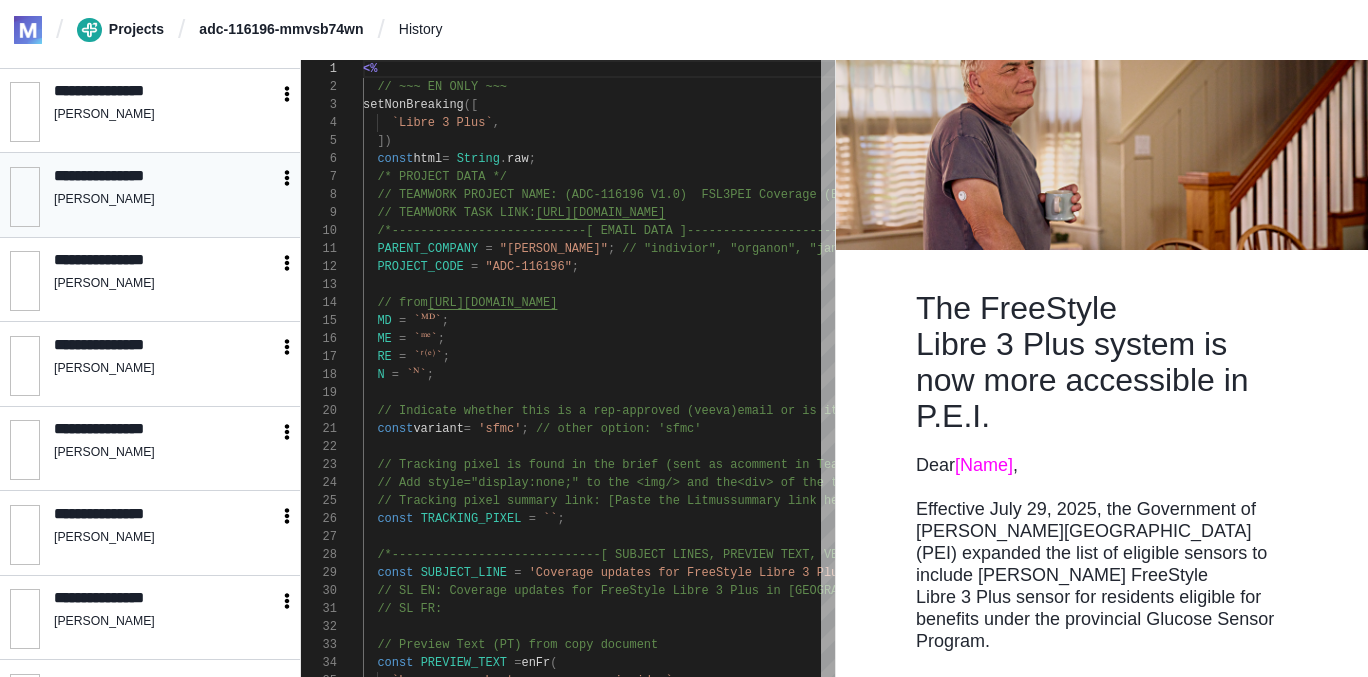 click on "[PERSON_NAME]" at bounding box center (165, 200) 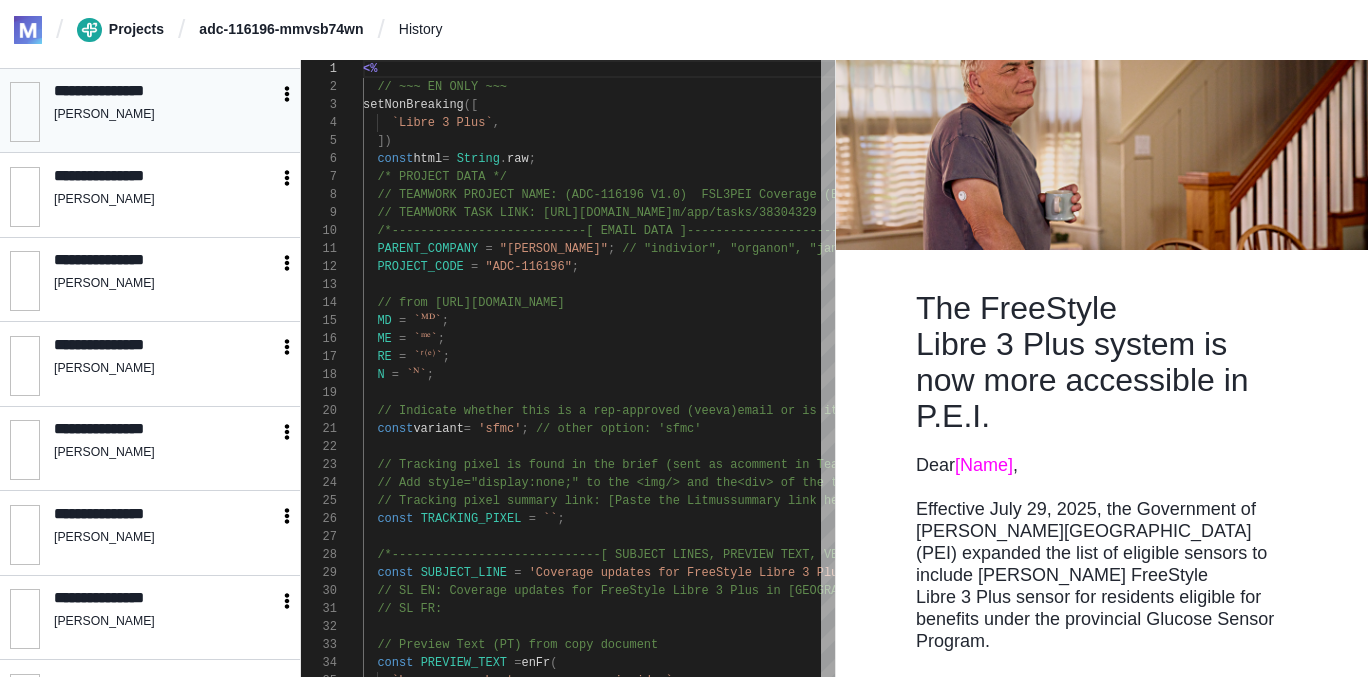 click on "**********" at bounding box center [165, 112] 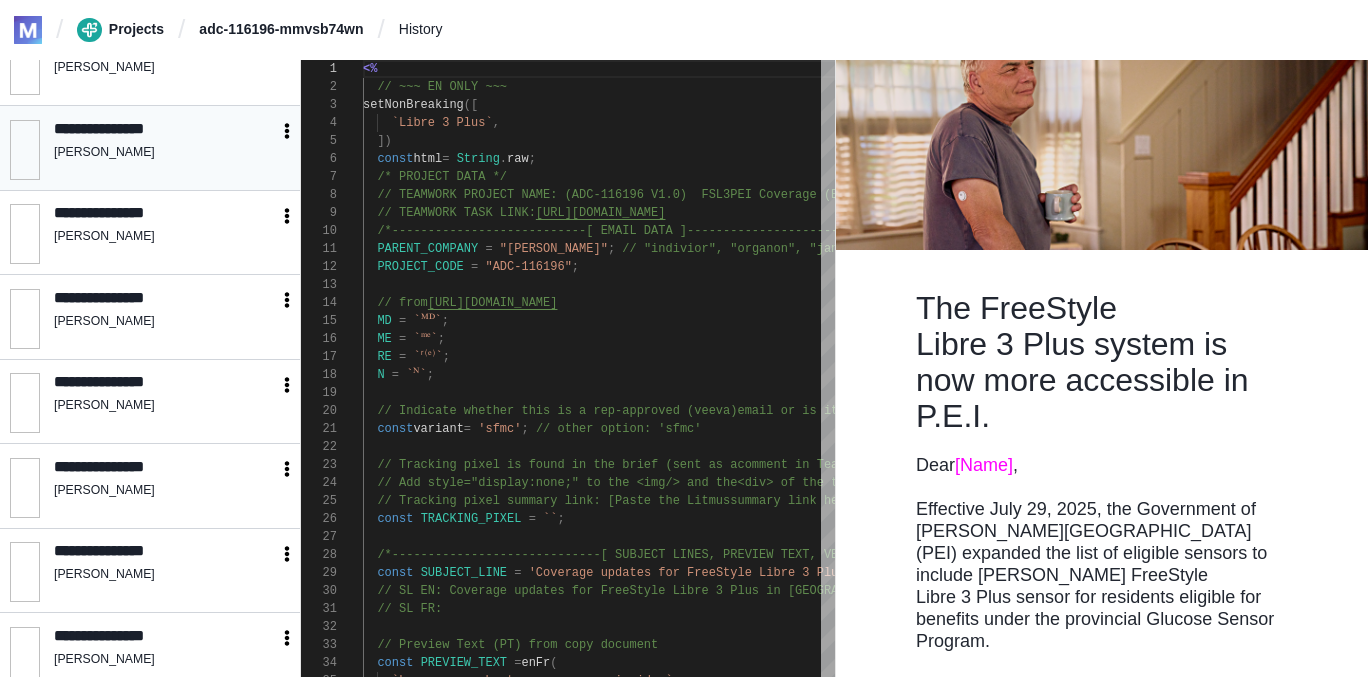 click on "**********" at bounding box center [165, 150] 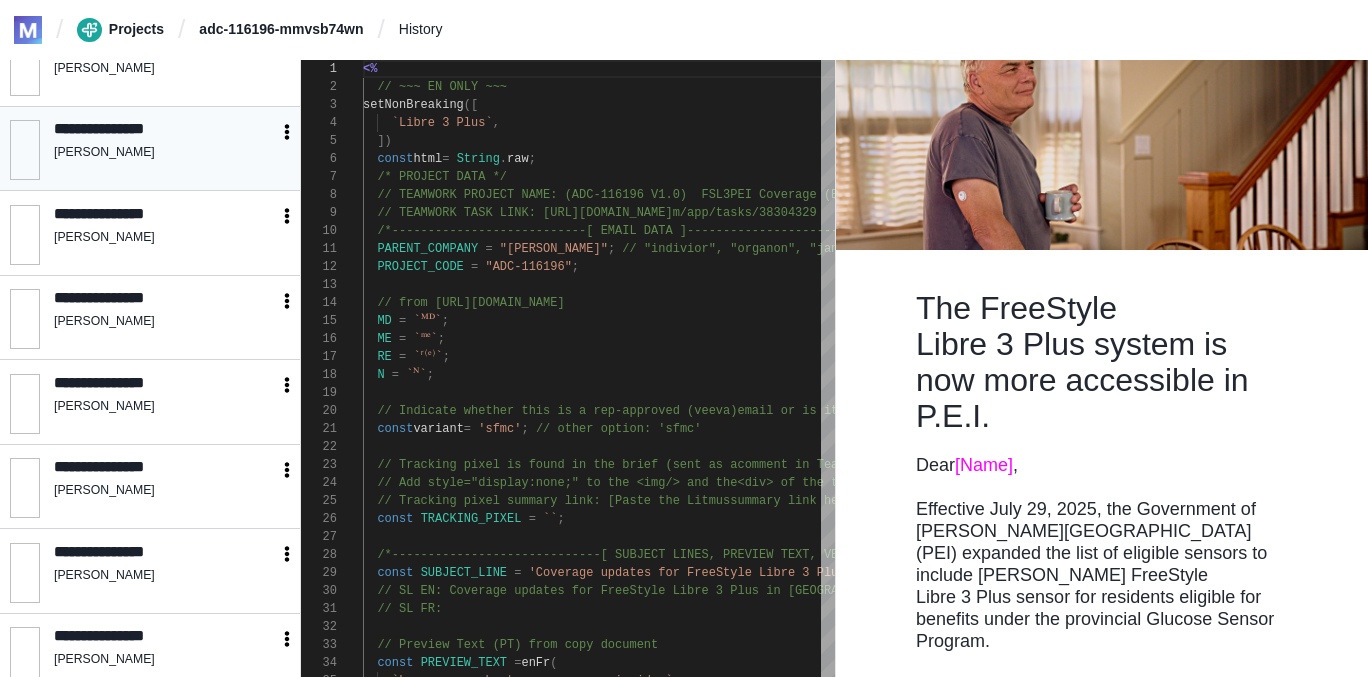 click on "**********" at bounding box center (165, 150) 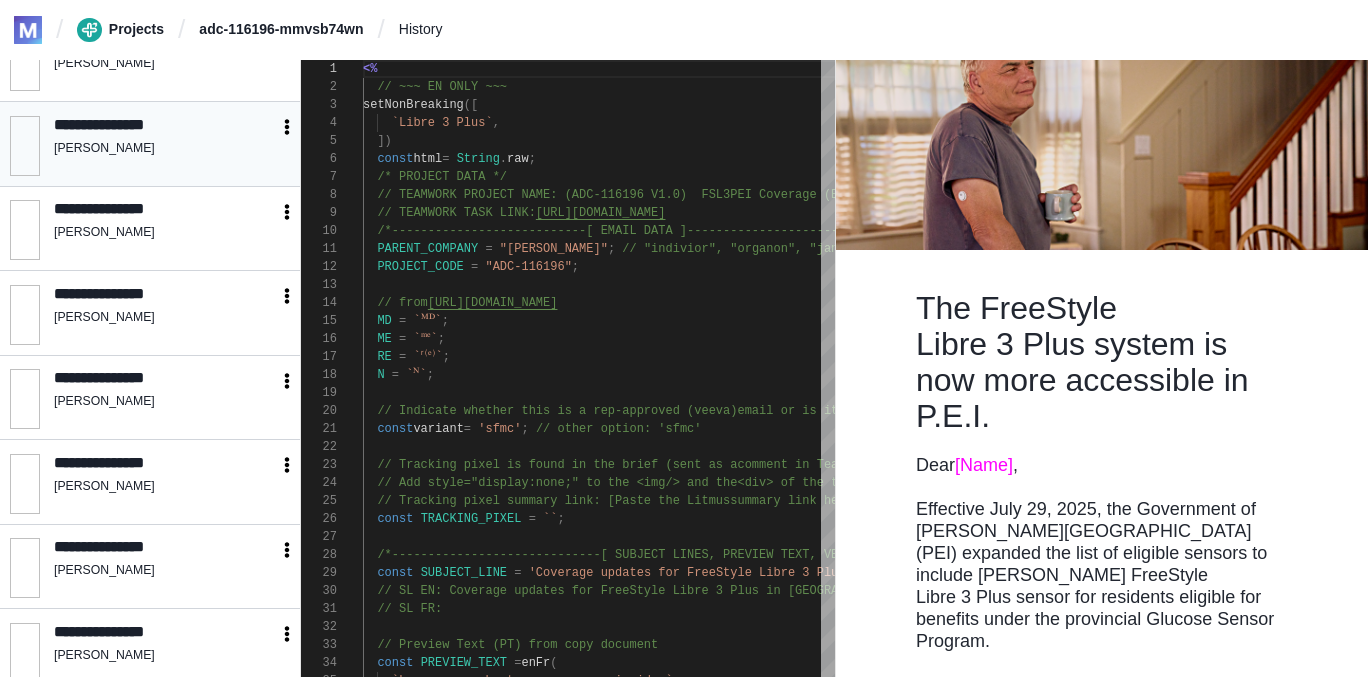 click on "**********" at bounding box center (165, 146) 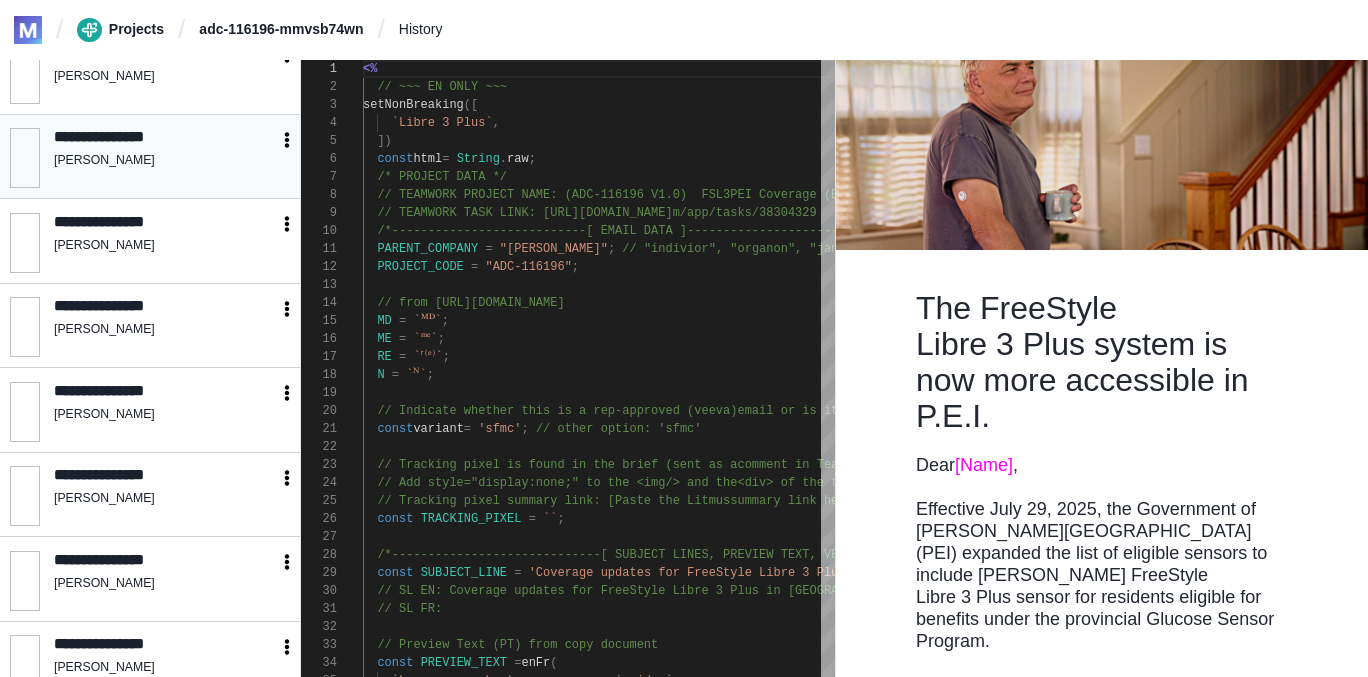 click on "[PERSON_NAME]" at bounding box center [165, 161] 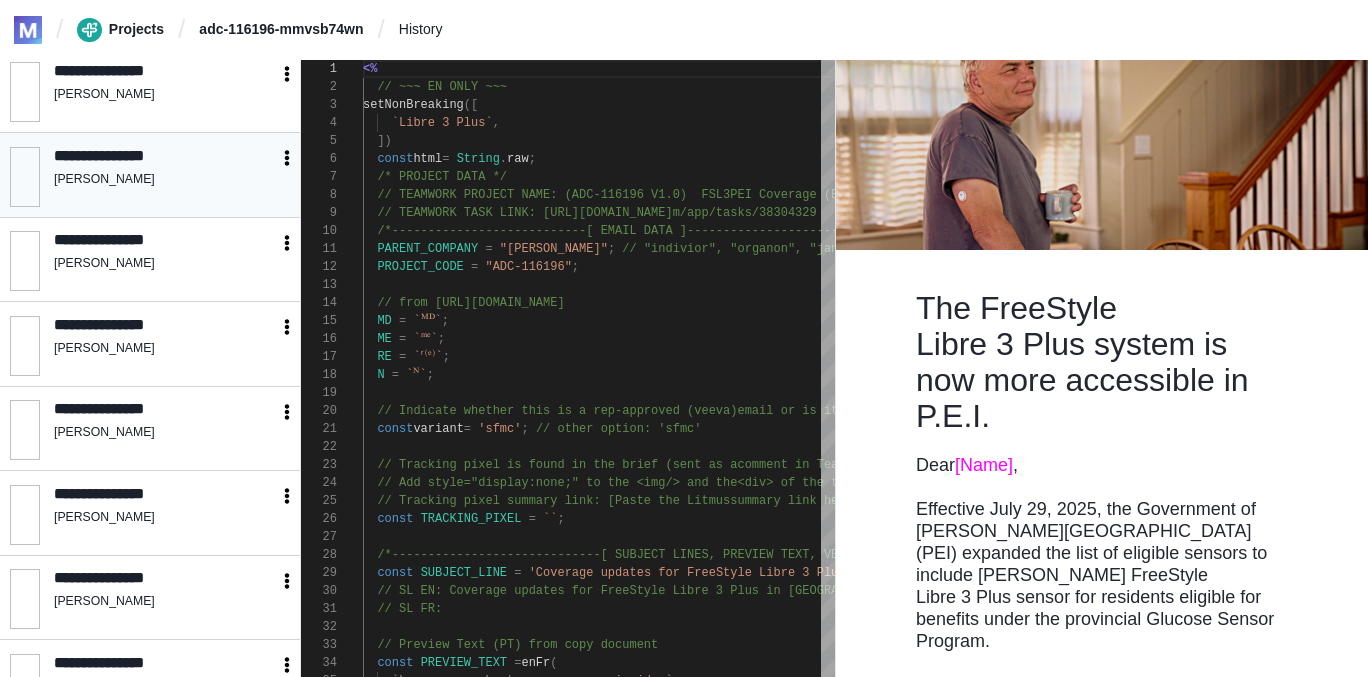 scroll, scrollTop: 1702, scrollLeft: 0, axis: vertical 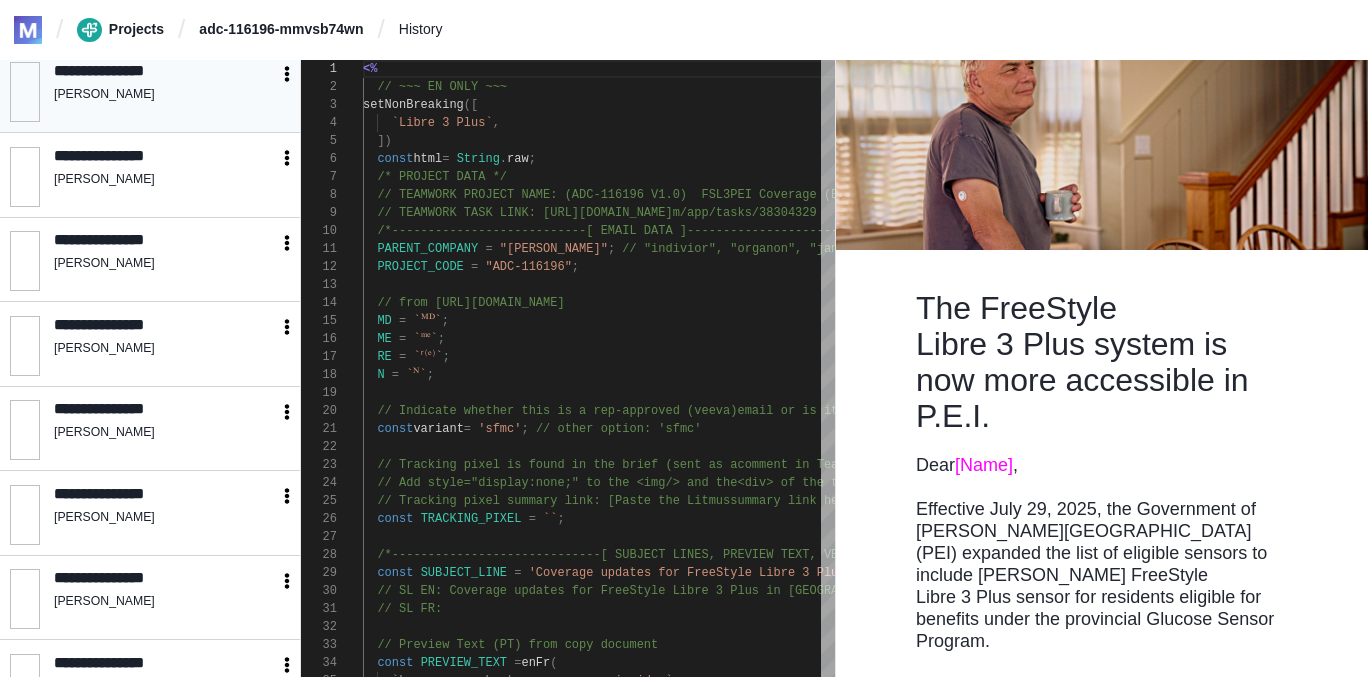 click on "**********" at bounding box center (165, 92) 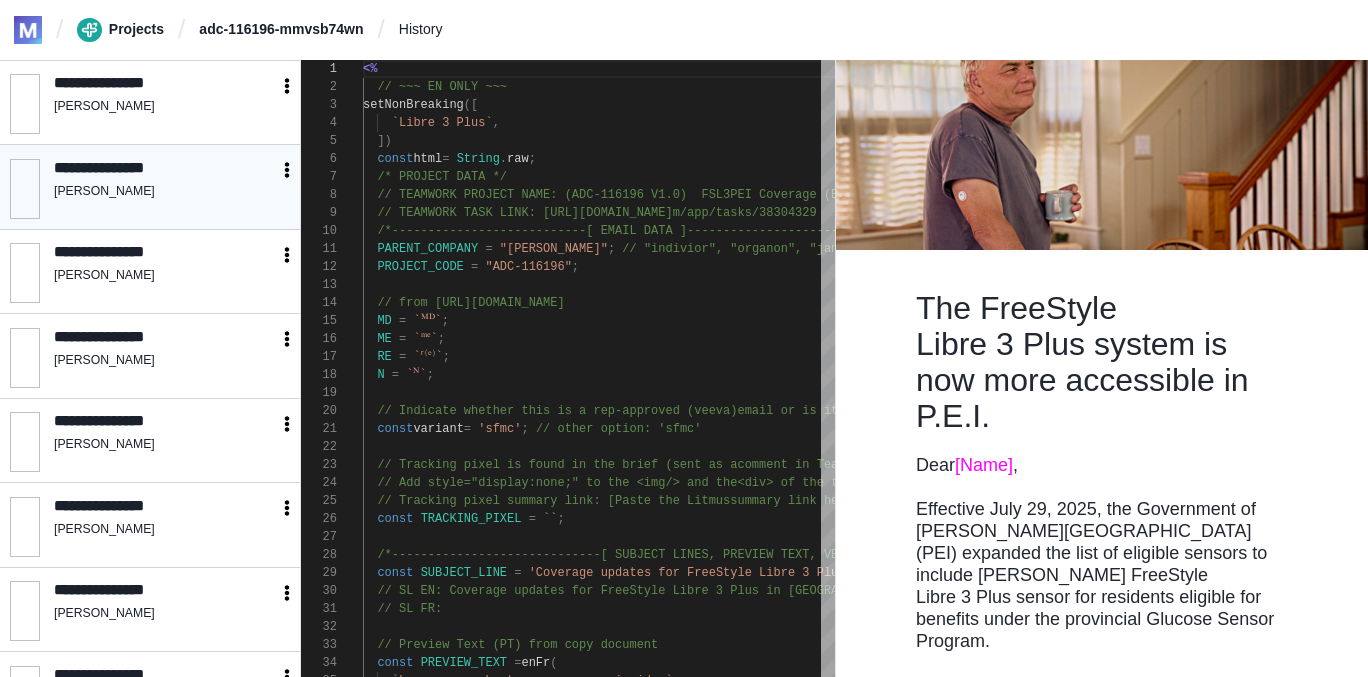 scroll, scrollTop: 1519, scrollLeft: 0, axis: vertical 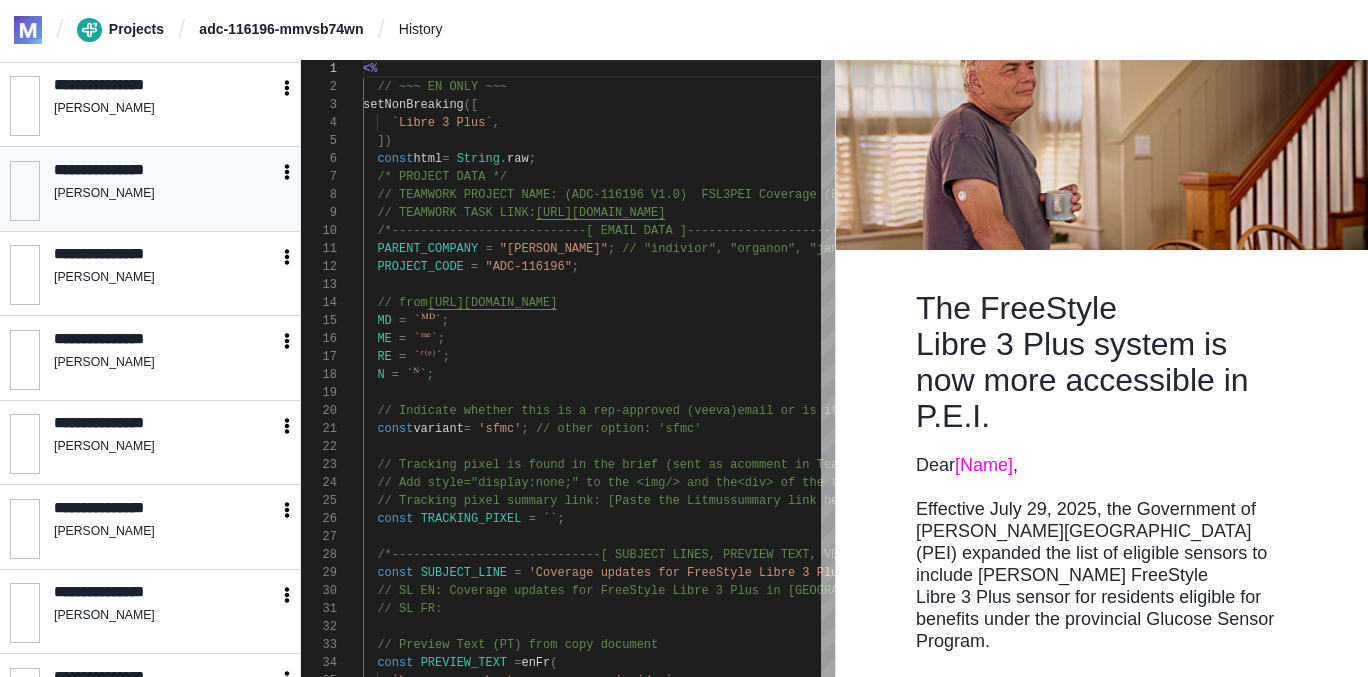 drag, startPoint x: 119, startPoint y: 193, endPoint x: 127, endPoint y: 162, distance: 32.01562 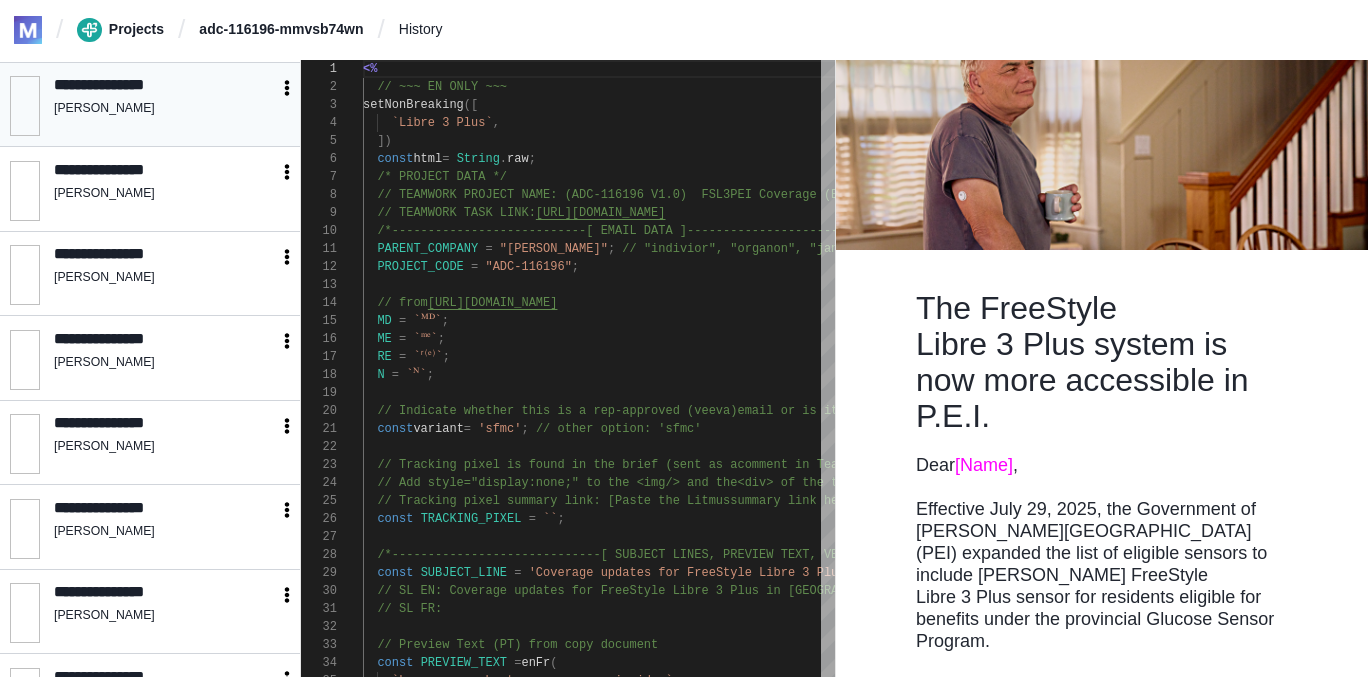 click on "[PERSON_NAME]" at bounding box center (165, 109) 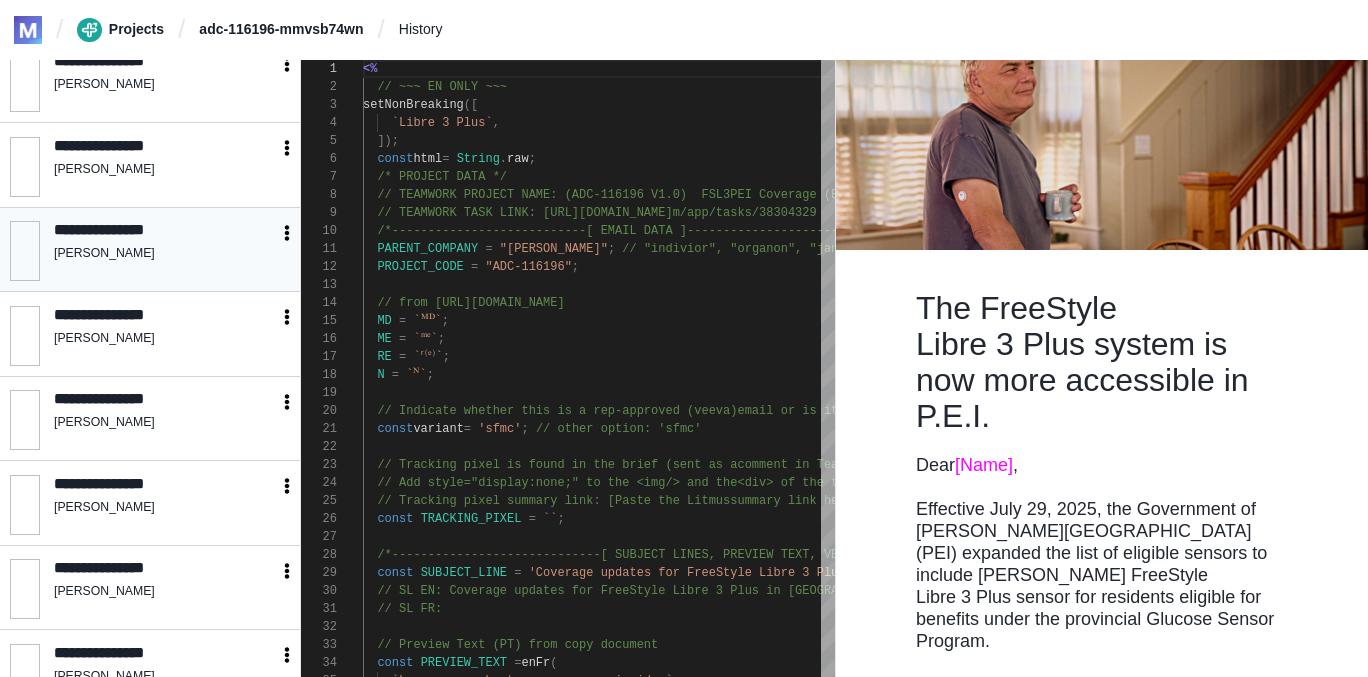 scroll, scrollTop: 1368, scrollLeft: 0, axis: vertical 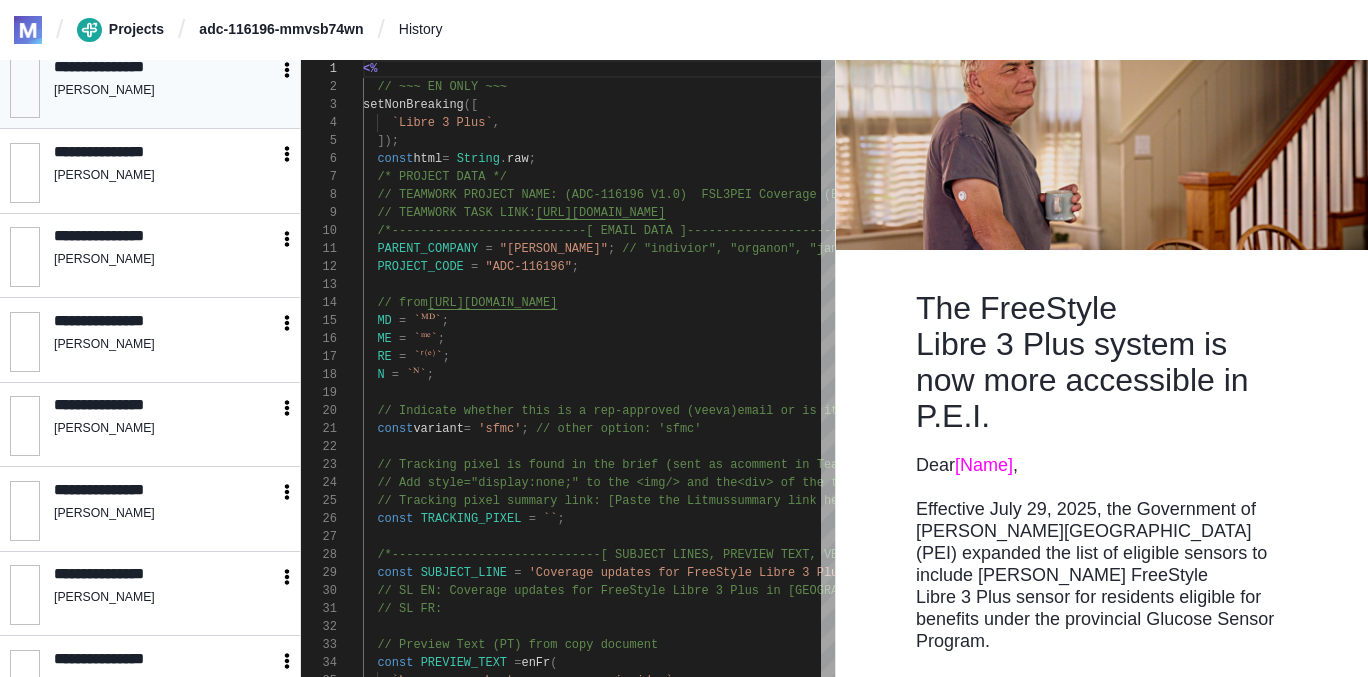click on "[PERSON_NAME]" at bounding box center [165, 91] 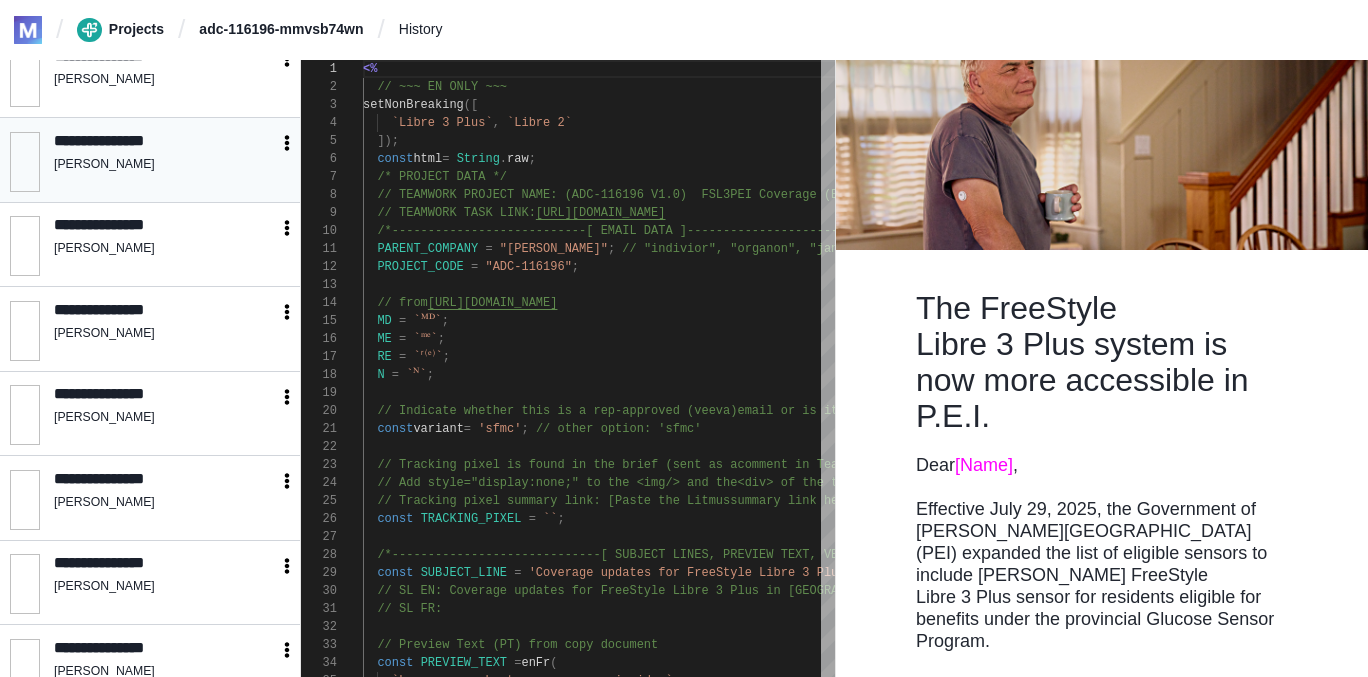 click on "[PERSON_NAME]" at bounding box center [165, 165] 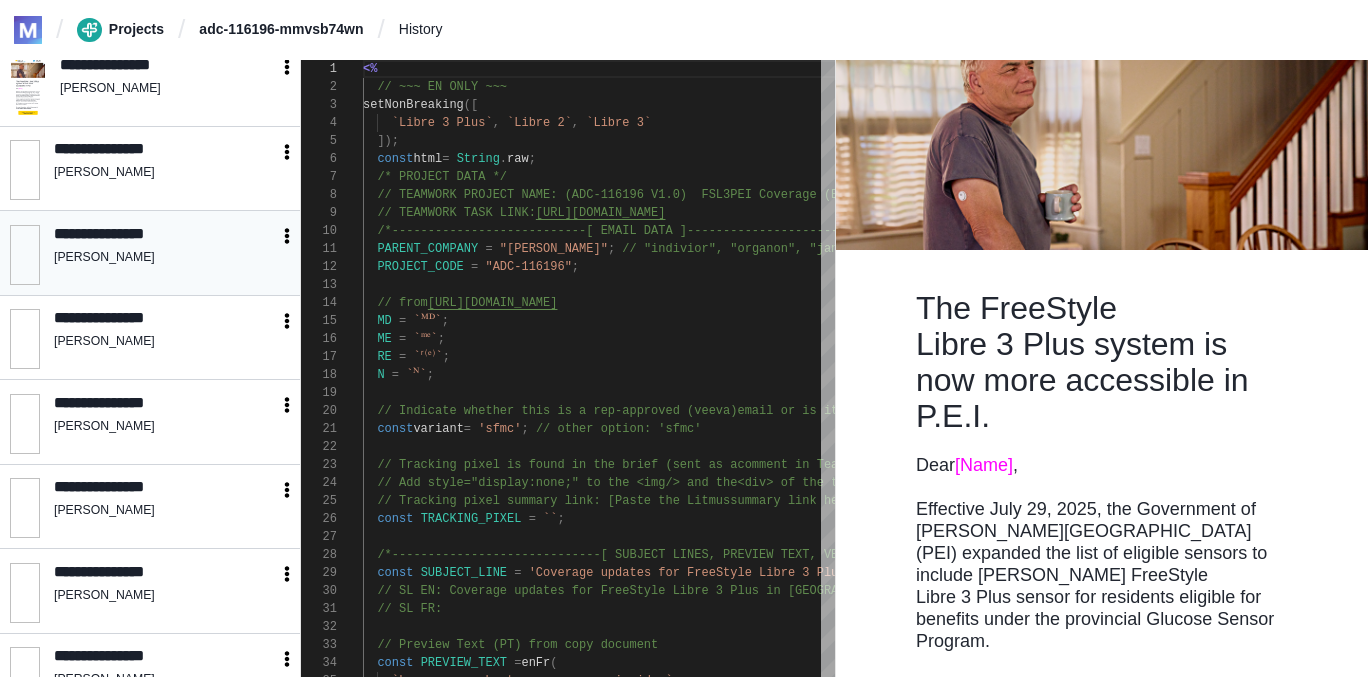 scroll, scrollTop: 437, scrollLeft: 0, axis: vertical 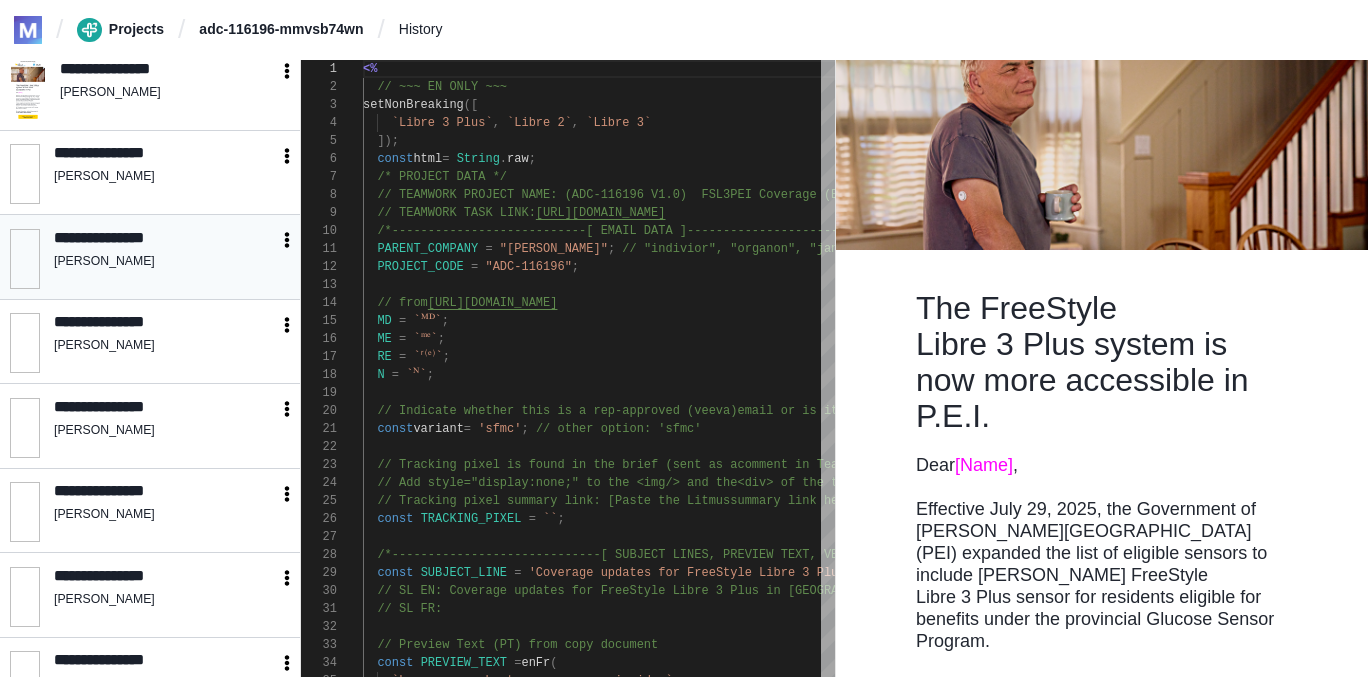 click on "[PERSON_NAME]" at bounding box center [165, 262] 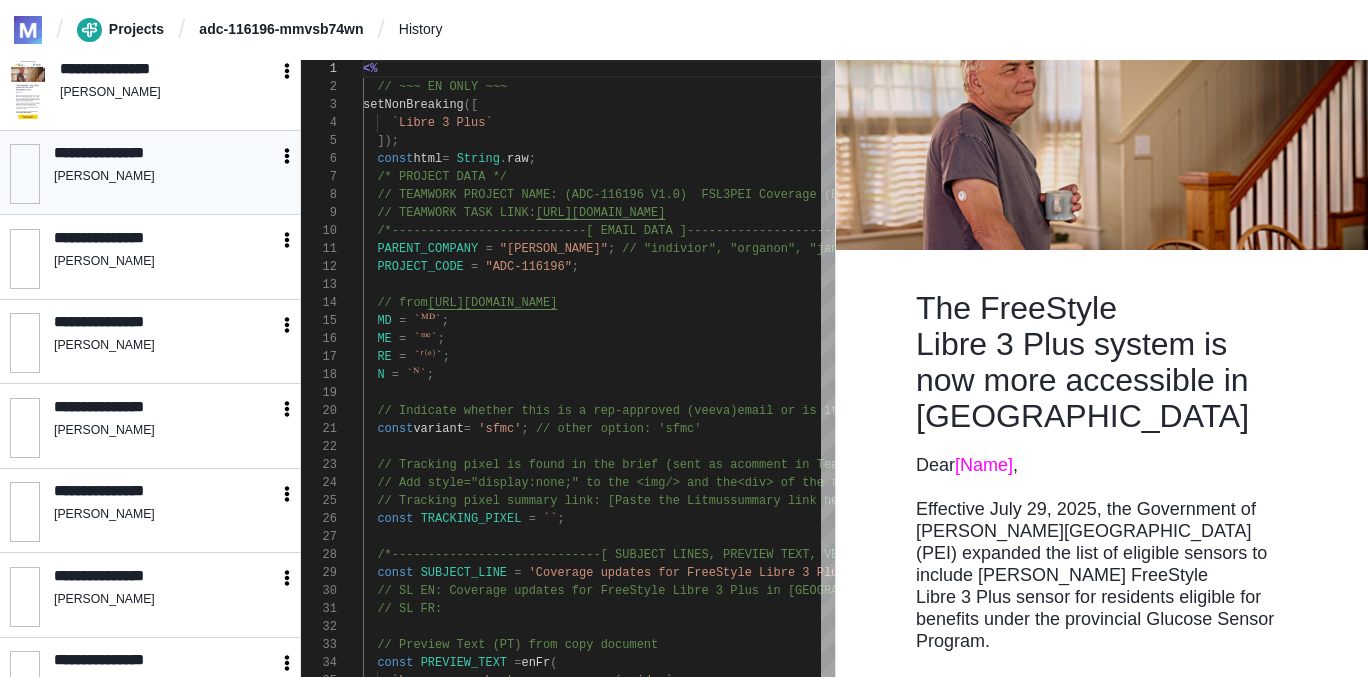 click on "[PERSON_NAME]" at bounding box center (165, 177) 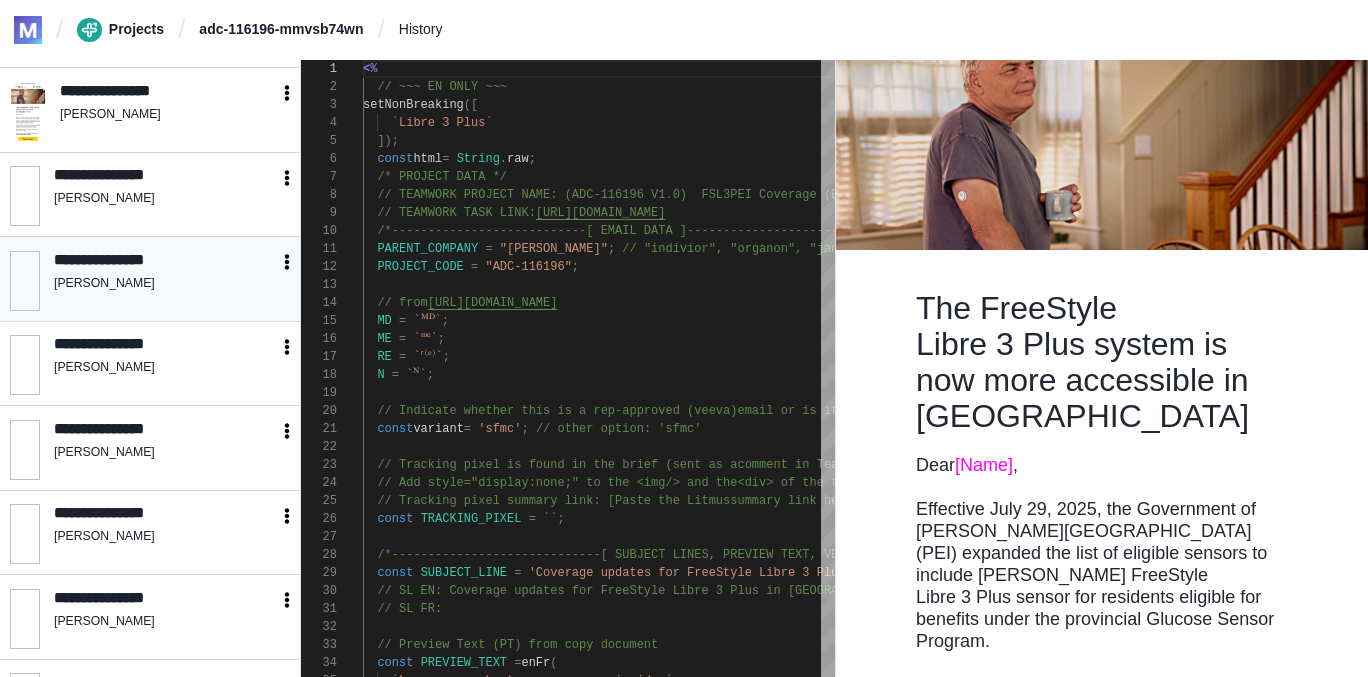 scroll, scrollTop: 351, scrollLeft: 0, axis: vertical 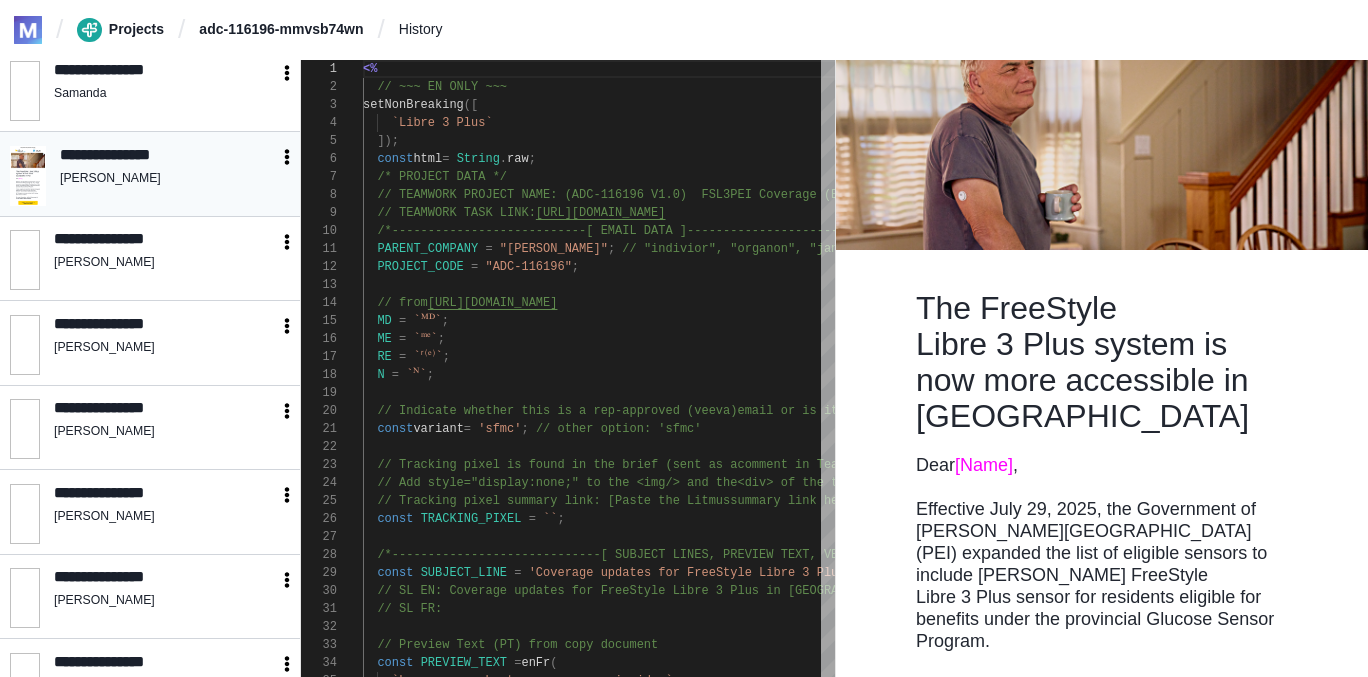 click on "[PERSON_NAME]" at bounding box center (168, 179) 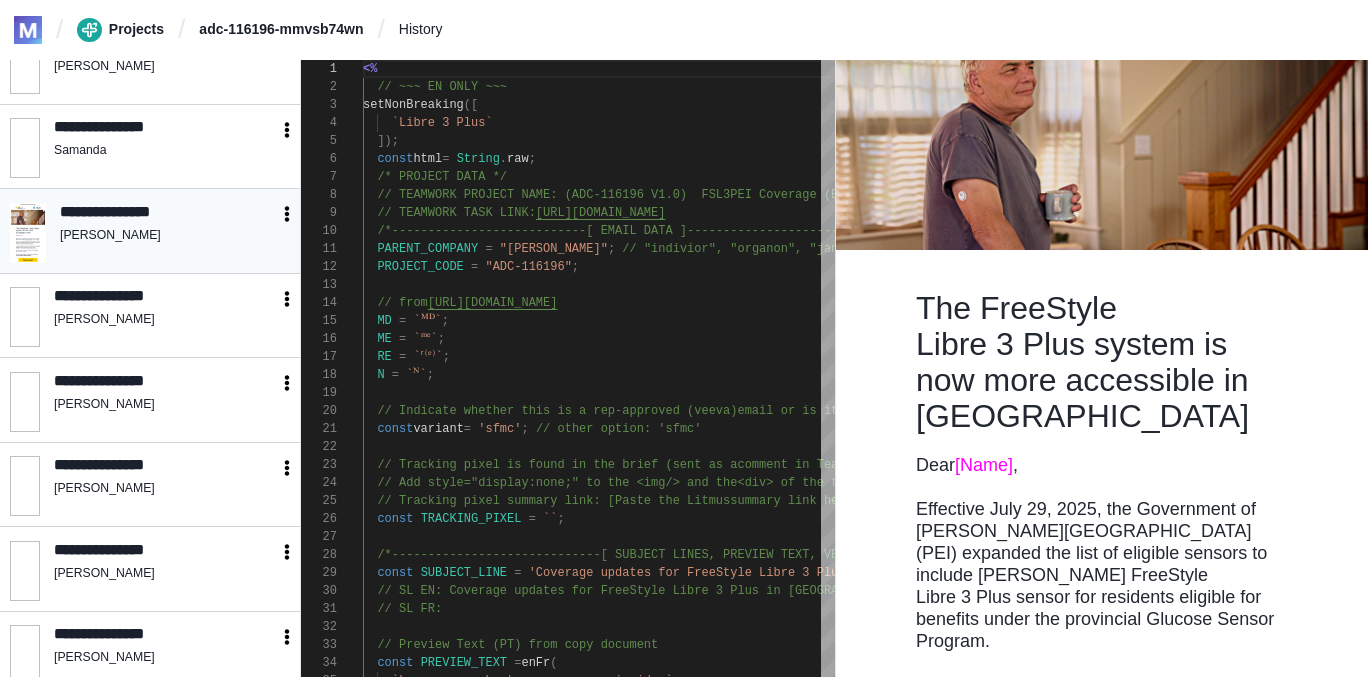 scroll, scrollTop: 290, scrollLeft: 0, axis: vertical 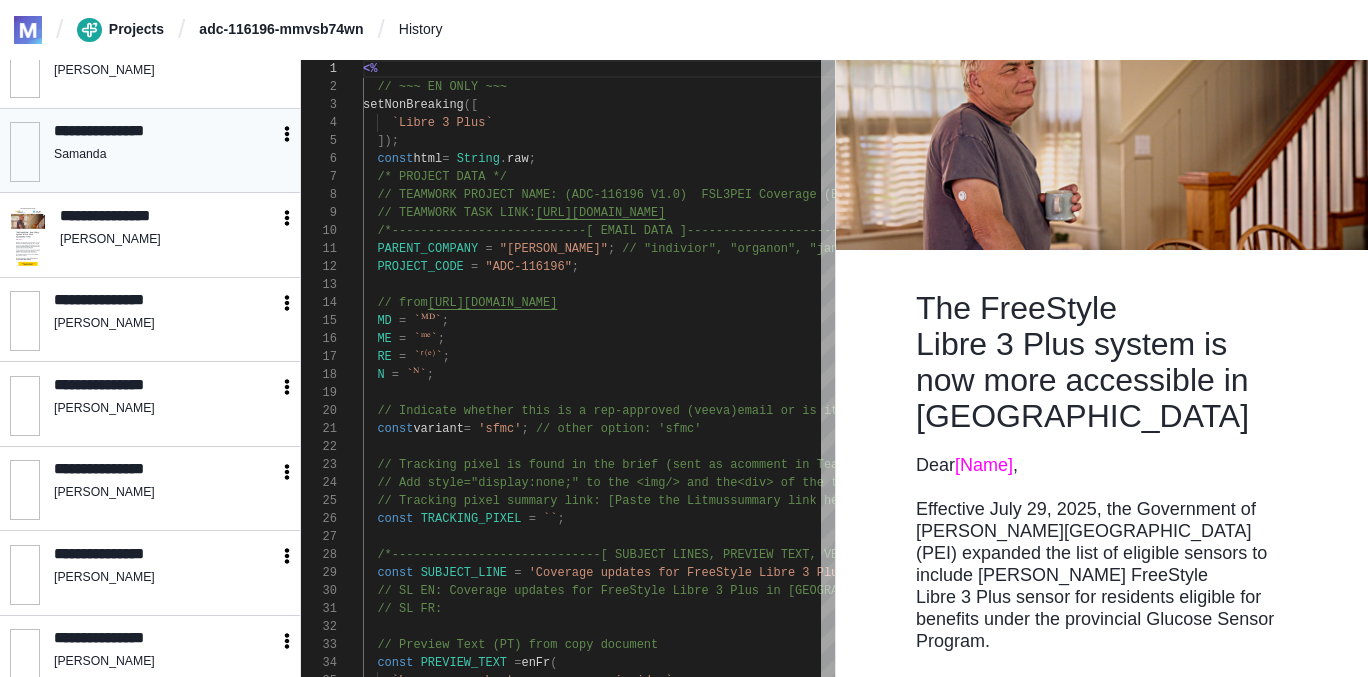 click on "Samanda" at bounding box center (165, 155) 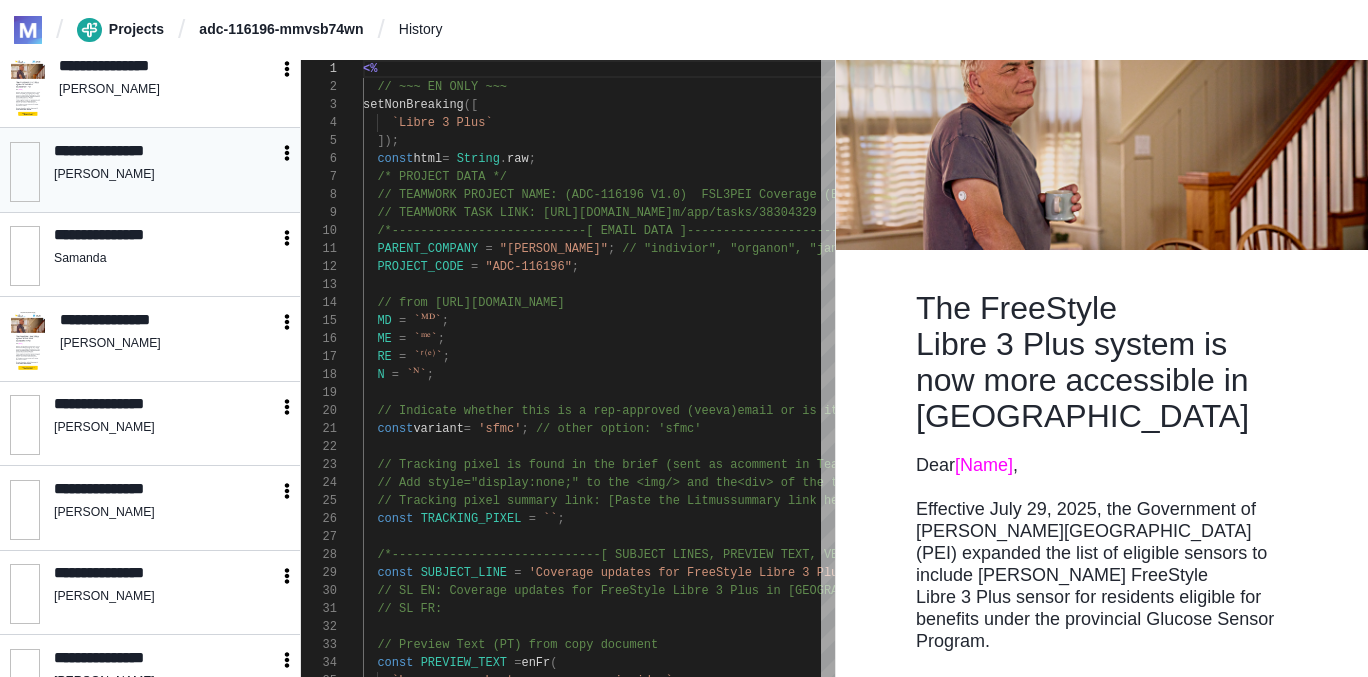 scroll, scrollTop: 187, scrollLeft: 0, axis: vertical 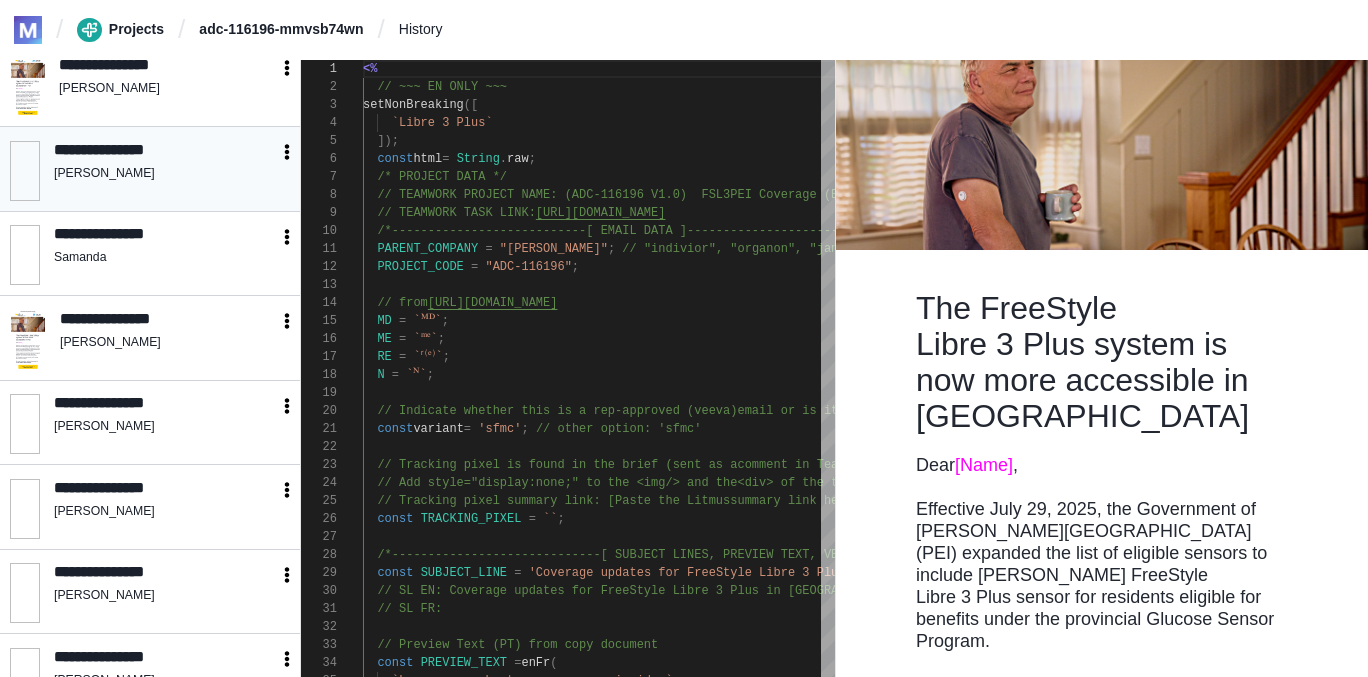 click on "[PERSON_NAME]" at bounding box center (165, 174) 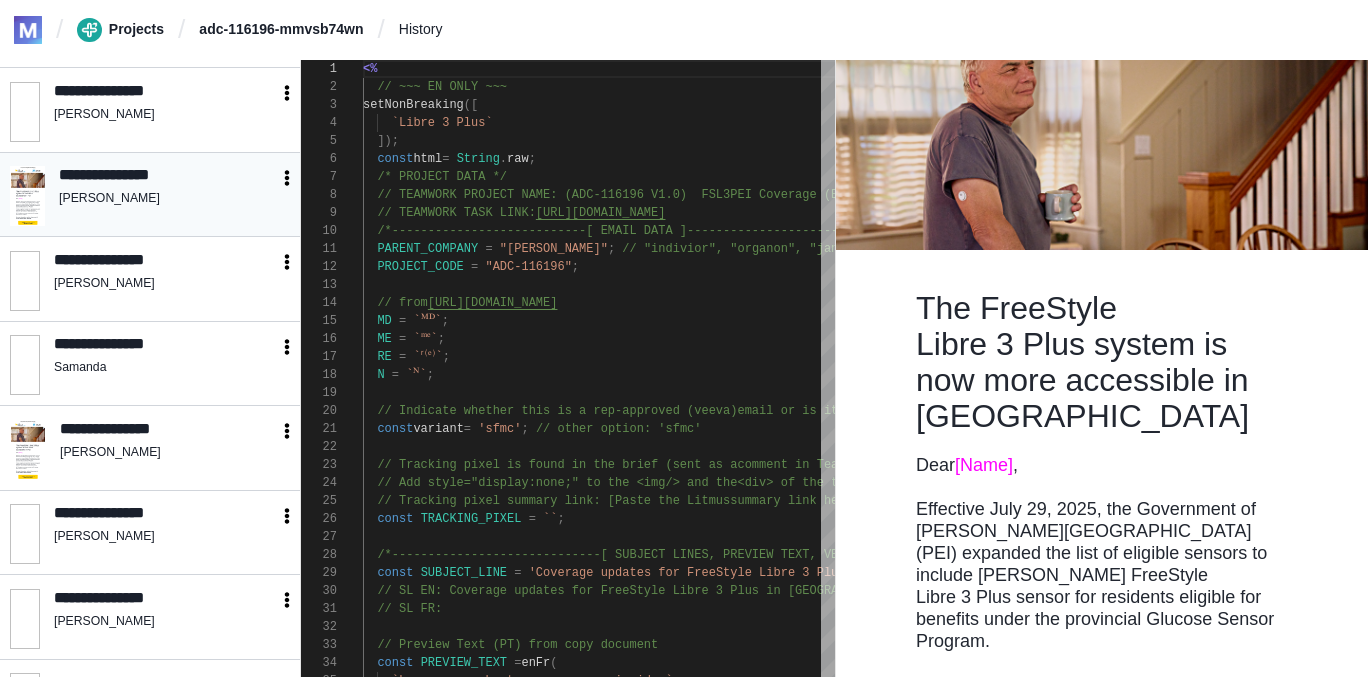 click on "**********" at bounding box center (167, 196) 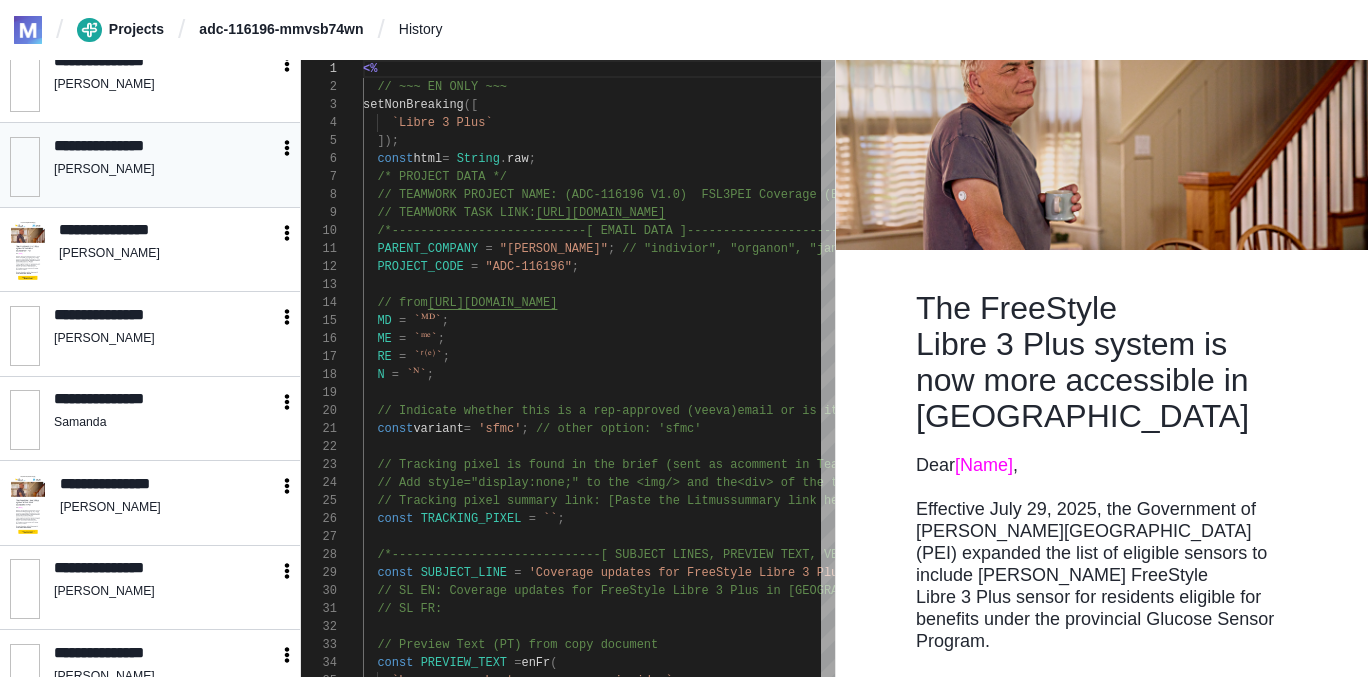 scroll, scrollTop: 0, scrollLeft: 0, axis: both 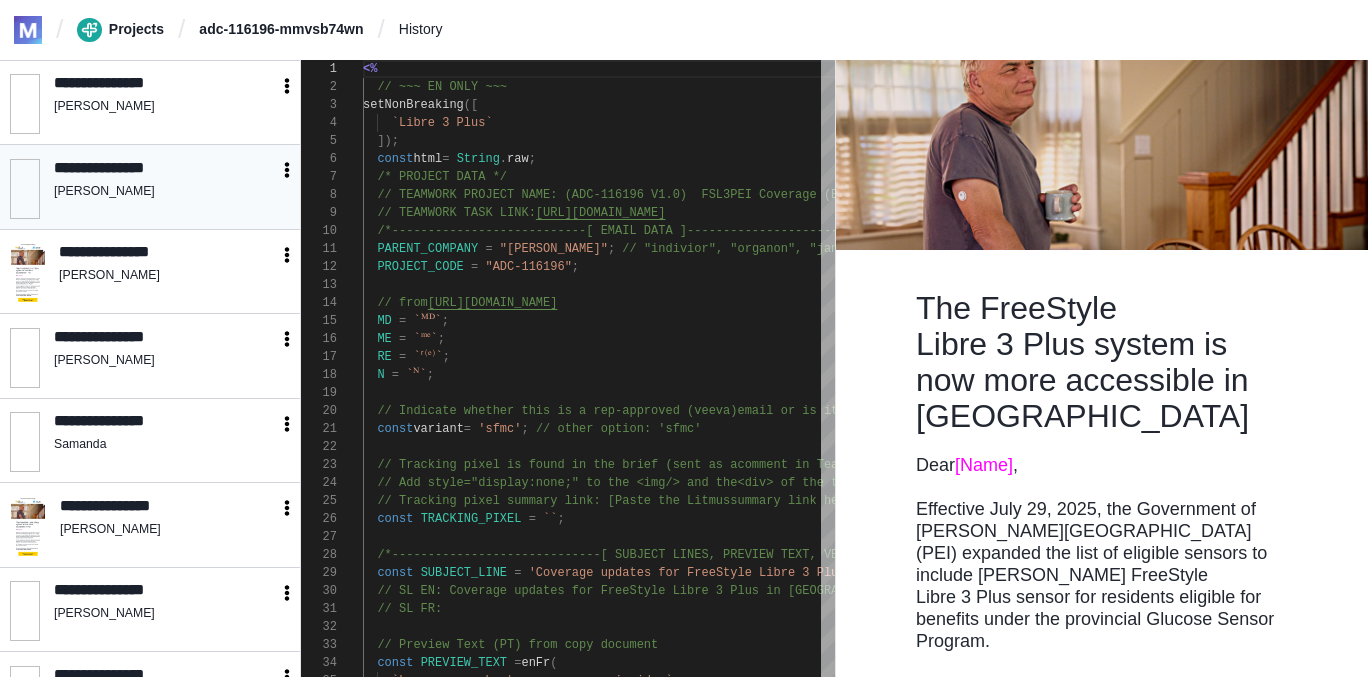 click on "[PERSON_NAME]" at bounding box center [165, 192] 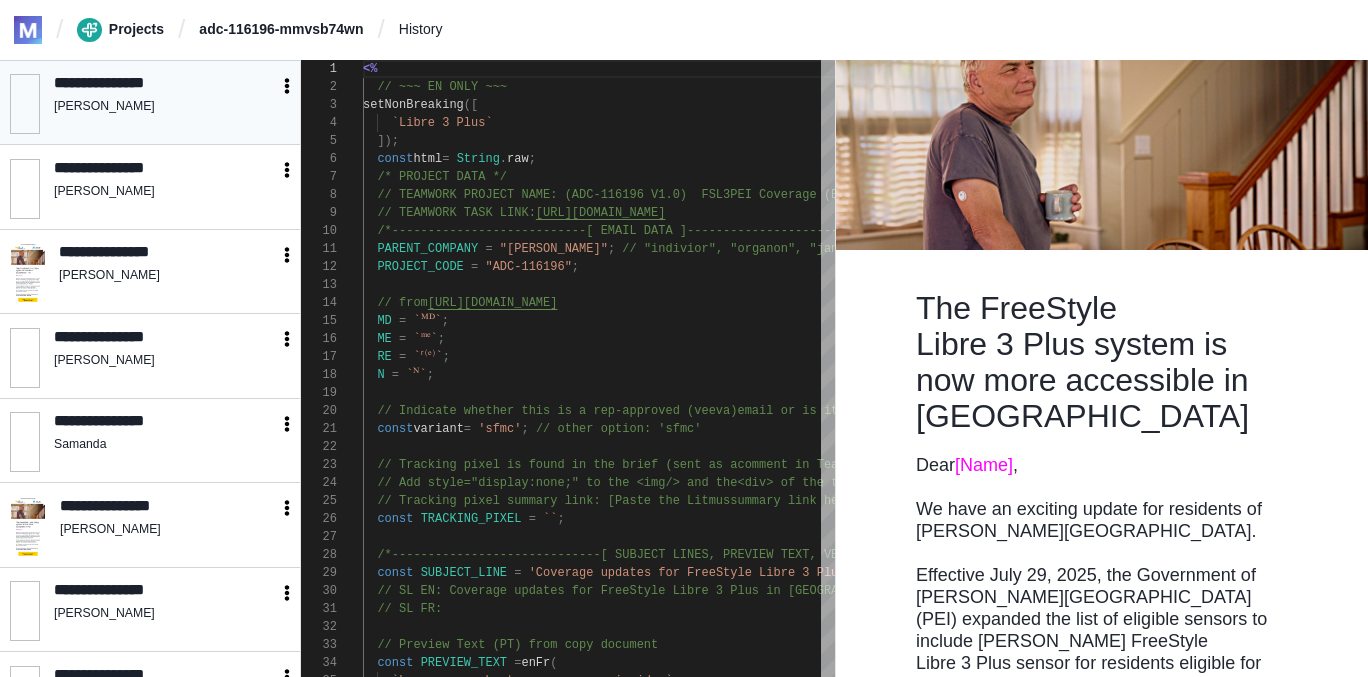 click on "[PERSON_NAME]" at bounding box center [165, 107] 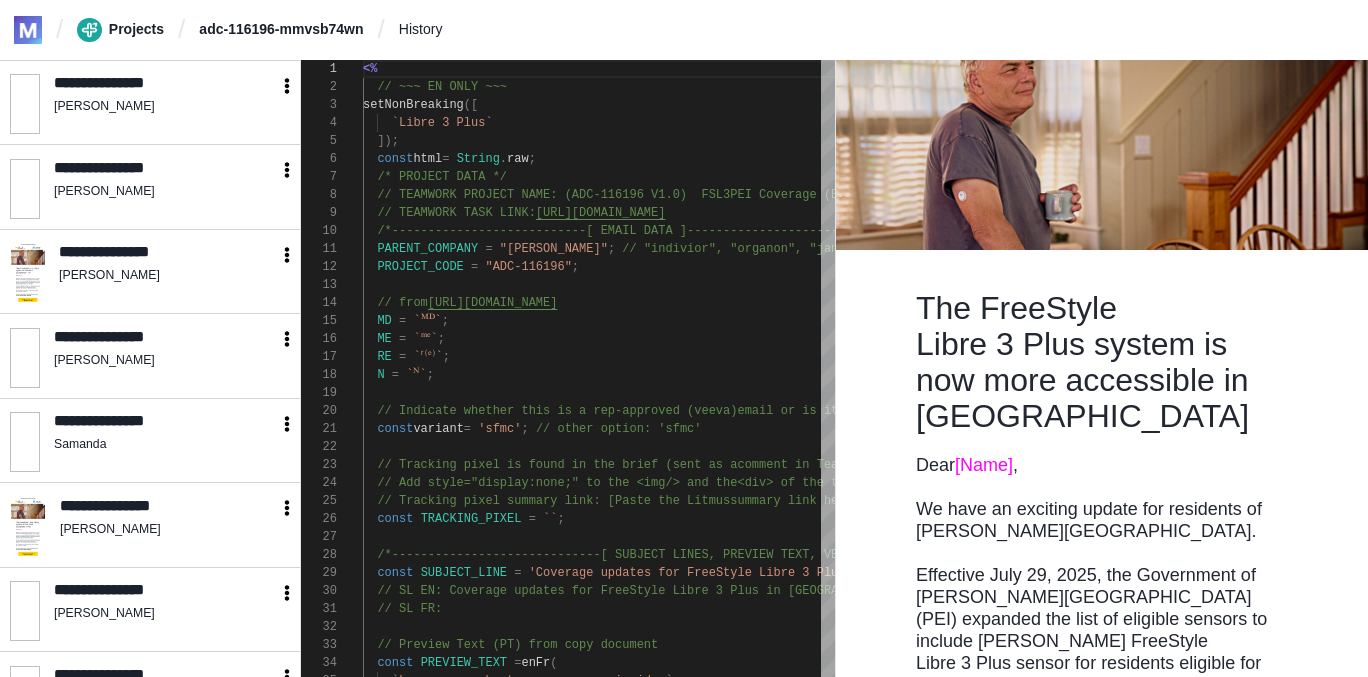 click on "/ Projects / adc-116196-mmvsb74wn / History" at bounding box center (684, 30) 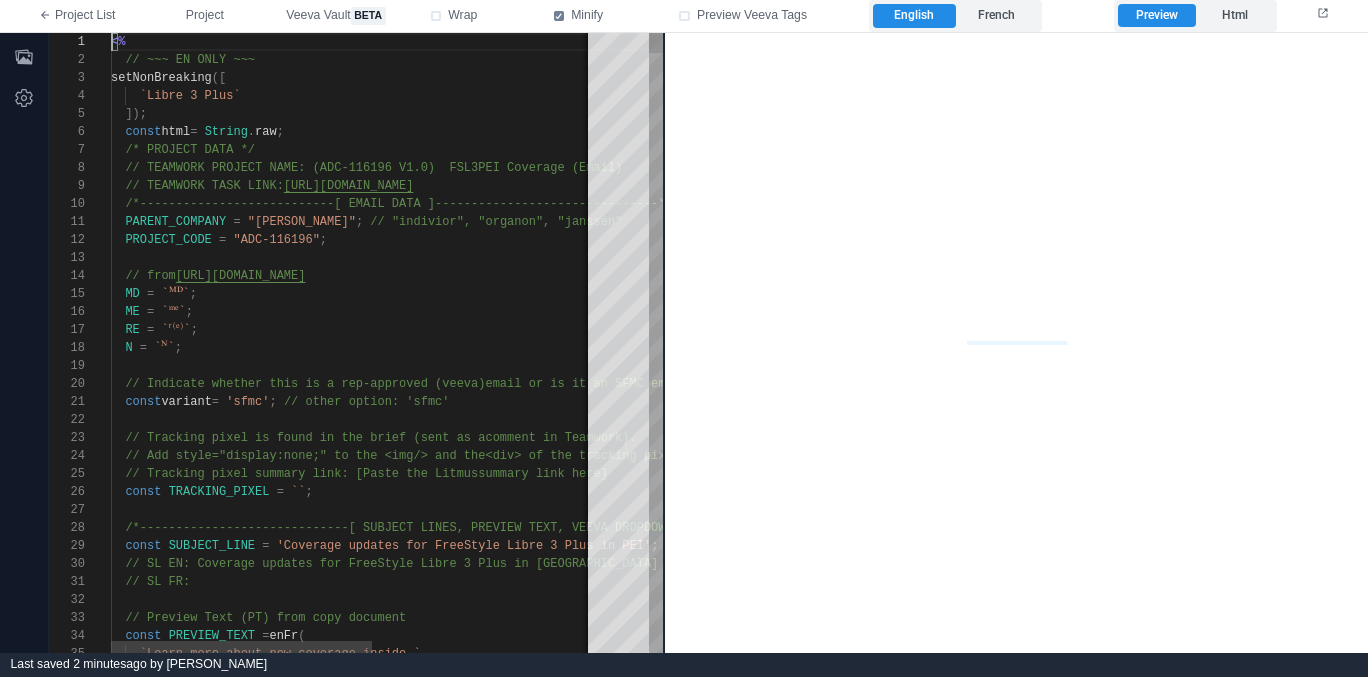 scroll, scrollTop: 0, scrollLeft: 0, axis: both 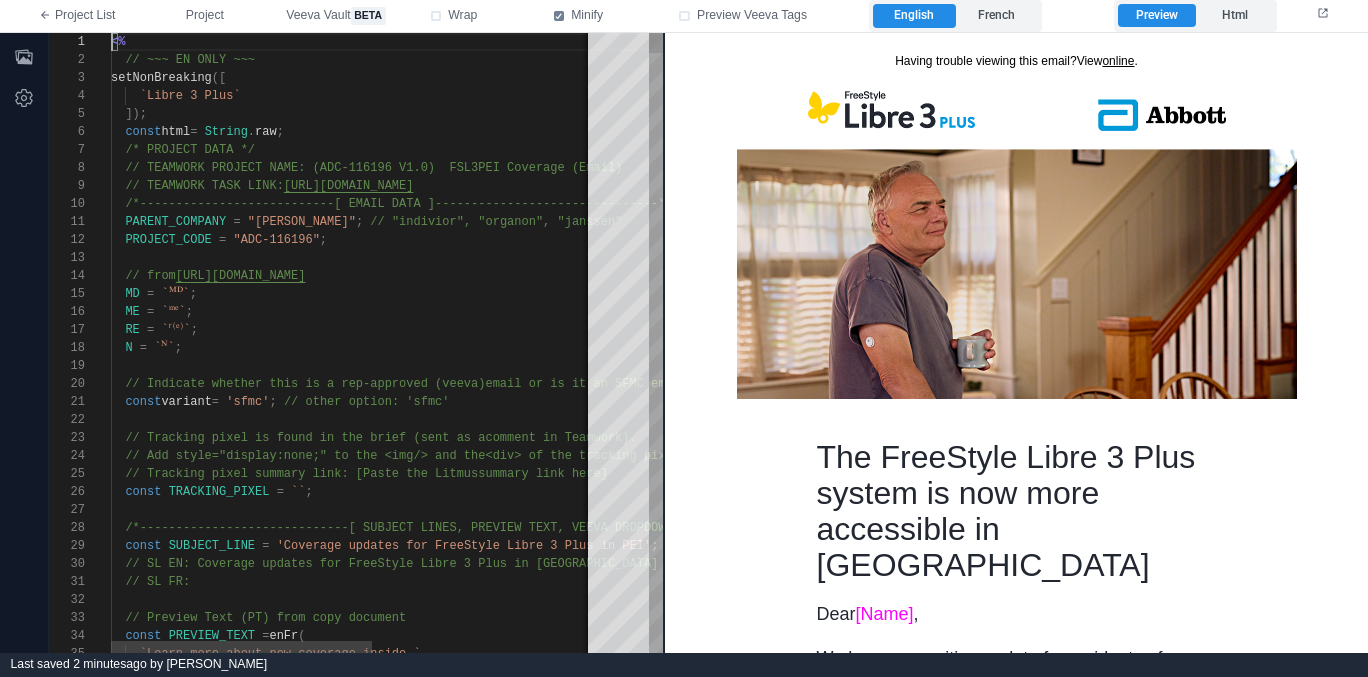 type on "**********" 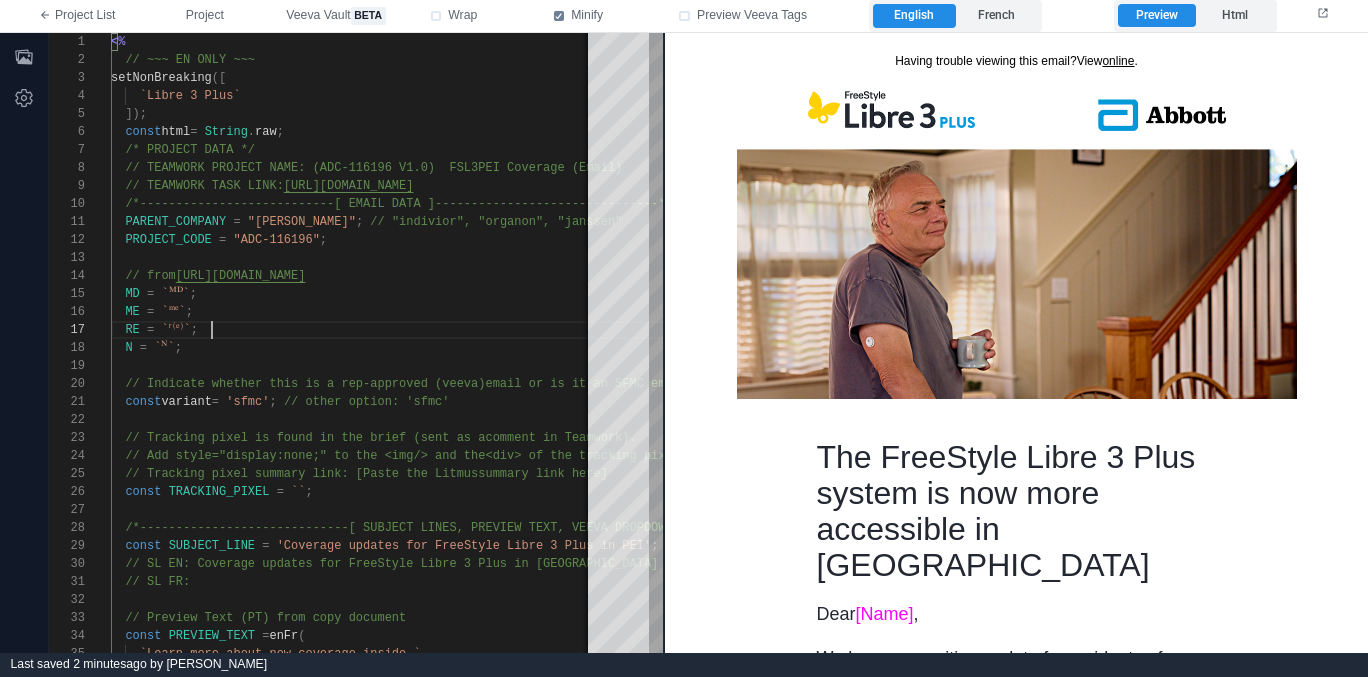 scroll, scrollTop: 115, scrollLeft: 0, axis: vertical 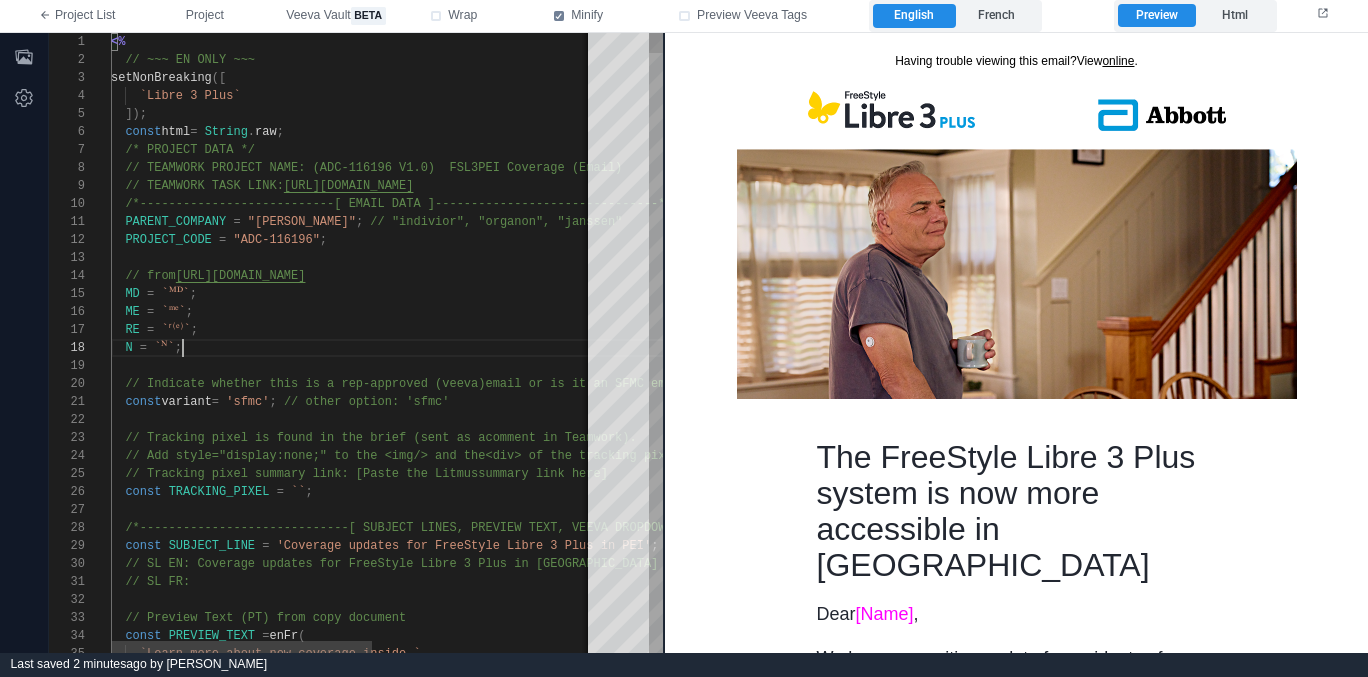 click on "N   =   `ᴺ` ;" at bounding box center [559, 348] 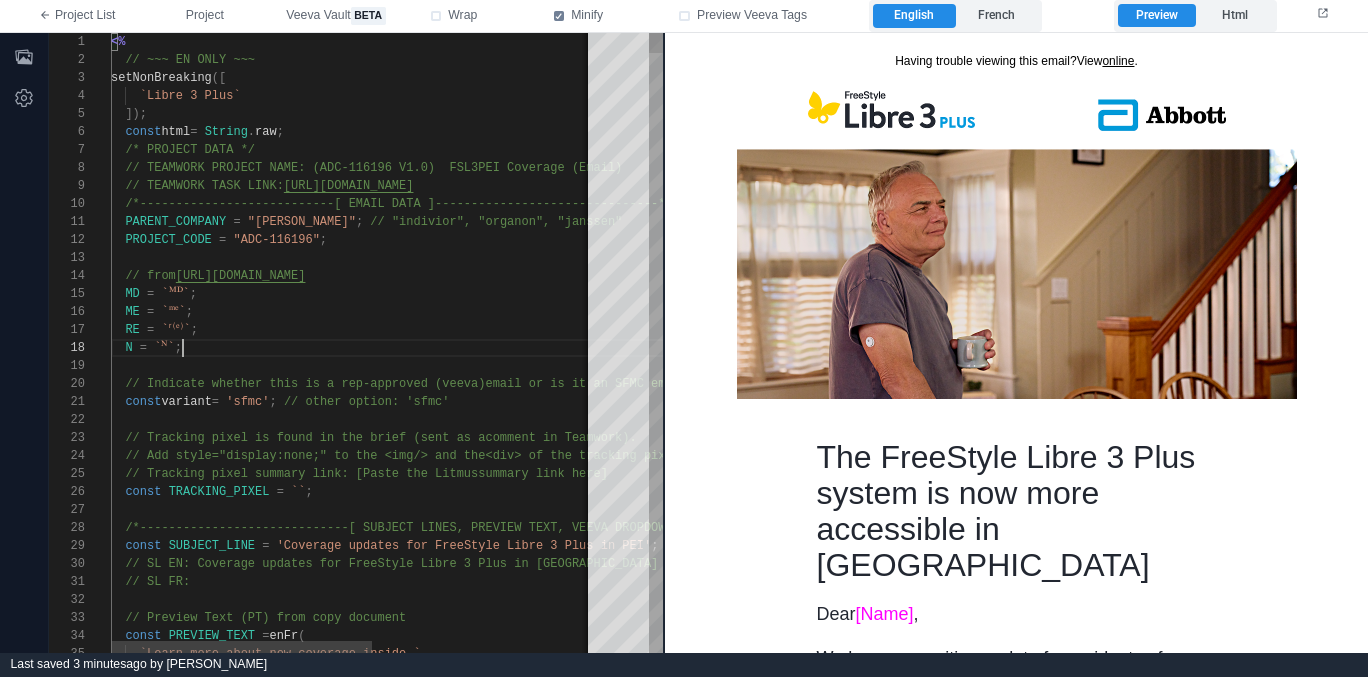 click on "ME   =   `ᵐᵉ` ;" at bounding box center (559, 312) 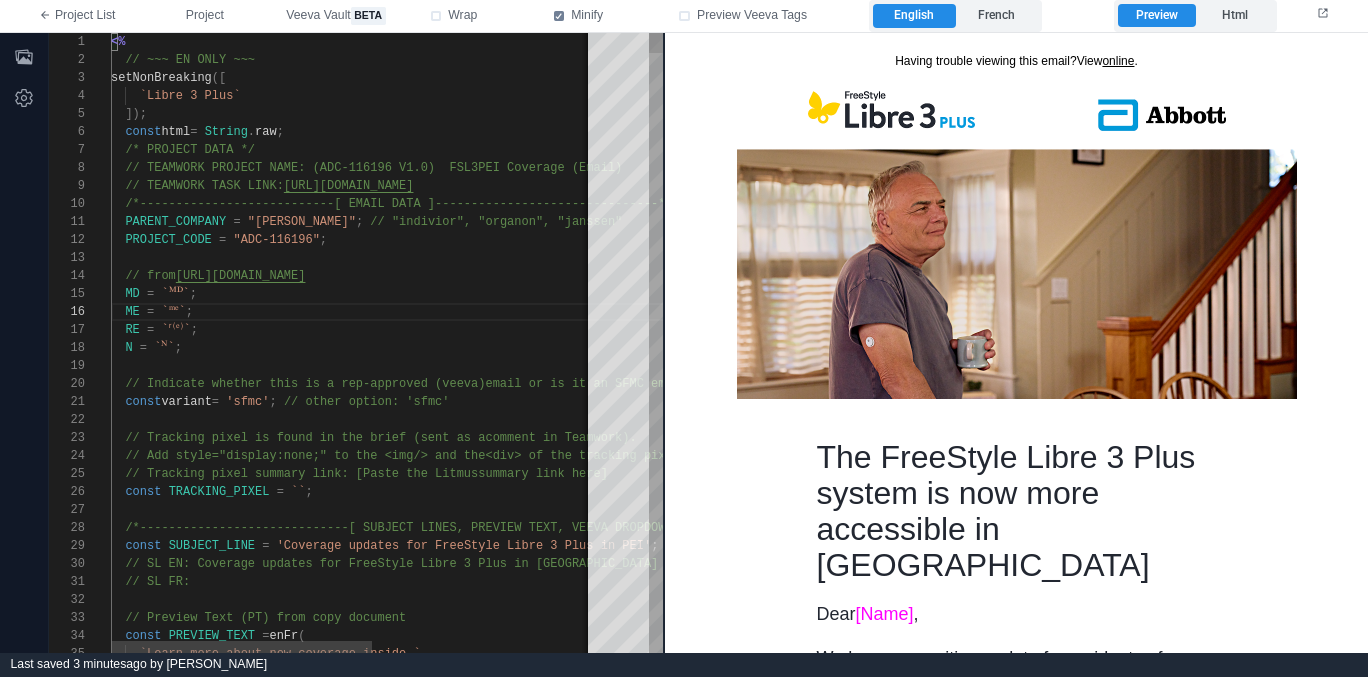 click on "MD   =   `ᴹᴰ` ;" at bounding box center [559, 294] 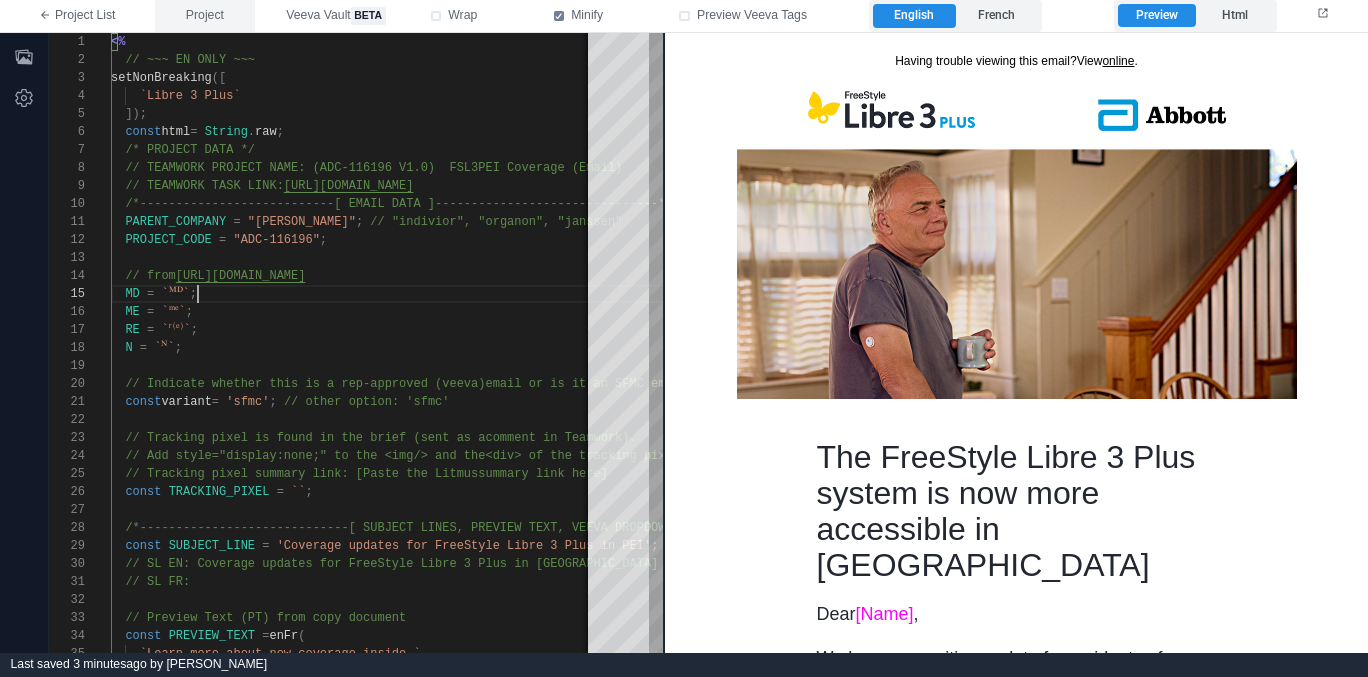 click on "Project" at bounding box center (205, 16) 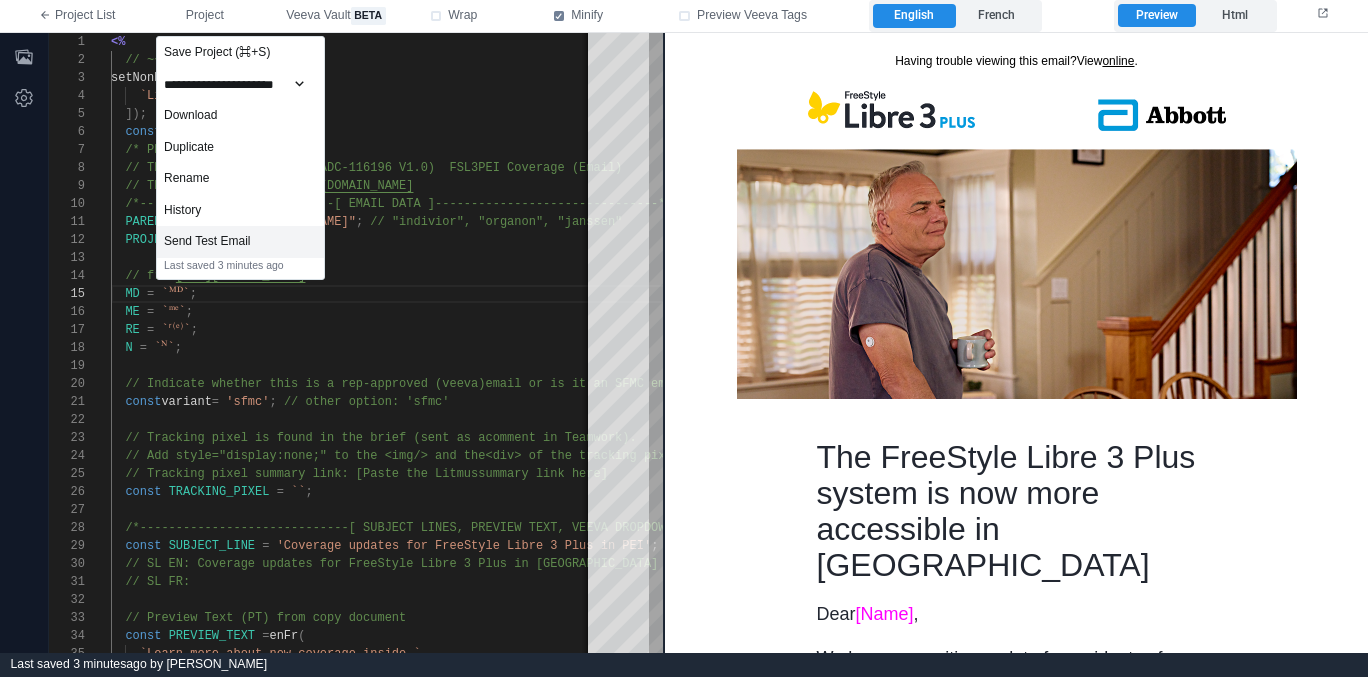 click on "Send Test Email" at bounding box center (240, 242) 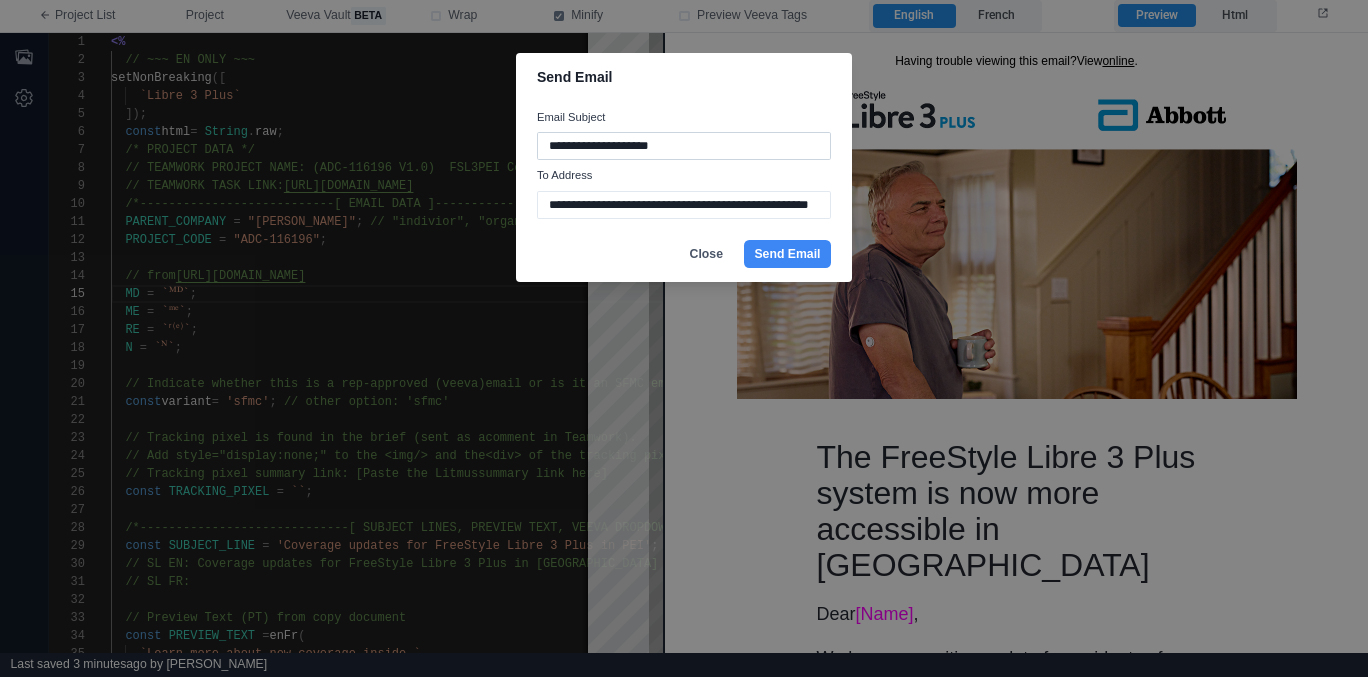 click on "**********" at bounding box center [684, 146] 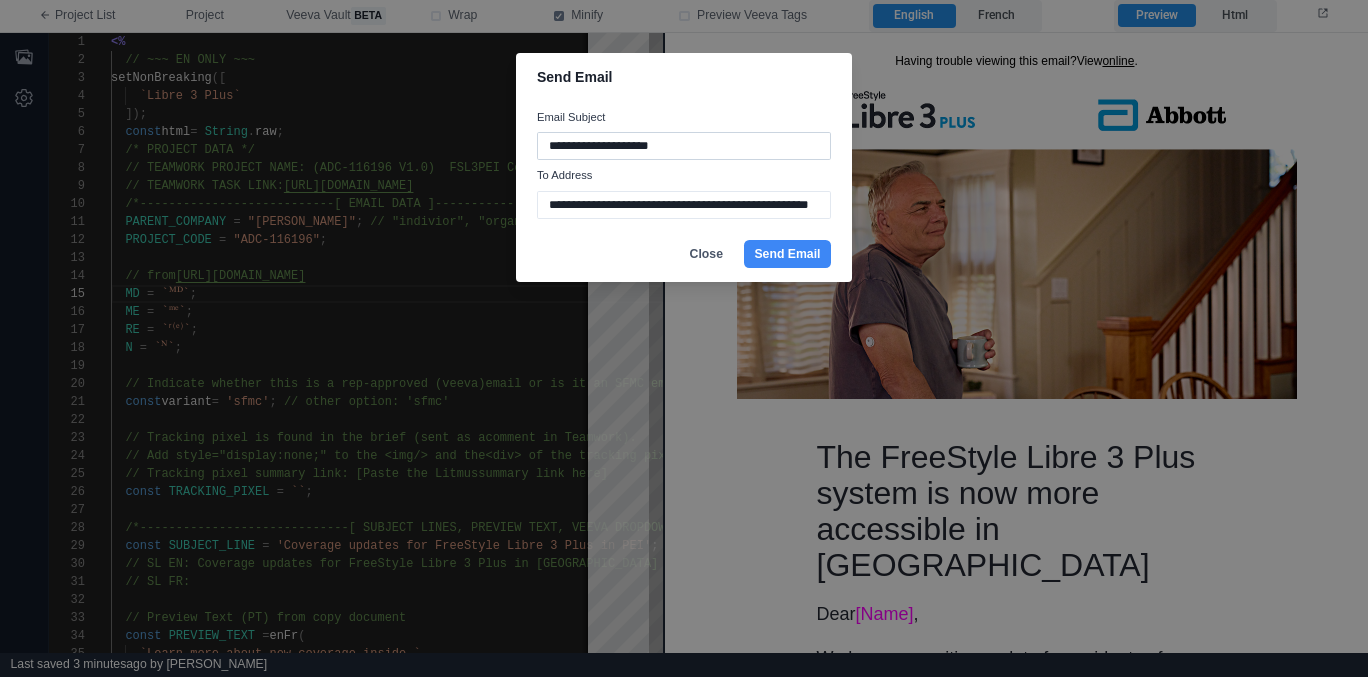 paste on "**********" 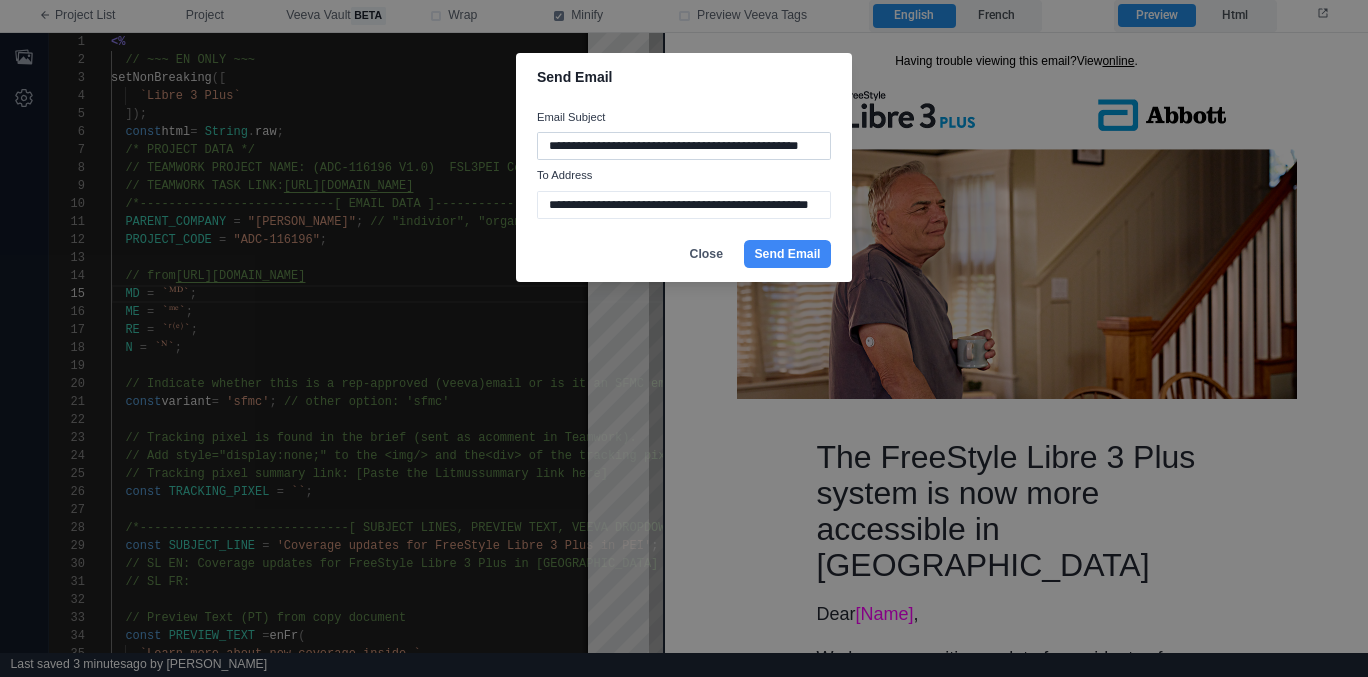 scroll, scrollTop: 0, scrollLeft: 0, axis: both 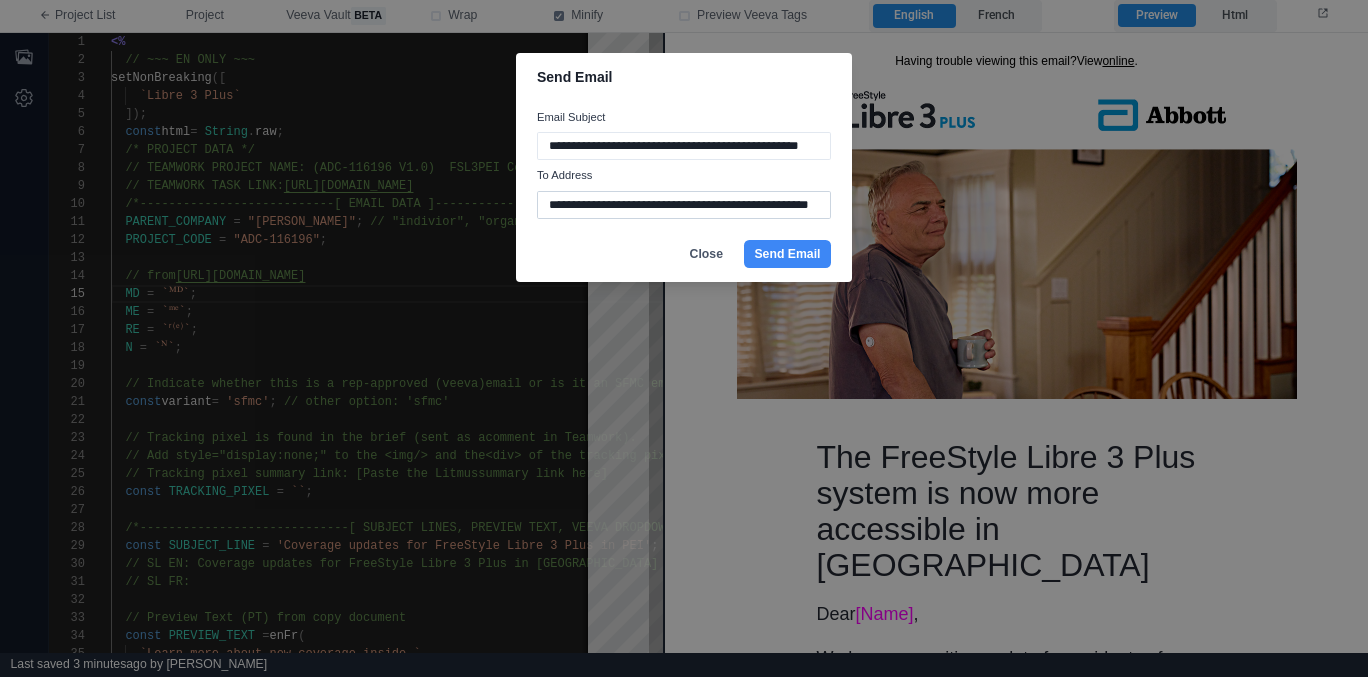 type on "**********" 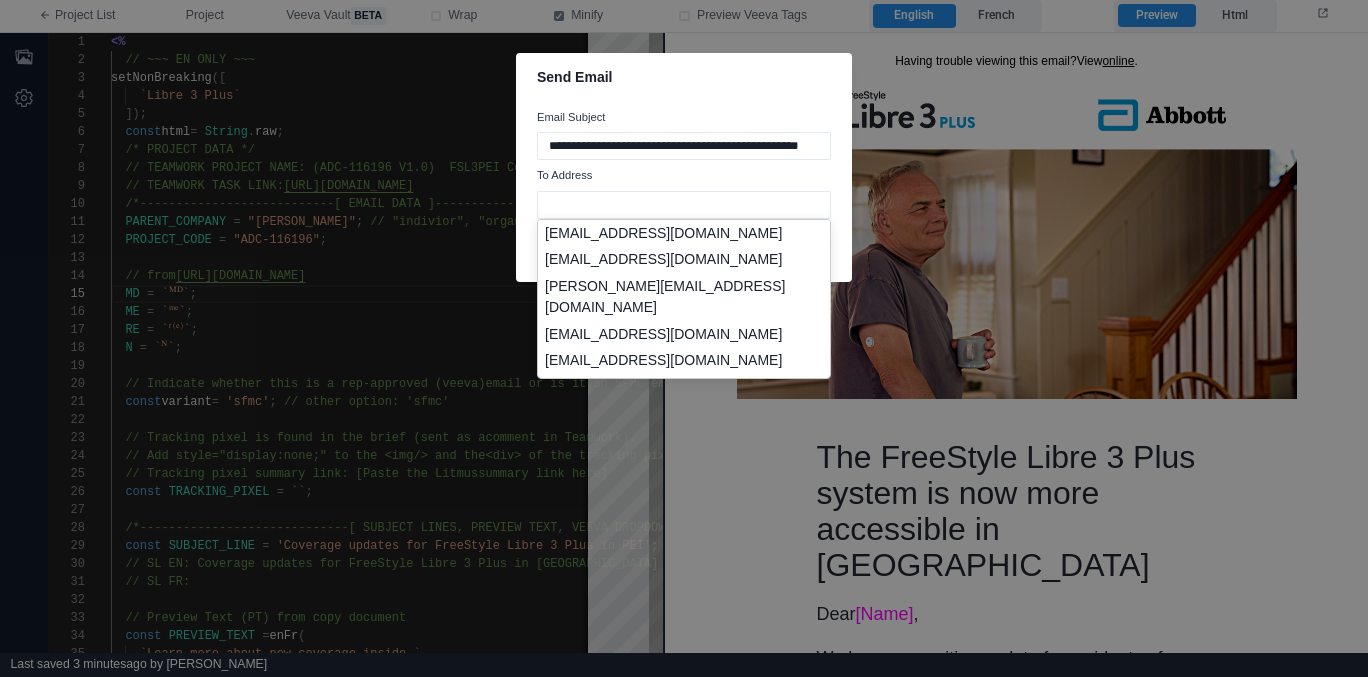 type 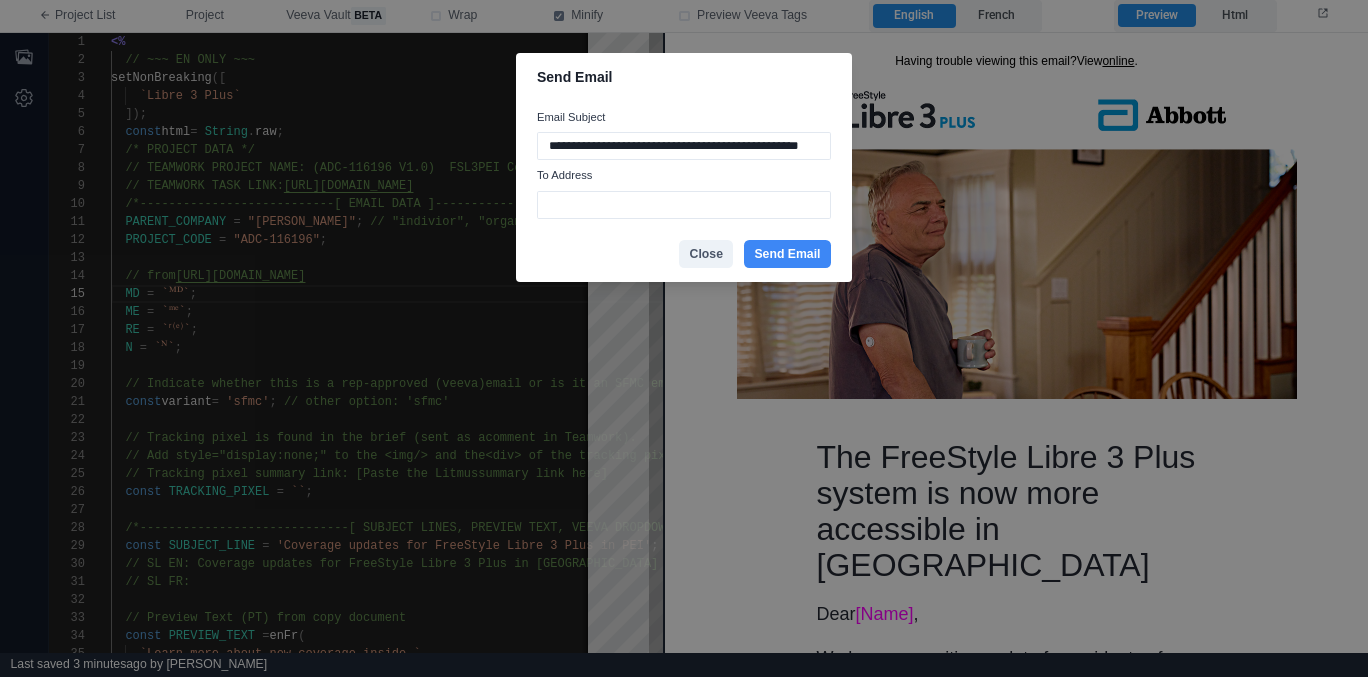 click on "Close" at bounding box center [706, 254] 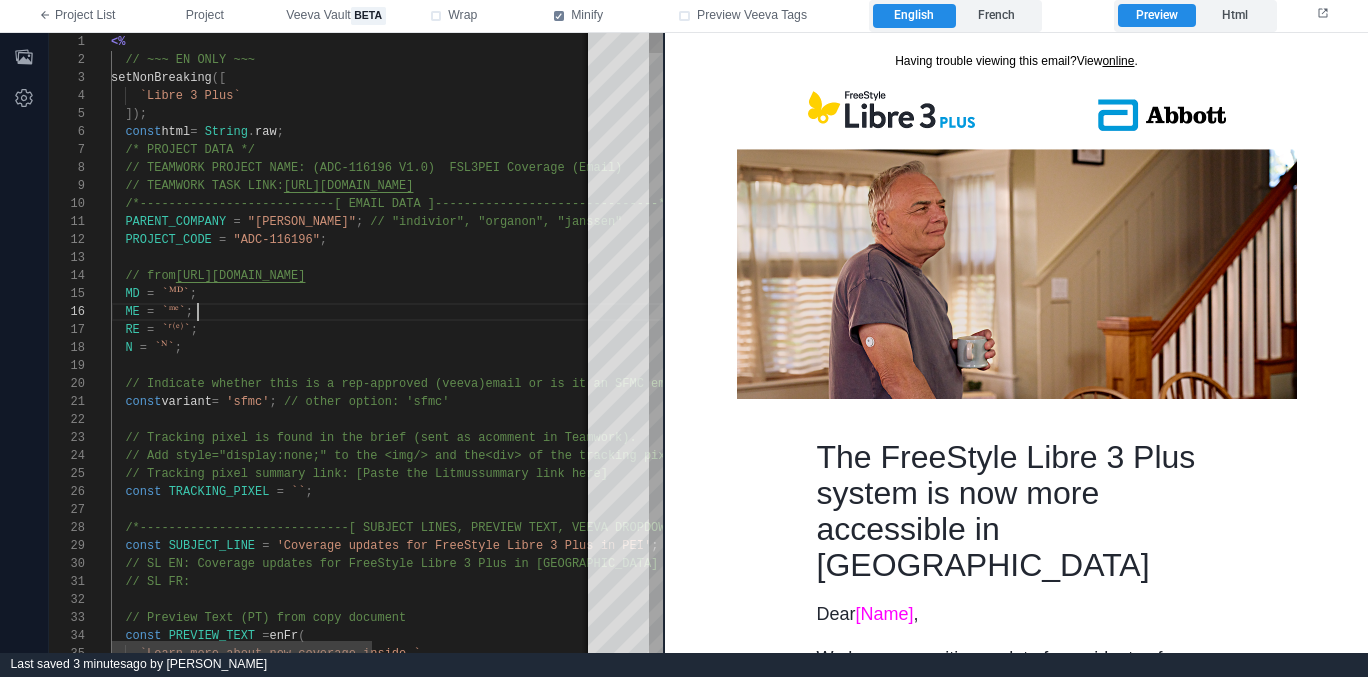 scroll, scrollTop: 90, scrollLeft: 87, axis: both 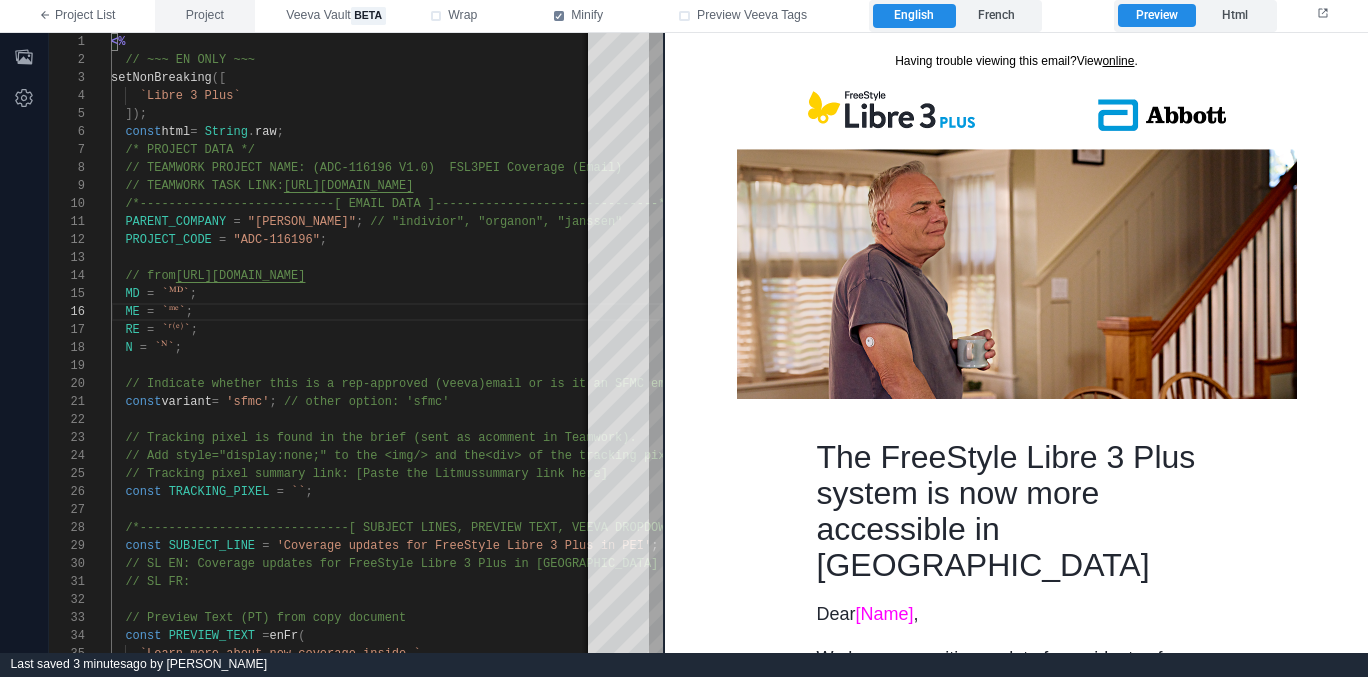 click on "Project" at bounding box center [205, 16] 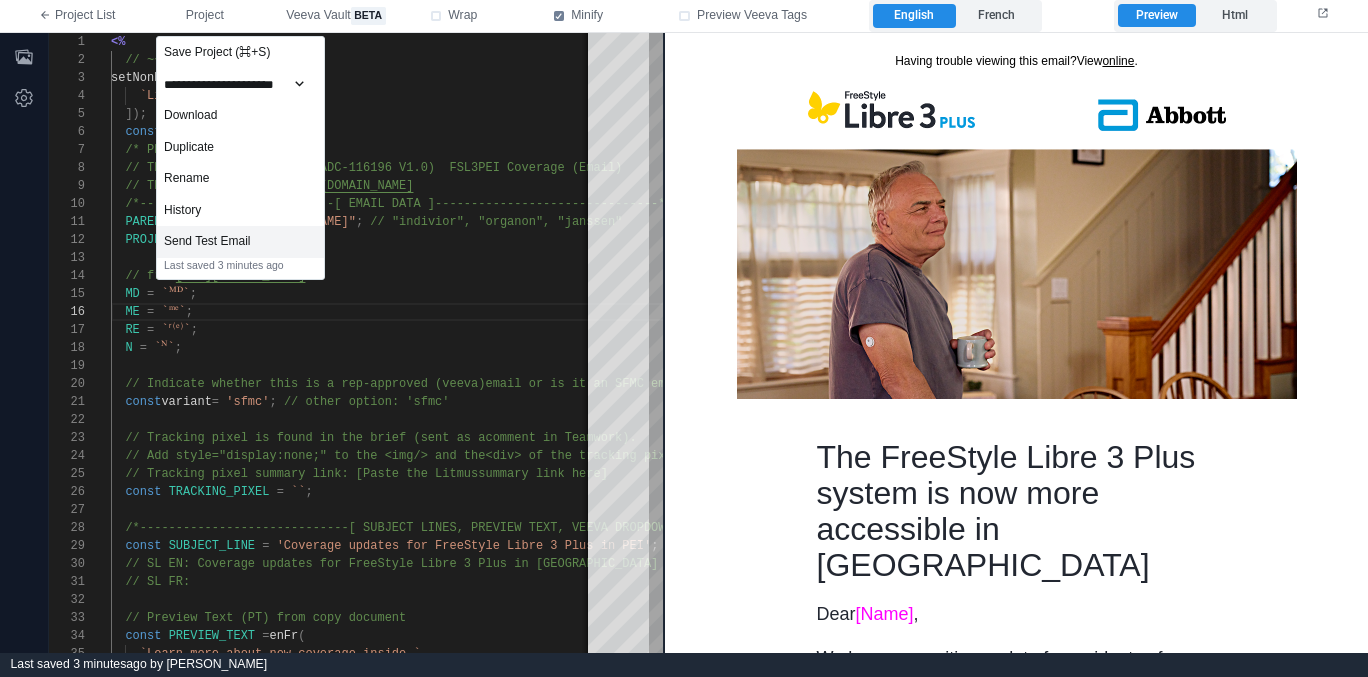 click on "Send Test Email" at bounding box center [240, 242] 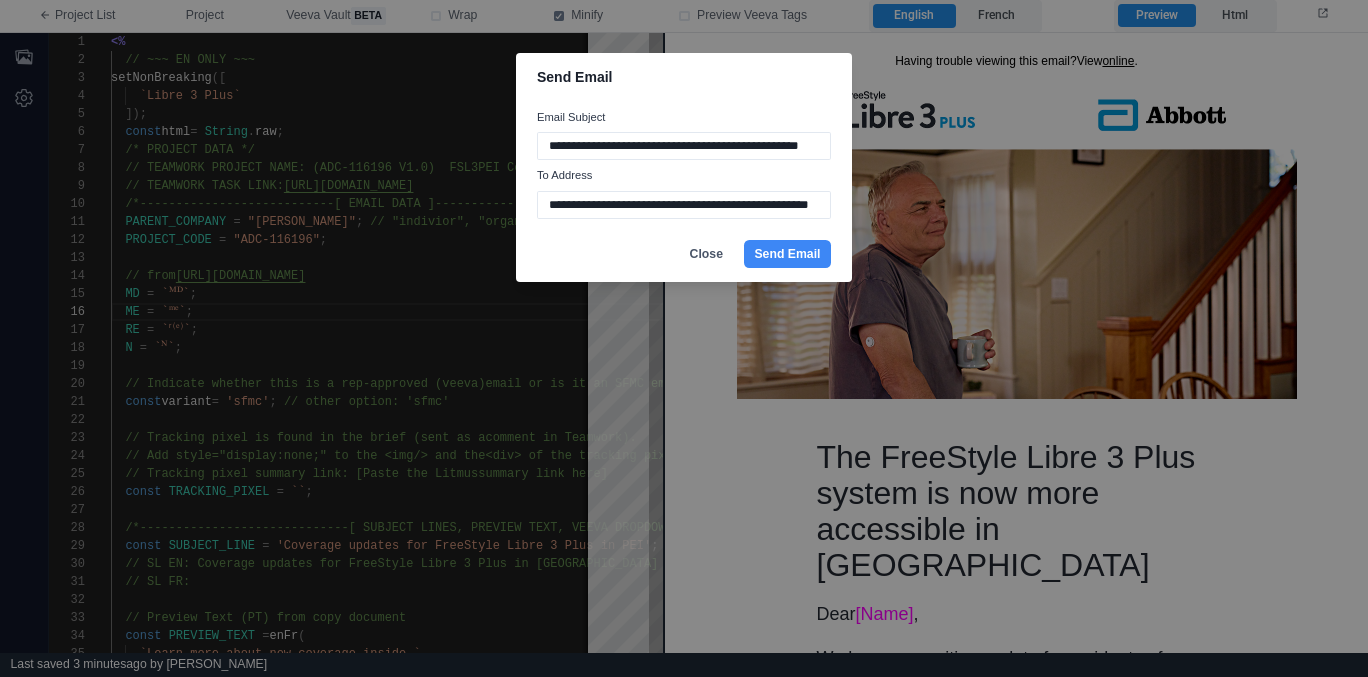 scroll, scrollTop: 0, scrollLeft: 16, axis: horizontal 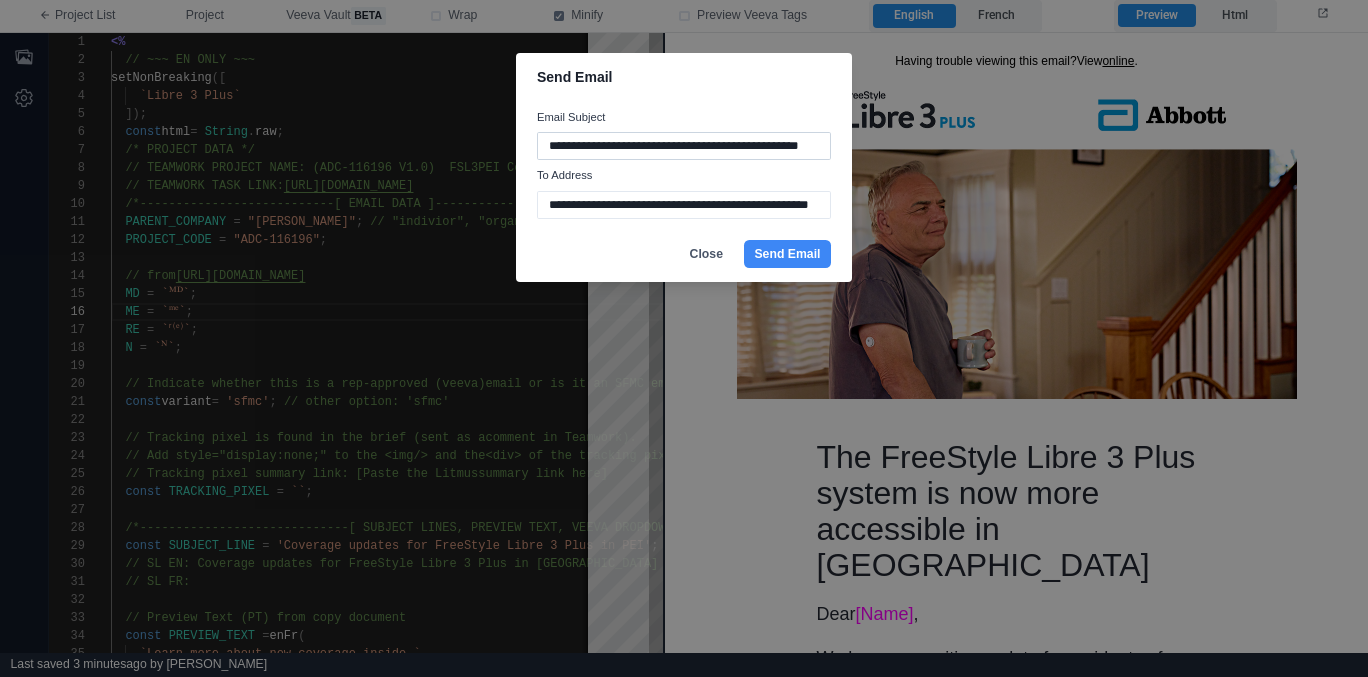click on "**********" at bounding box center [684, 146] 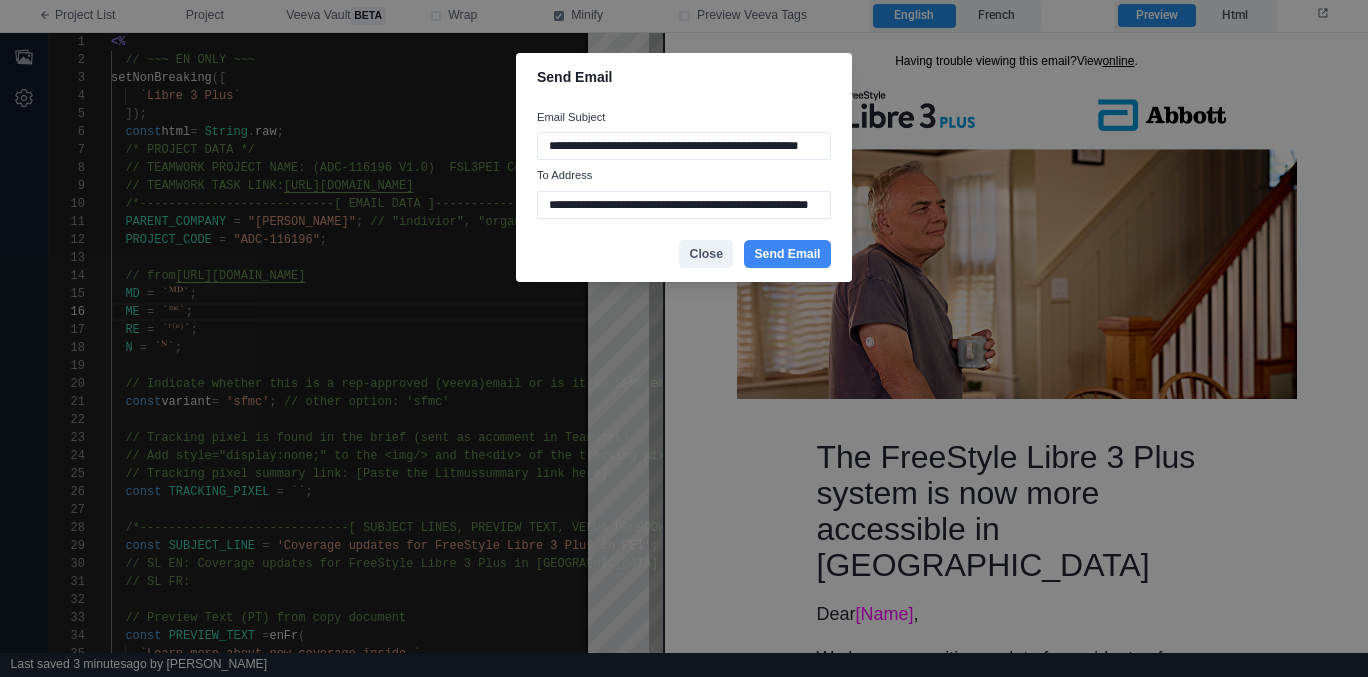 scroll, scrollTop: 0, scrollLeft: 0, axis: both 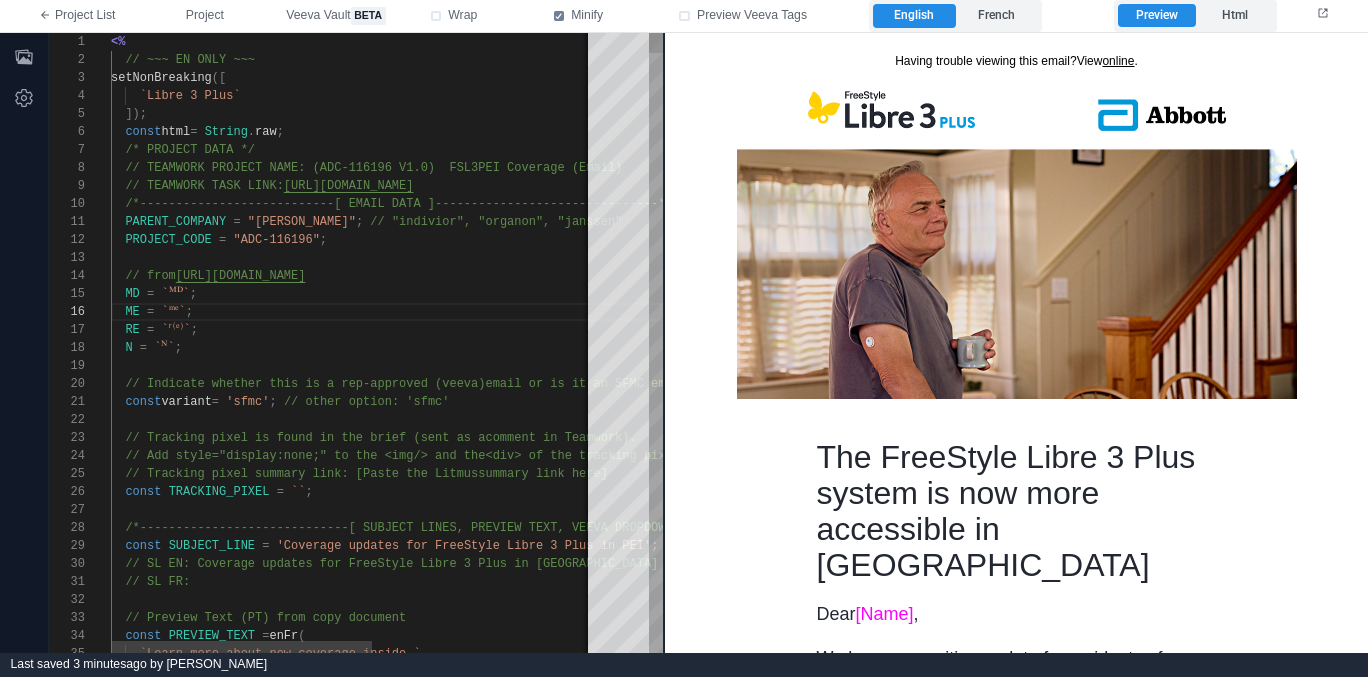 click on "N   =   `ᴺ` ;" at bounding box center (559, 348) 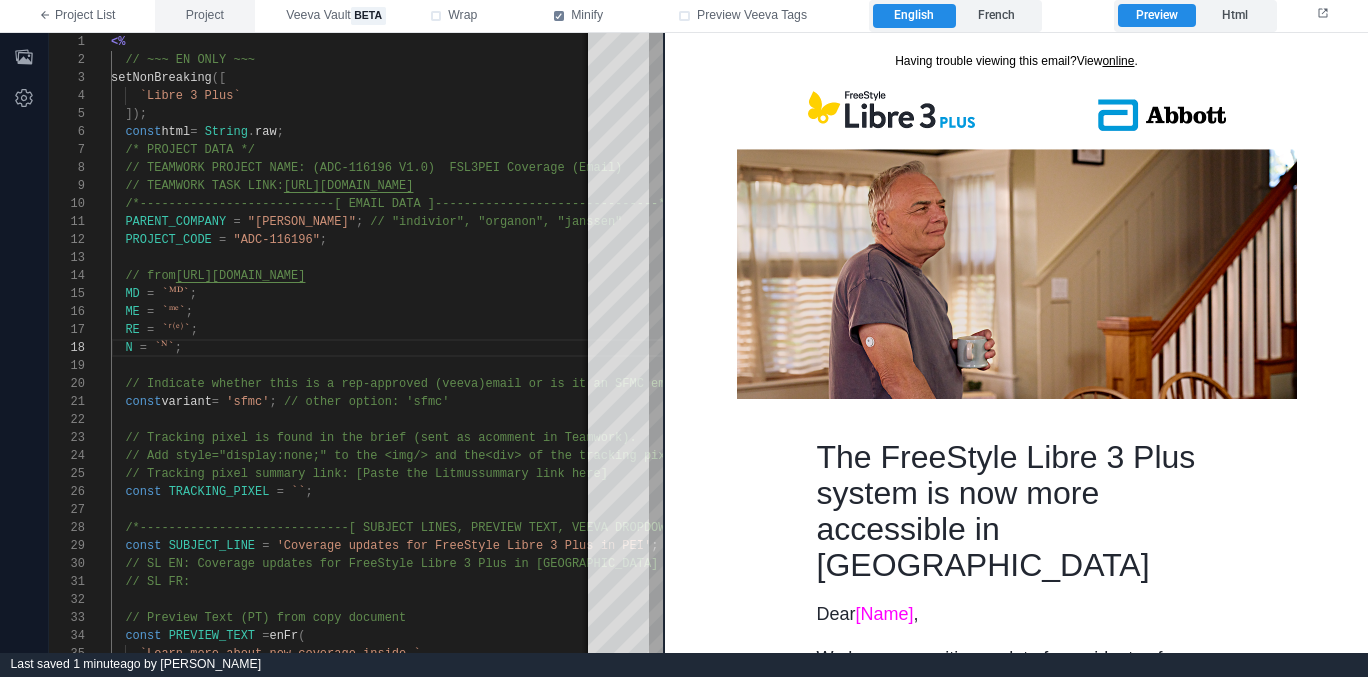 click on "Project" at bounding box center (205, 16) 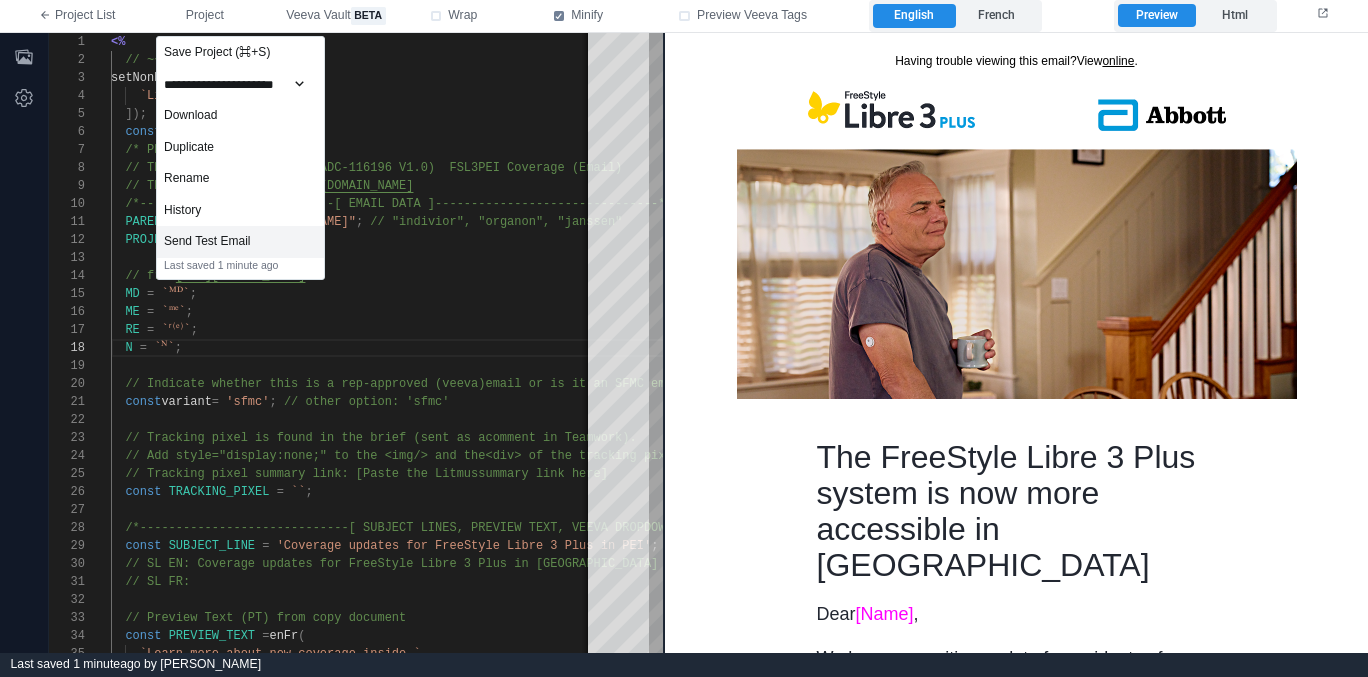 click on "Send Test Email" at bounding box center (240, 242) 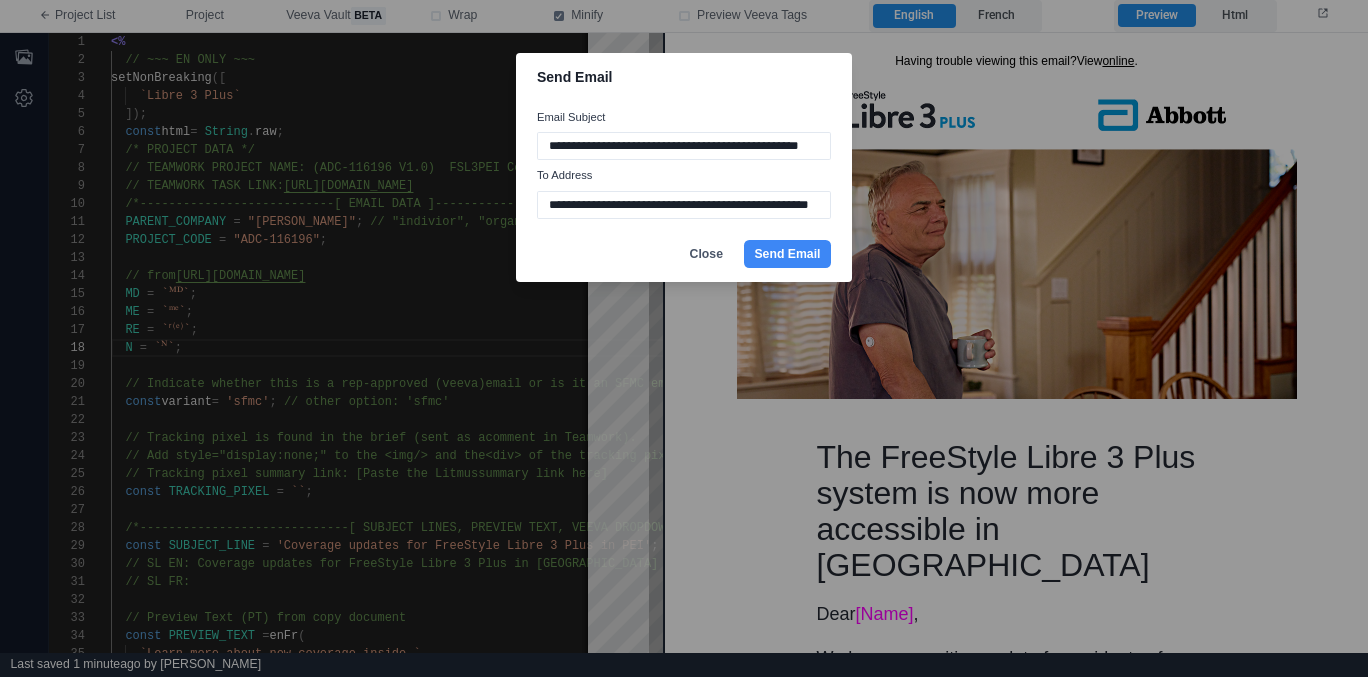 scroll, scrollTop: 0, scrollLeft: 16, axis: horizontal 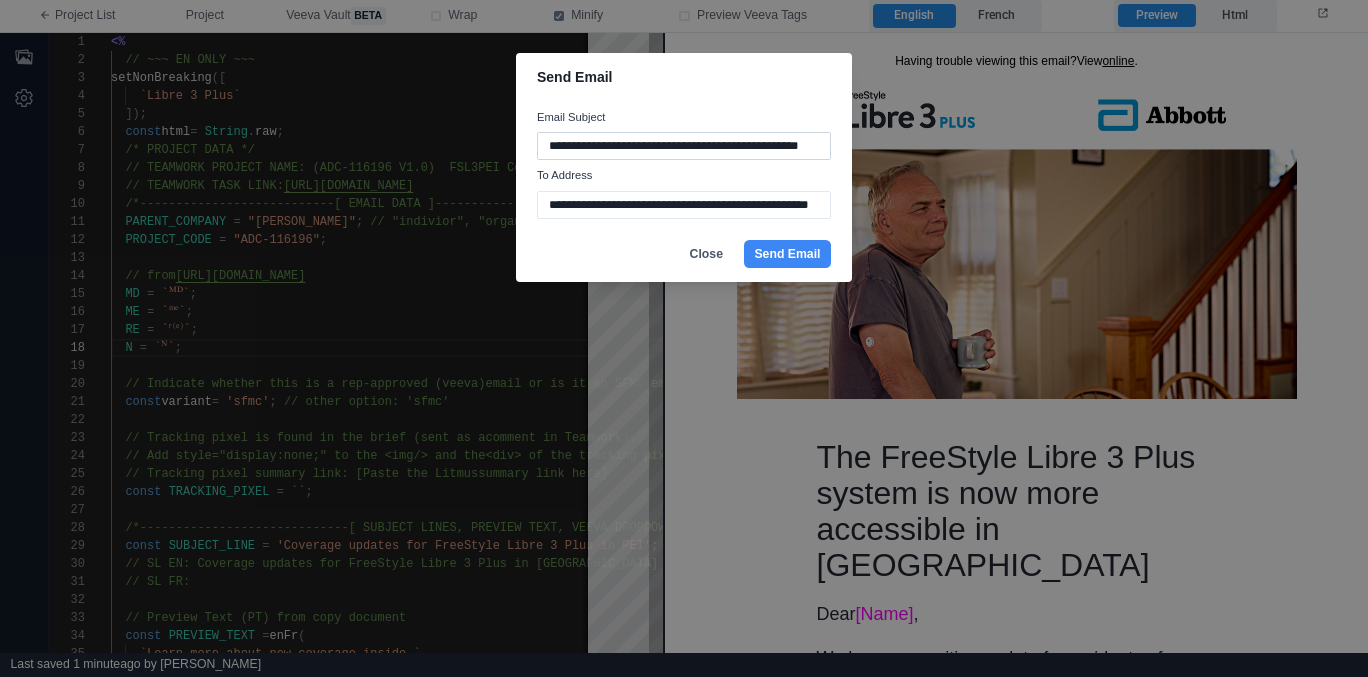 click on "**********" at bounding box center [684, 146] 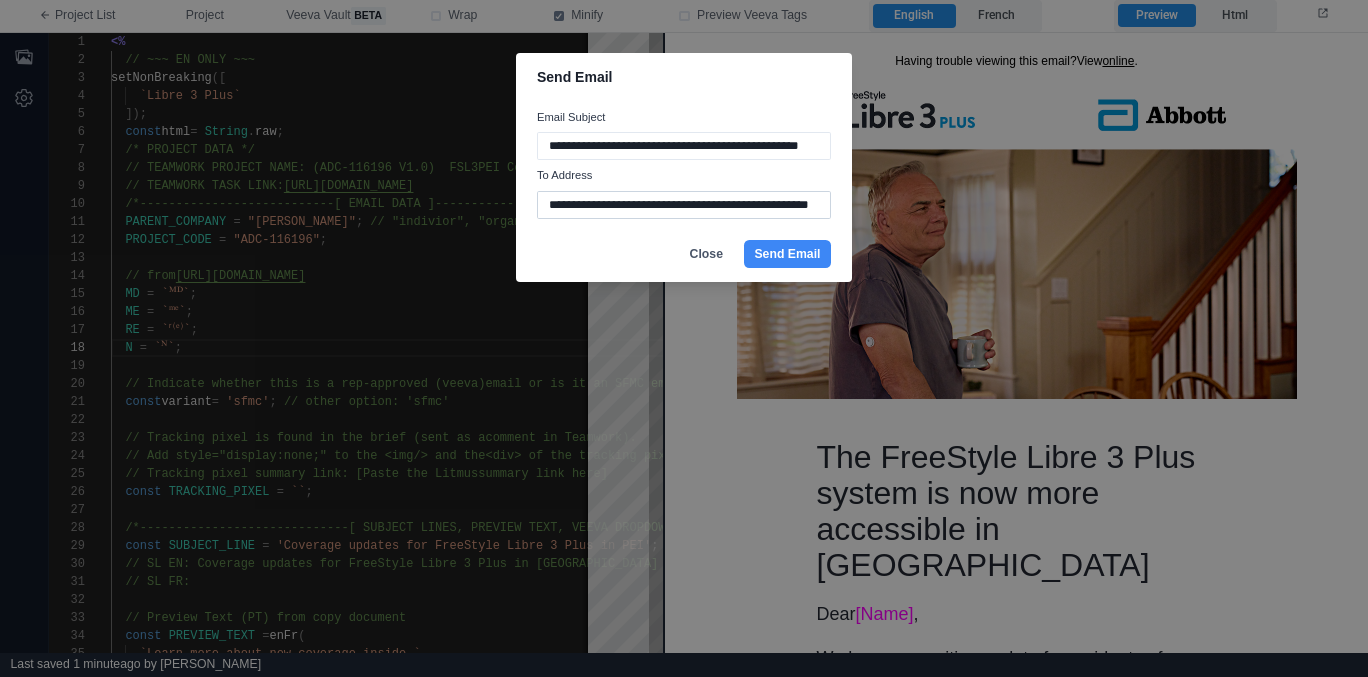 click on "**********" at bounding box center (684, 205) 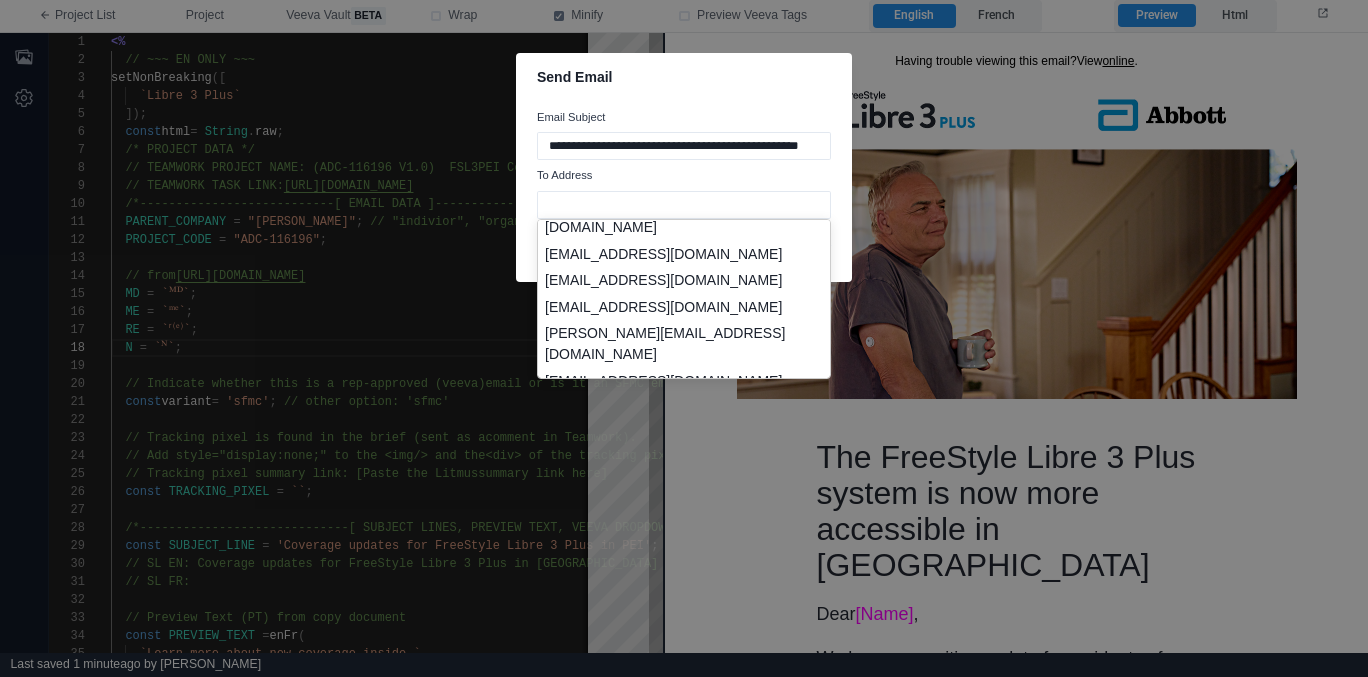 scroll, scrollTop: 117, scrollLeft: 0, axis: vertical 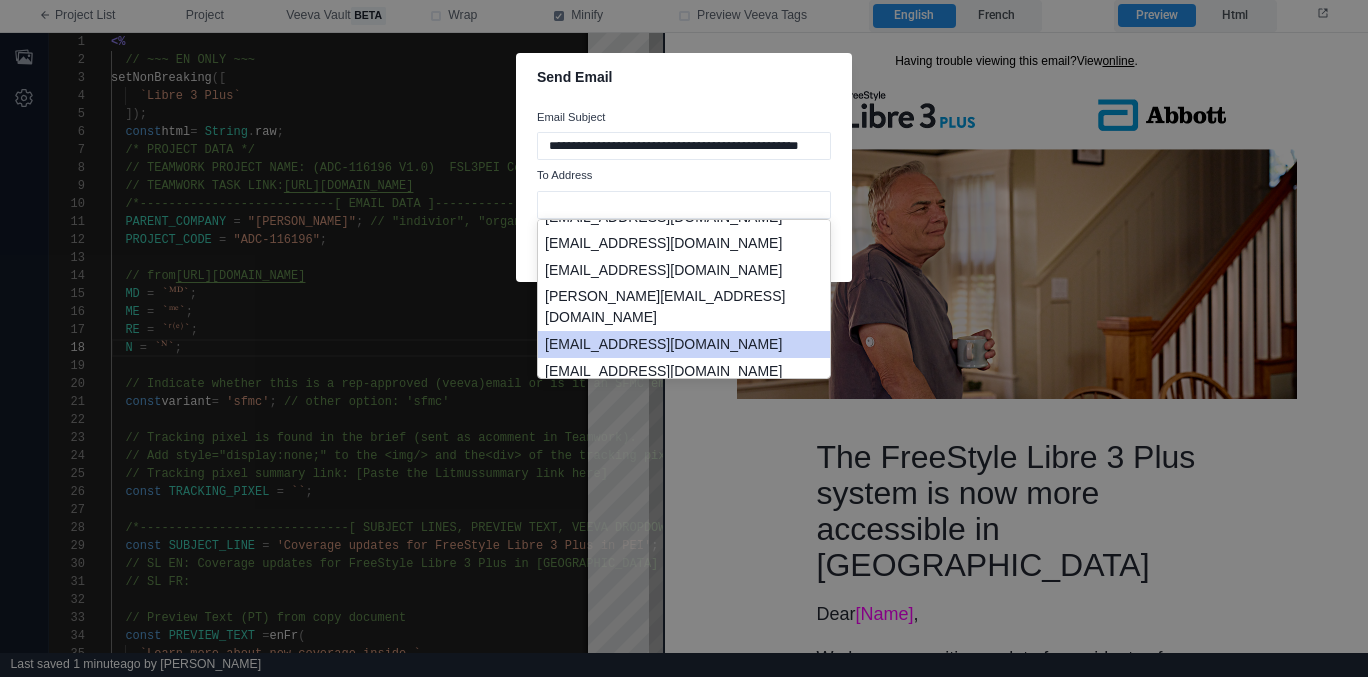 click on "[EMAIL_ADDRESS][DOMAIN_NAME]" at bounding box center [684, 344] 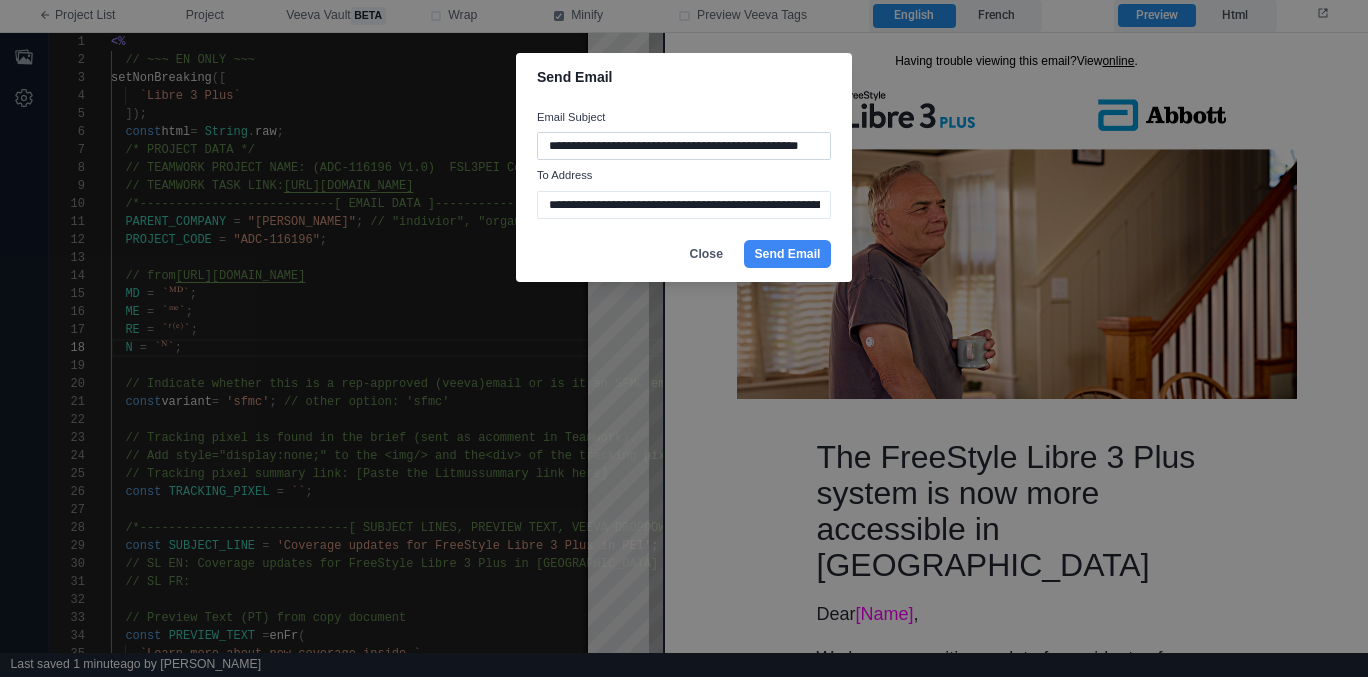 type on "**********" 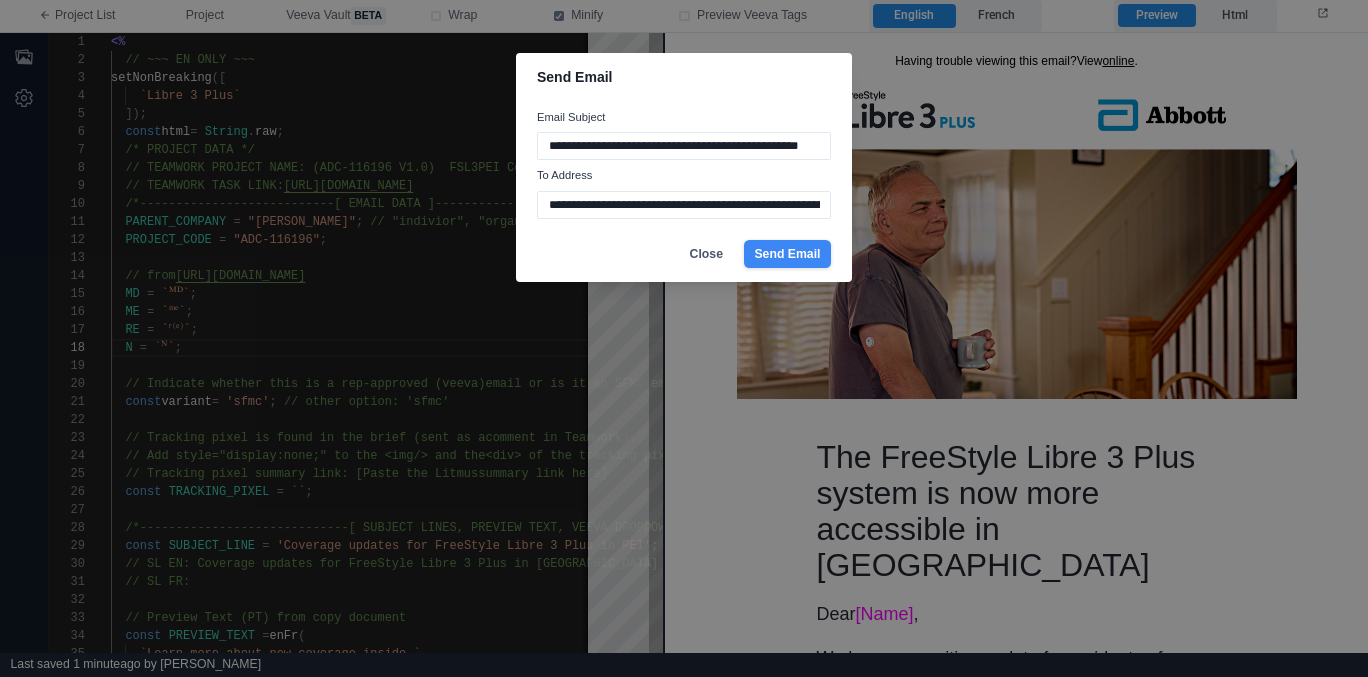 click on "Send Email" at bounding box center [787, 254] 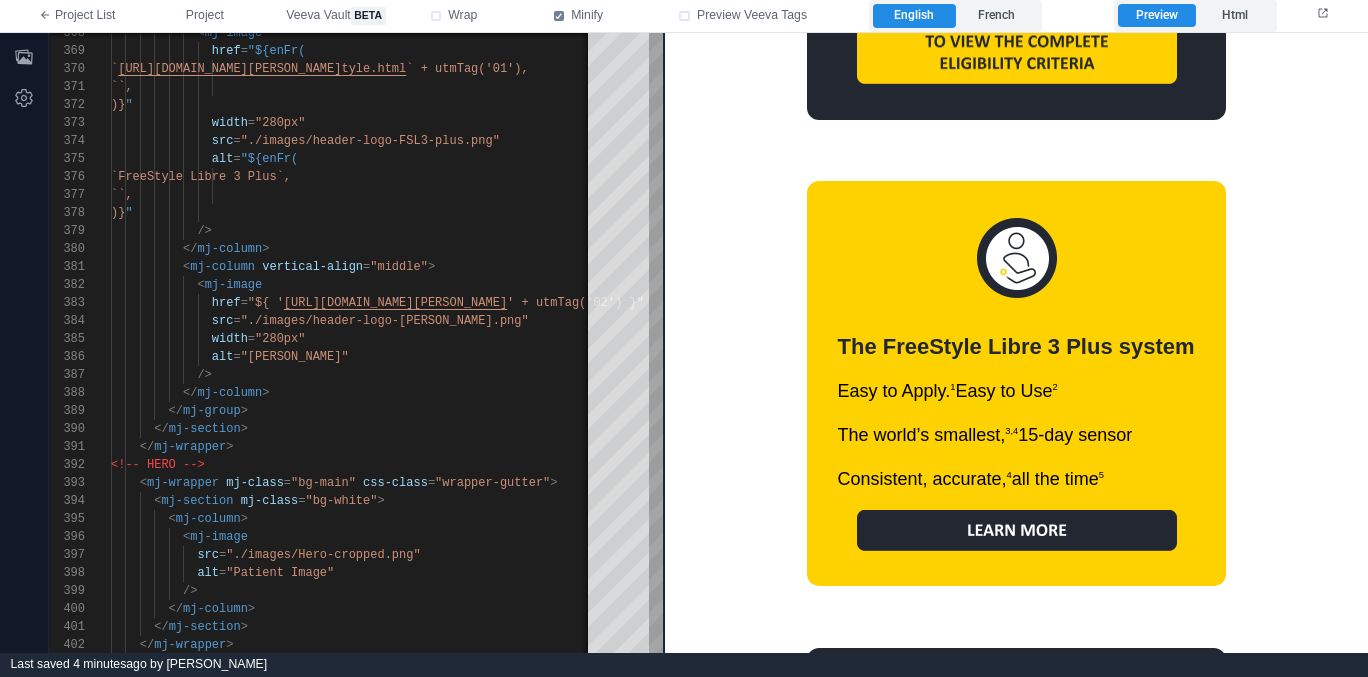 scroll, scrollTop: 2197, scrollLeft: 0, axis: vertical 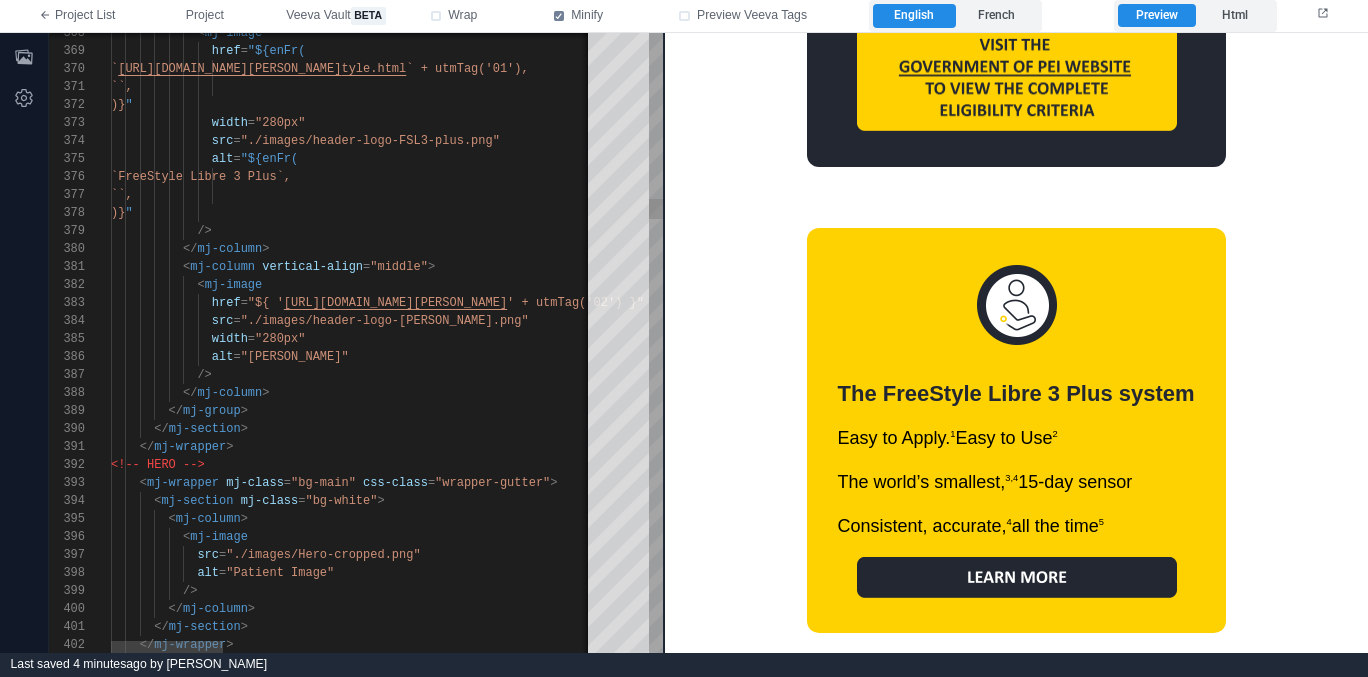 type on "**********" 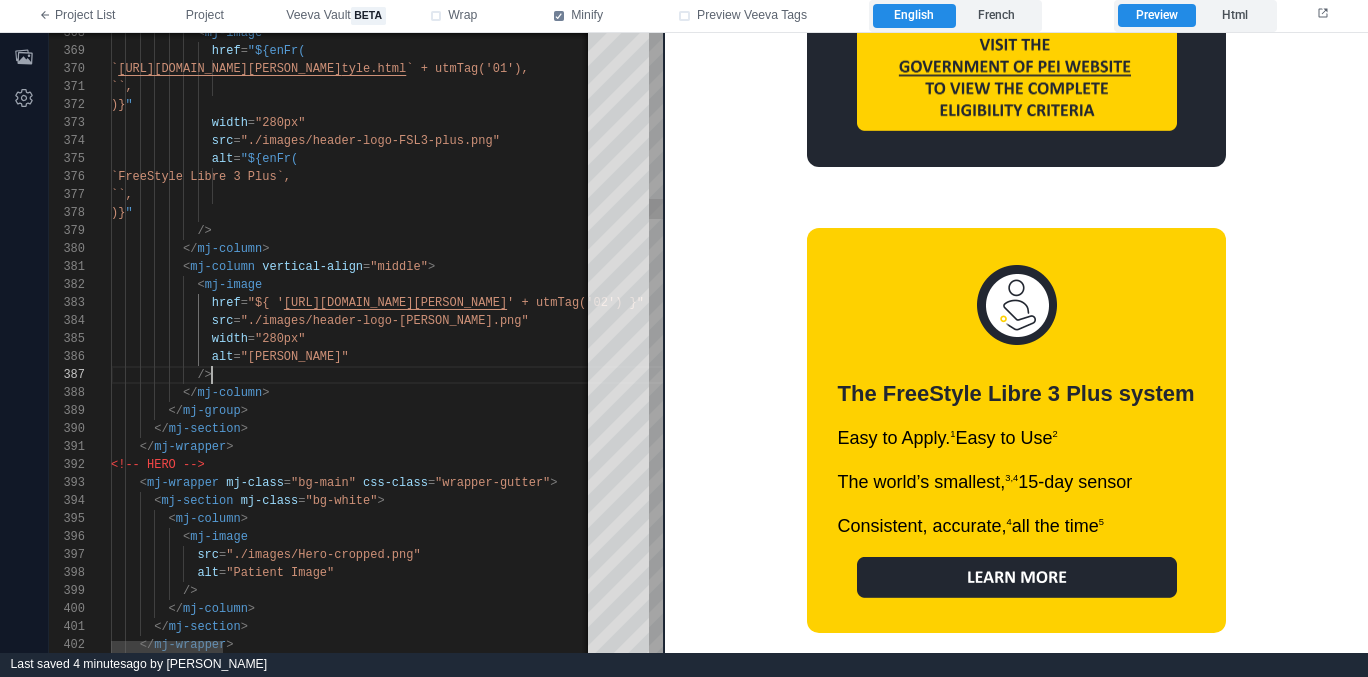 click on "/>" at bounding box center [1148, 375] 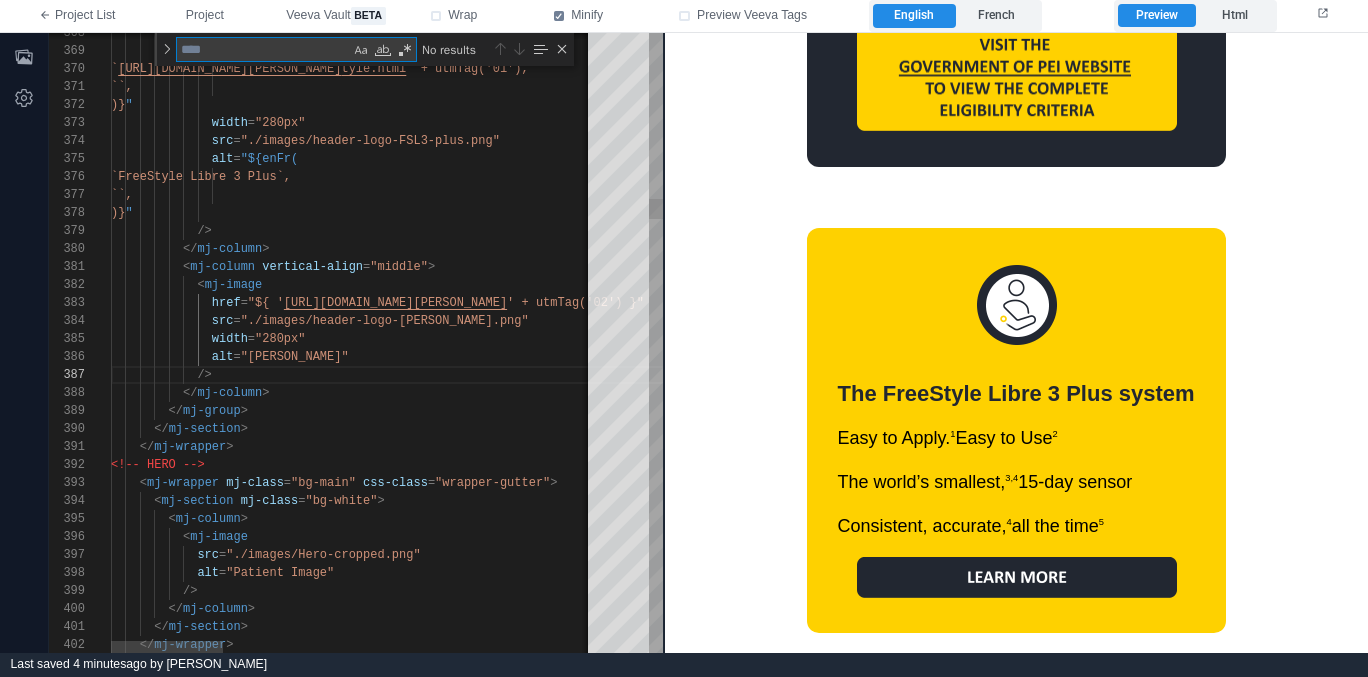 type on "*" 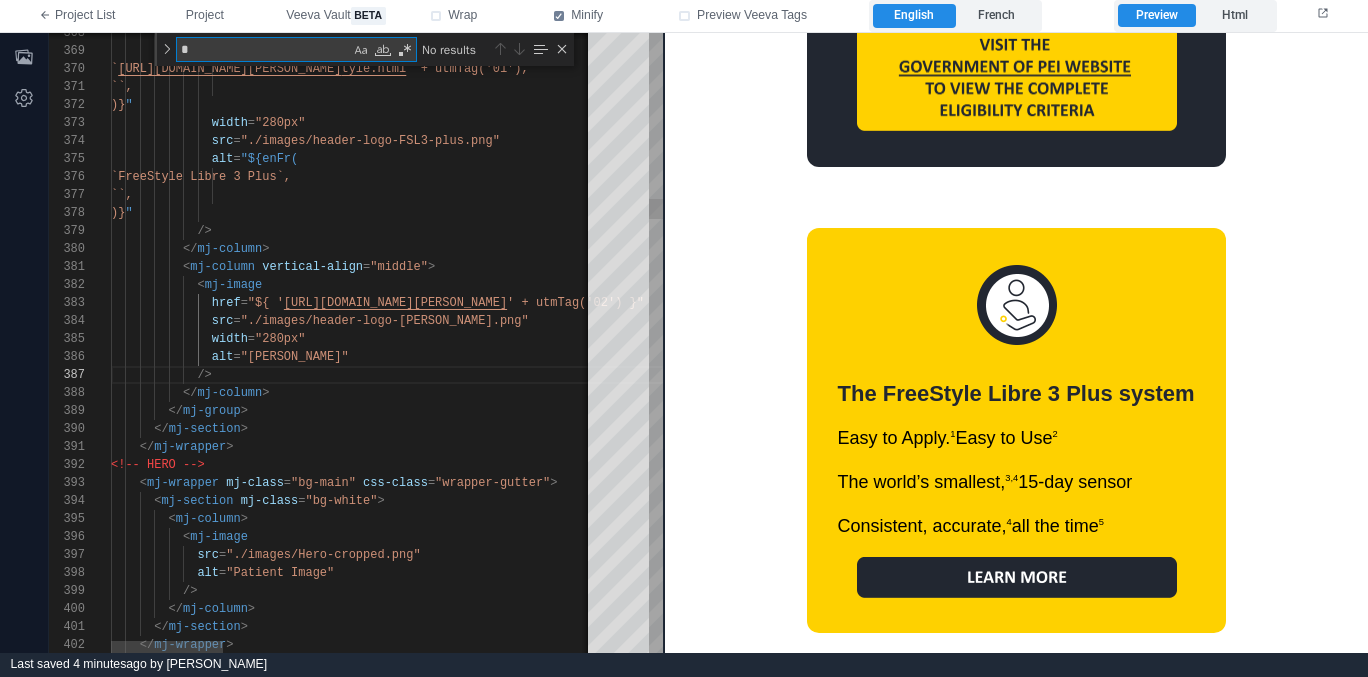scroll, scrollTop: 108, scrollLeft: 108, axis: both 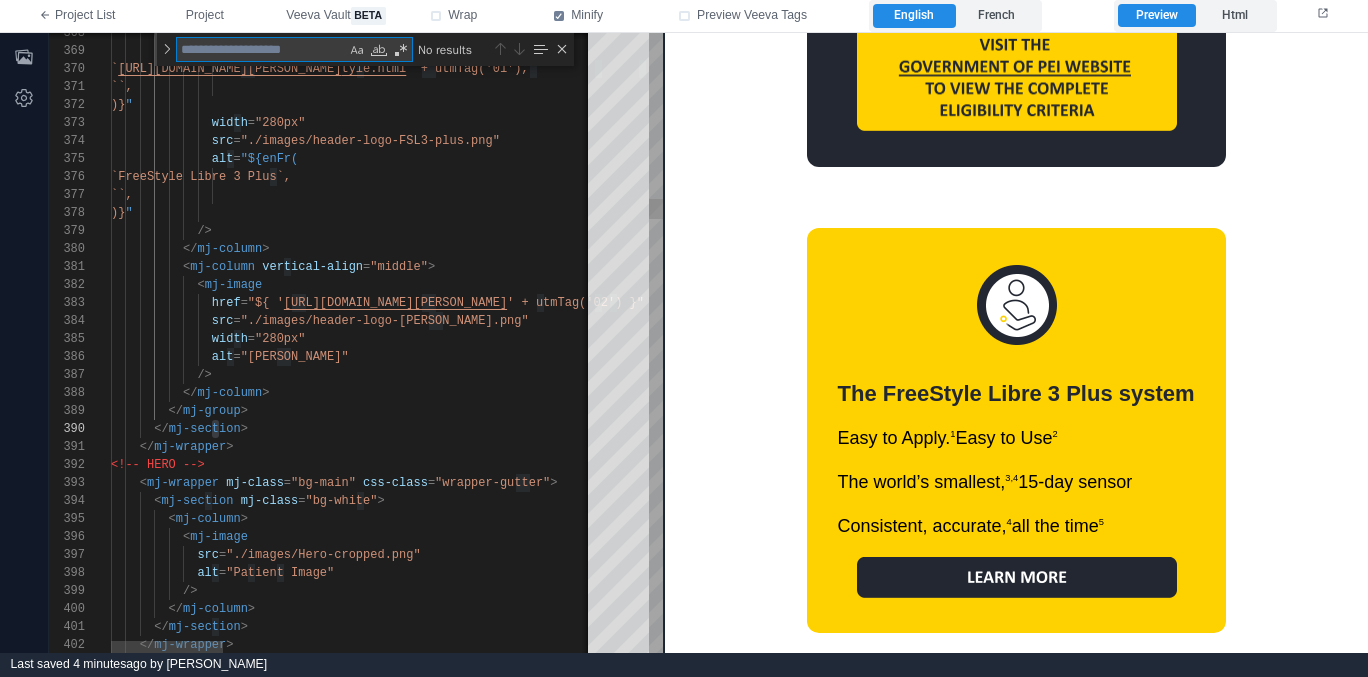 type on "*" 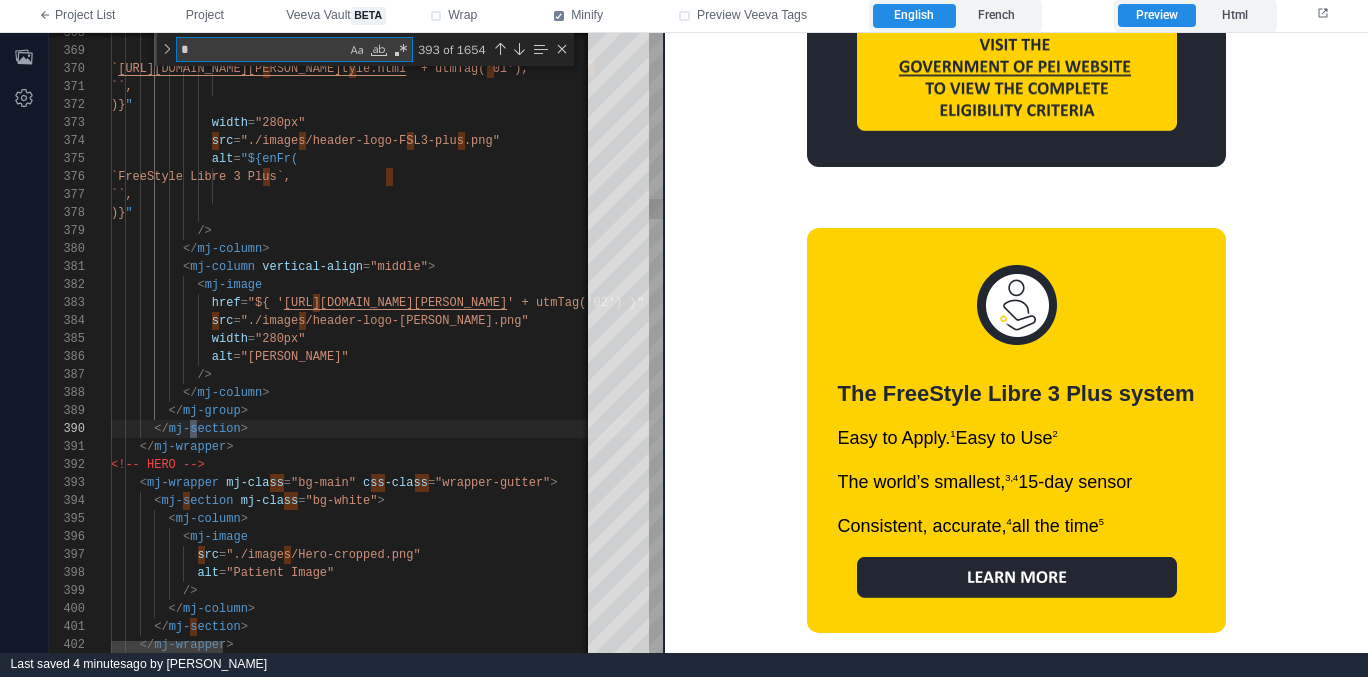 type on "**********" 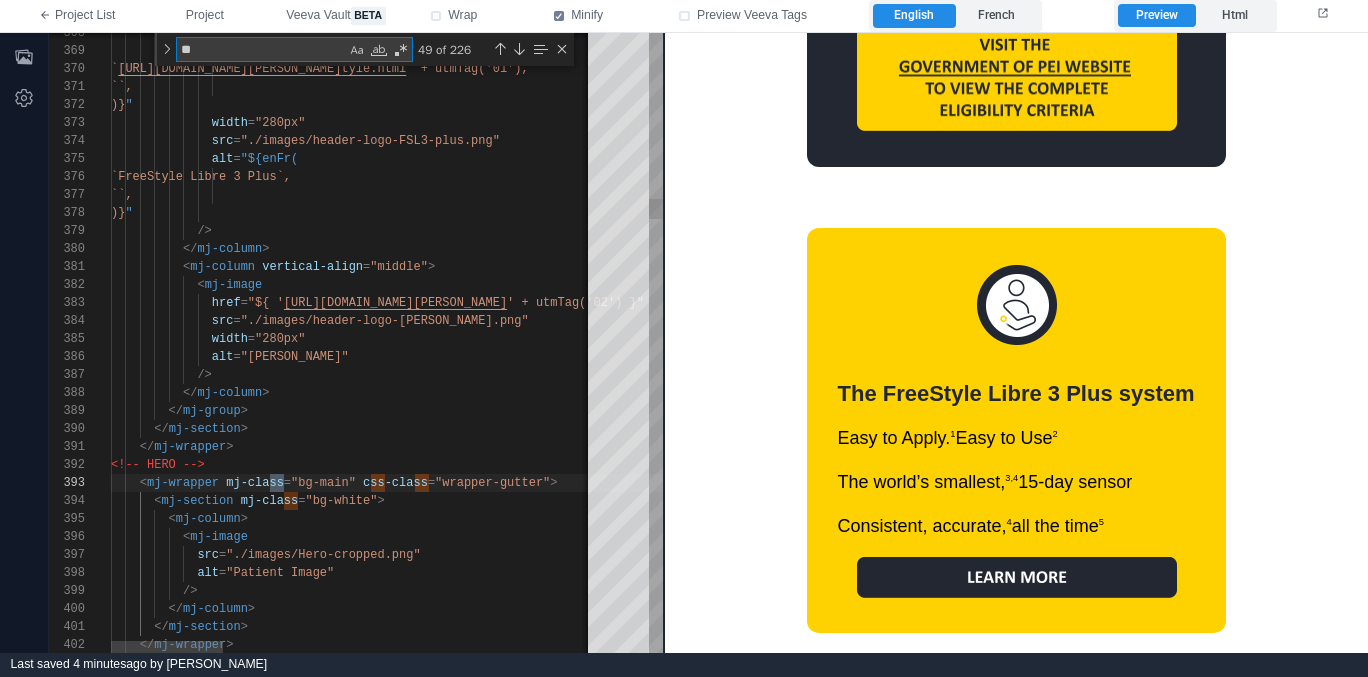 type on "**********" 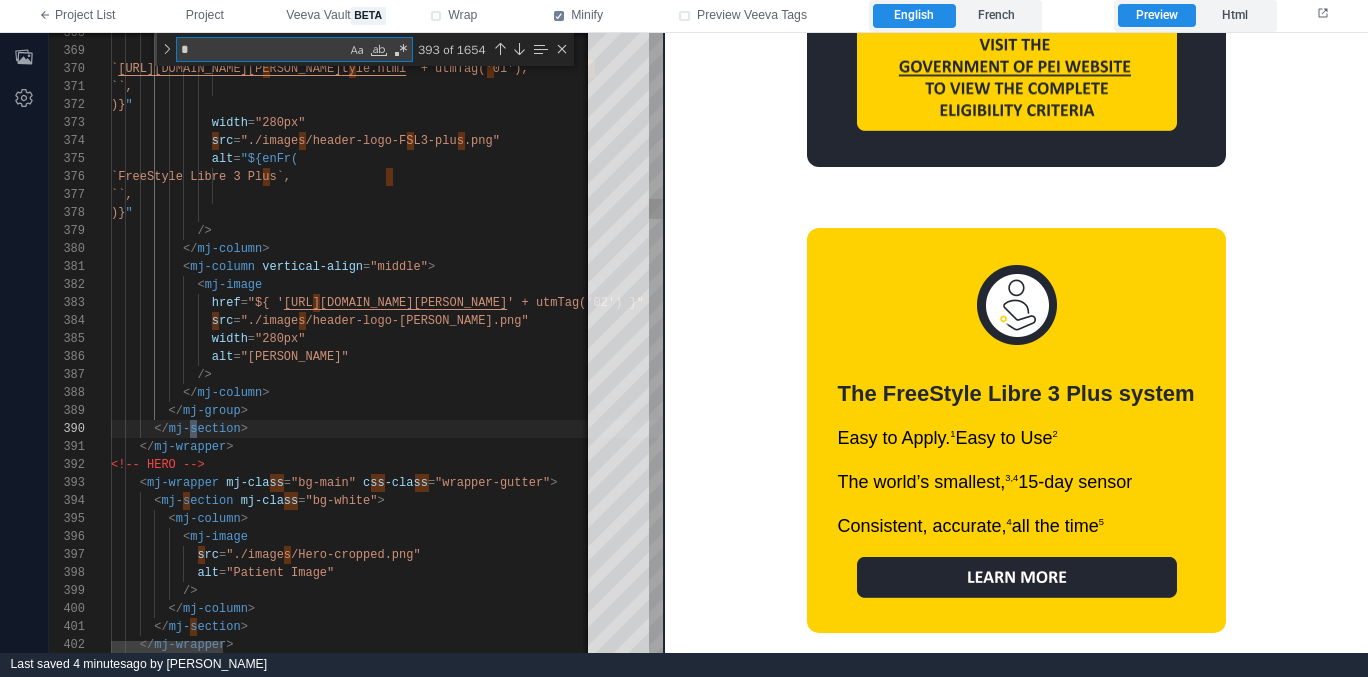 type on "**********" 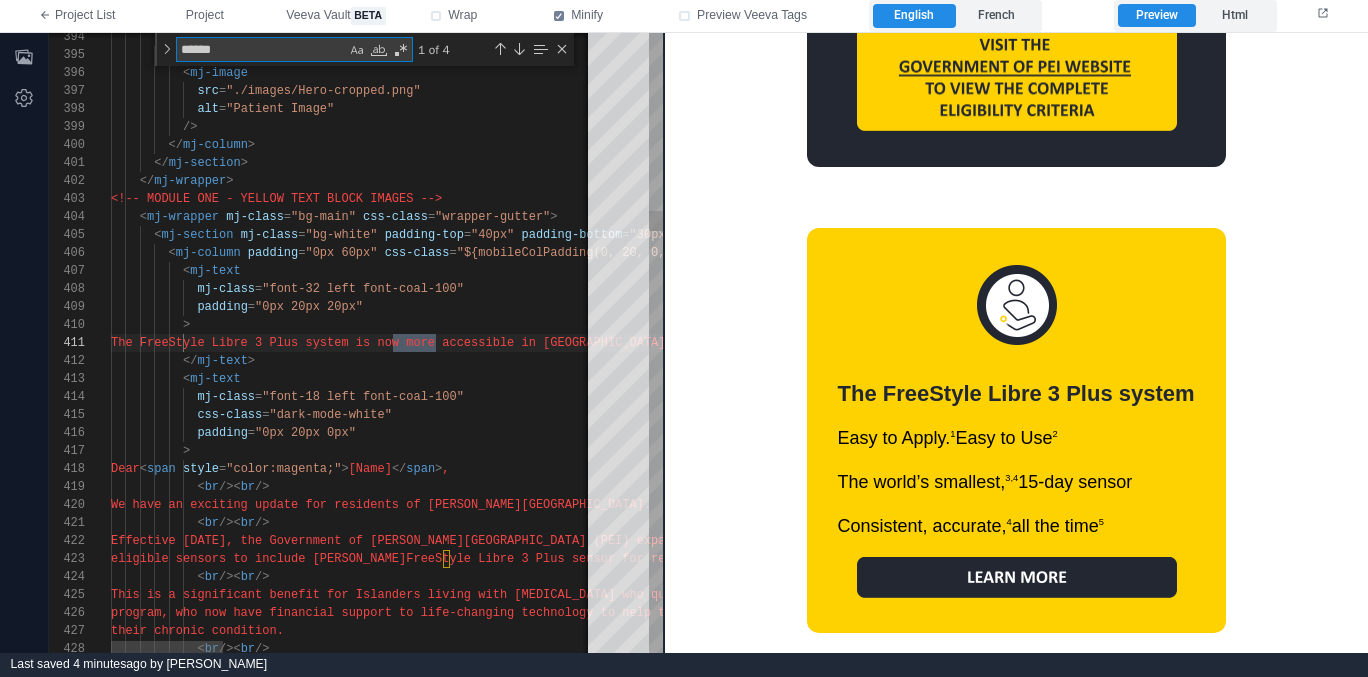 scroll, scrollTop: 180, scrollLeft: 325, axis: both 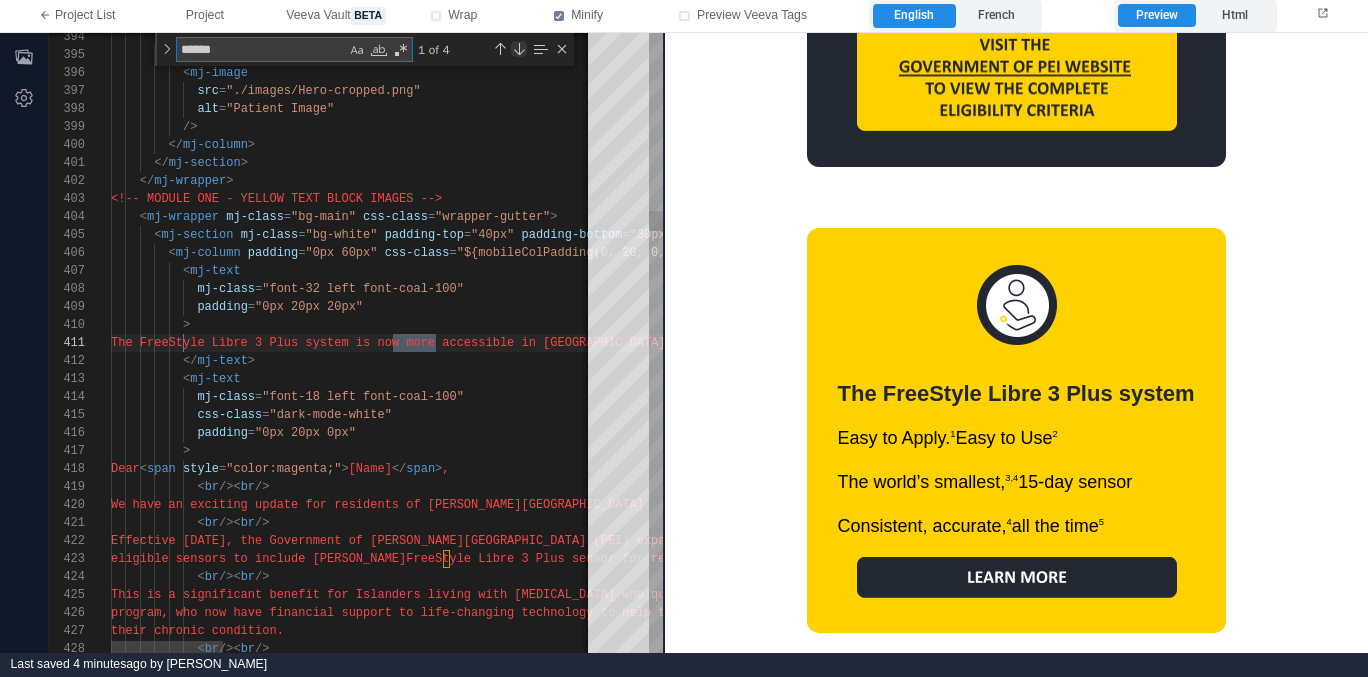 type on "******" 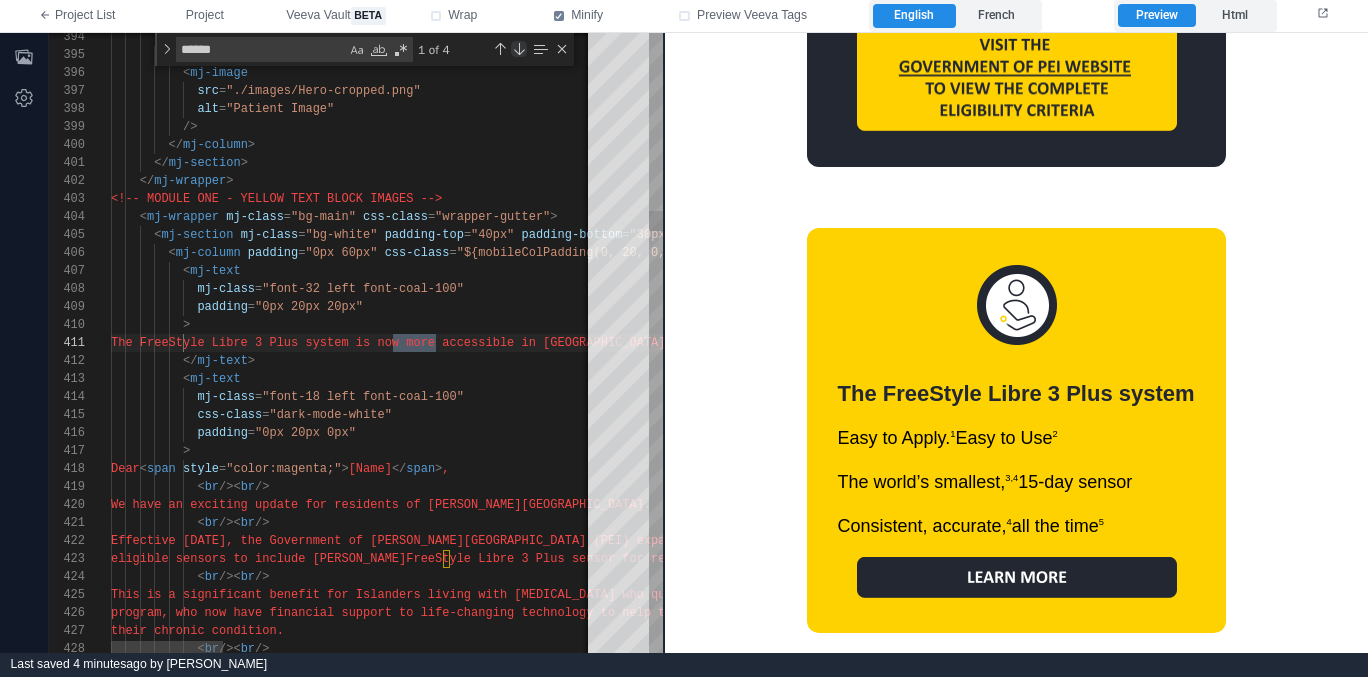 click at bounding box center (519, 49) 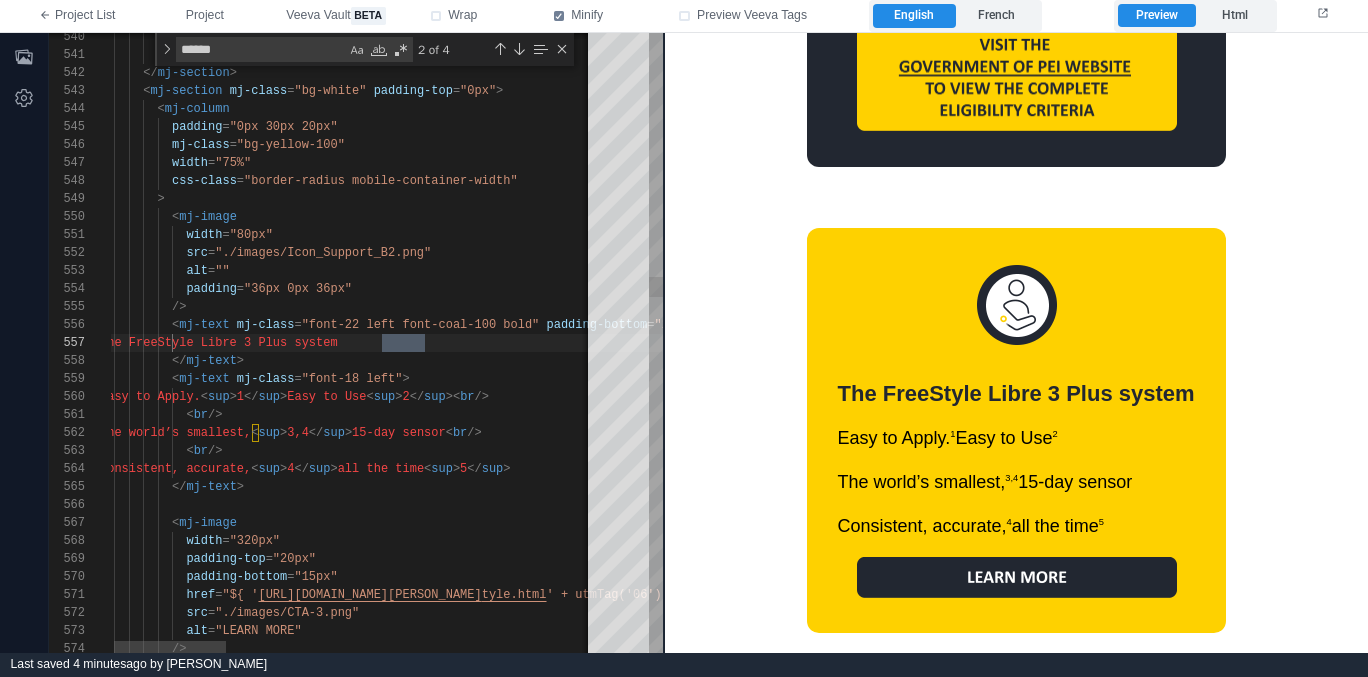 click on "< mj-text   mj-class = "font-18 left" >" at bounding box center [1137, 379] 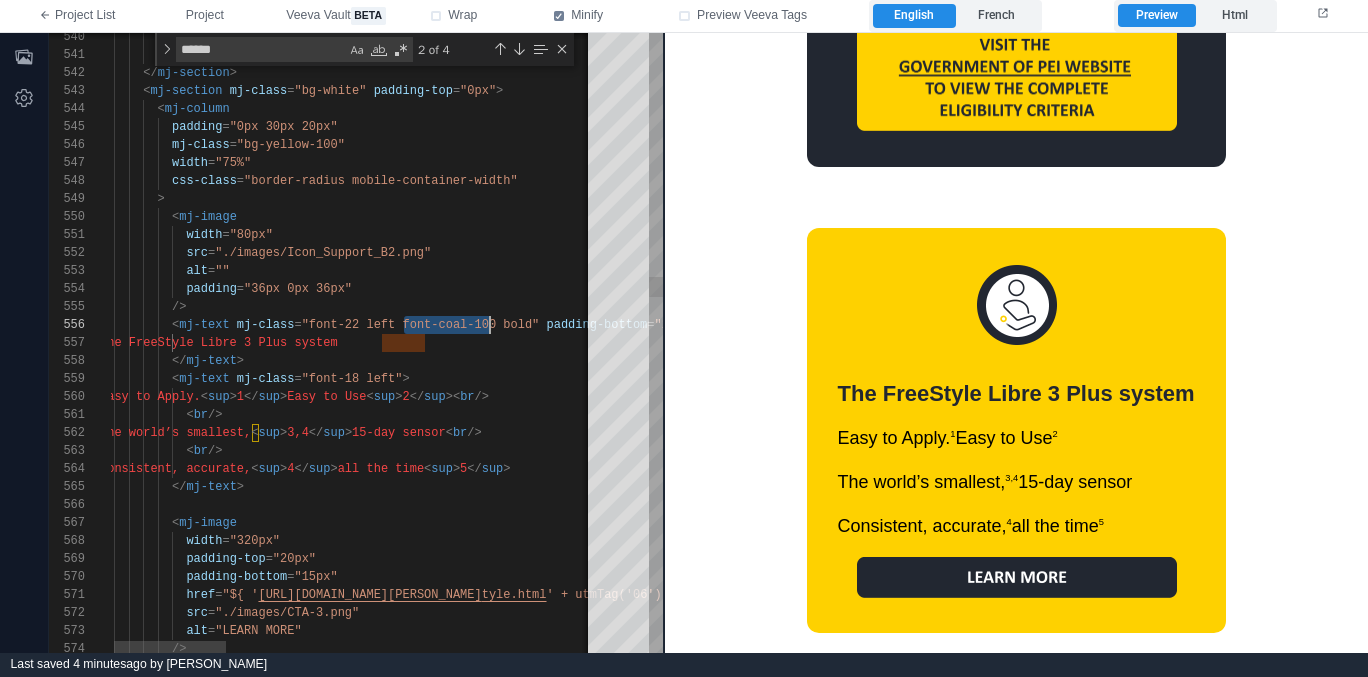 scroll, scrollTop: 90, scrollLeft: 397, axis: both 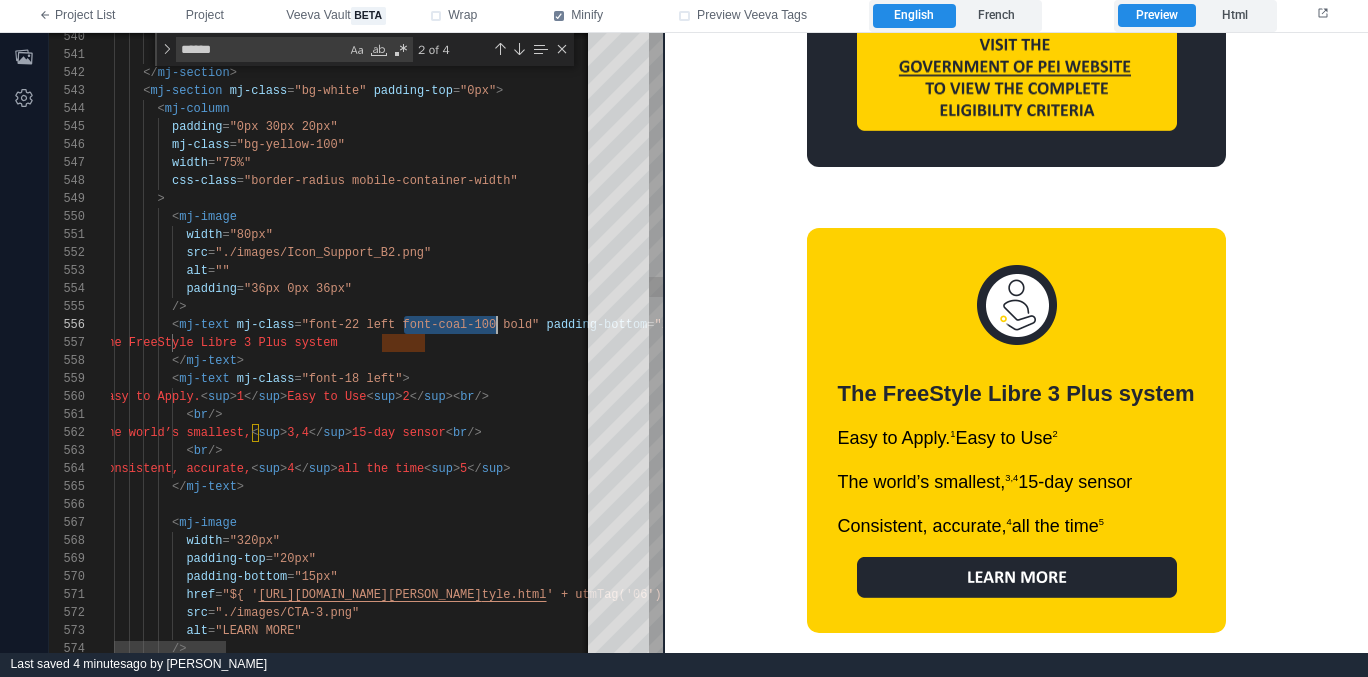 drag, startPoint x: 405, startPoint y: 325, endPoint x: 500, endPoint y: 324, distance: 95.005264 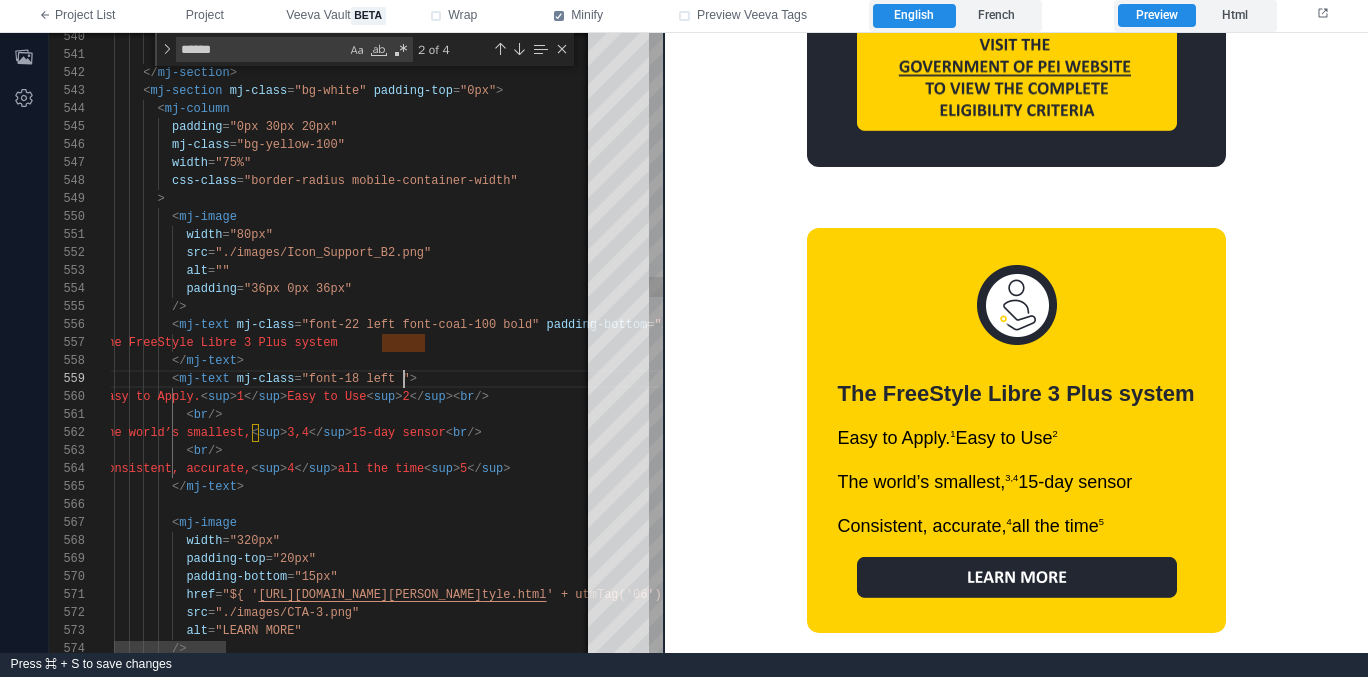 paste on "**********" 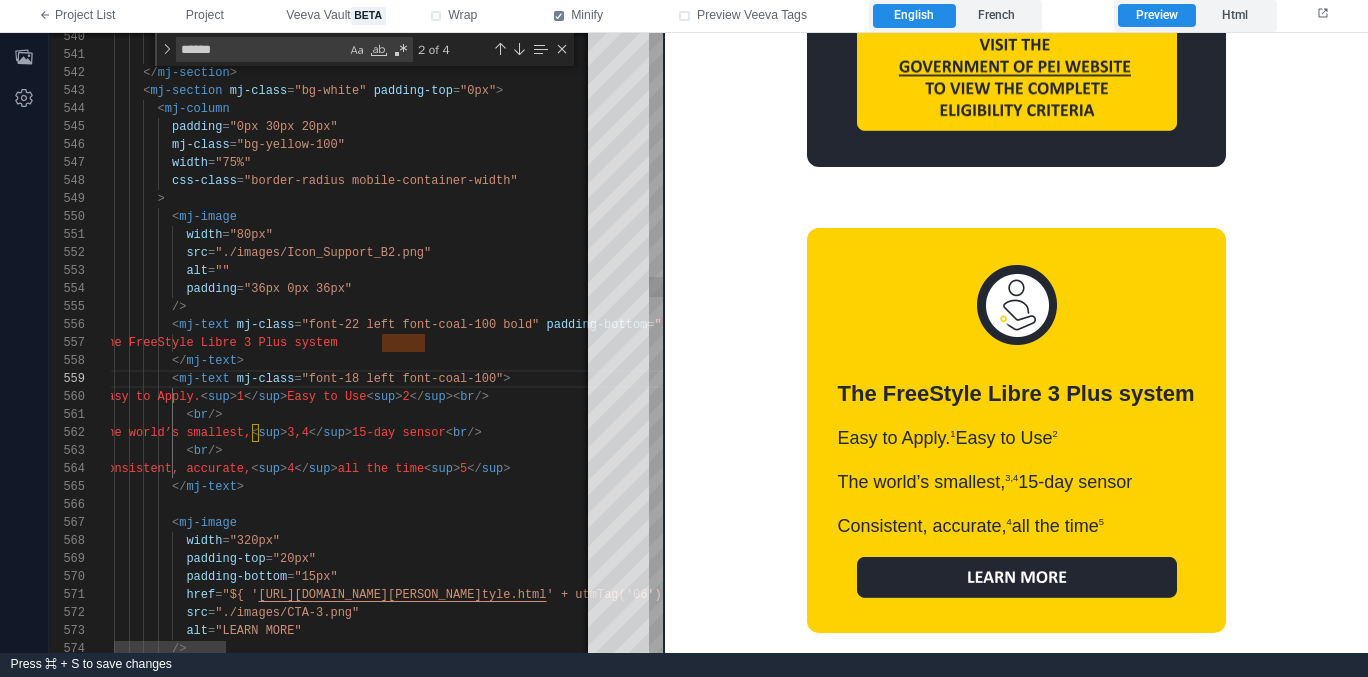 click on "</ mj-text >" at bounding box center [1137, 487] 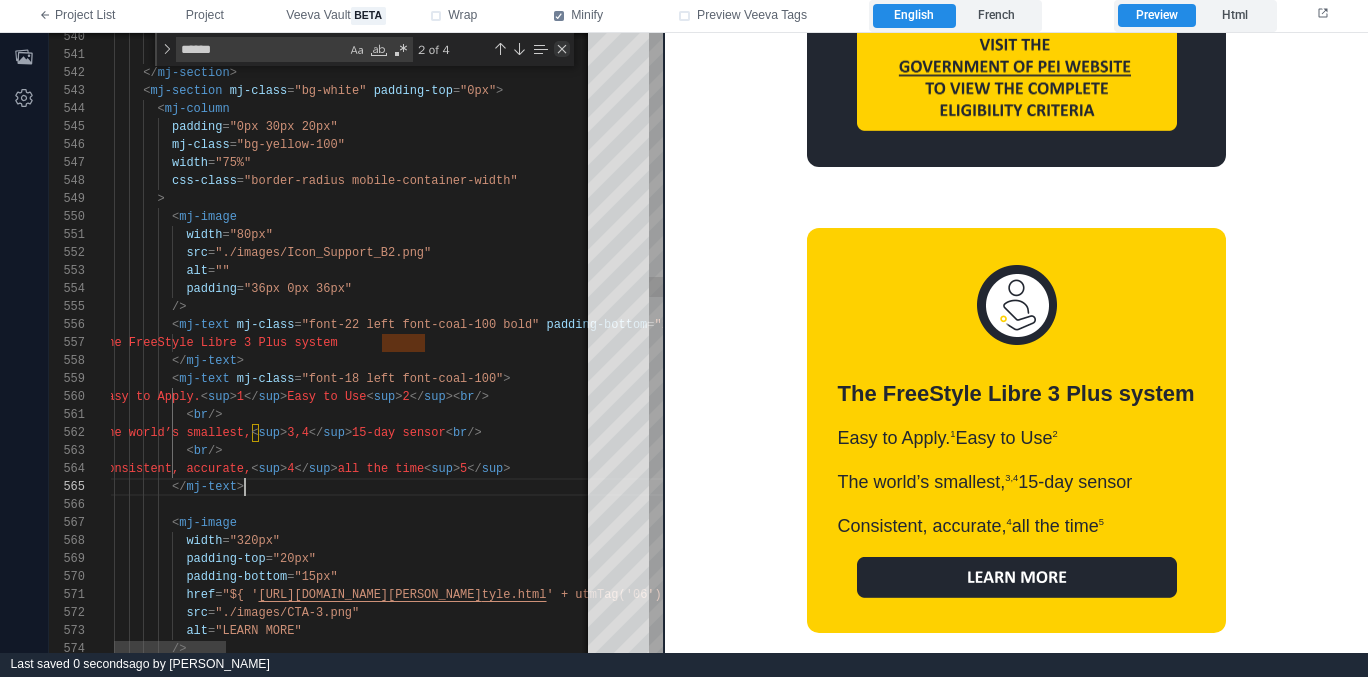 click at bounding box center [562, 49] 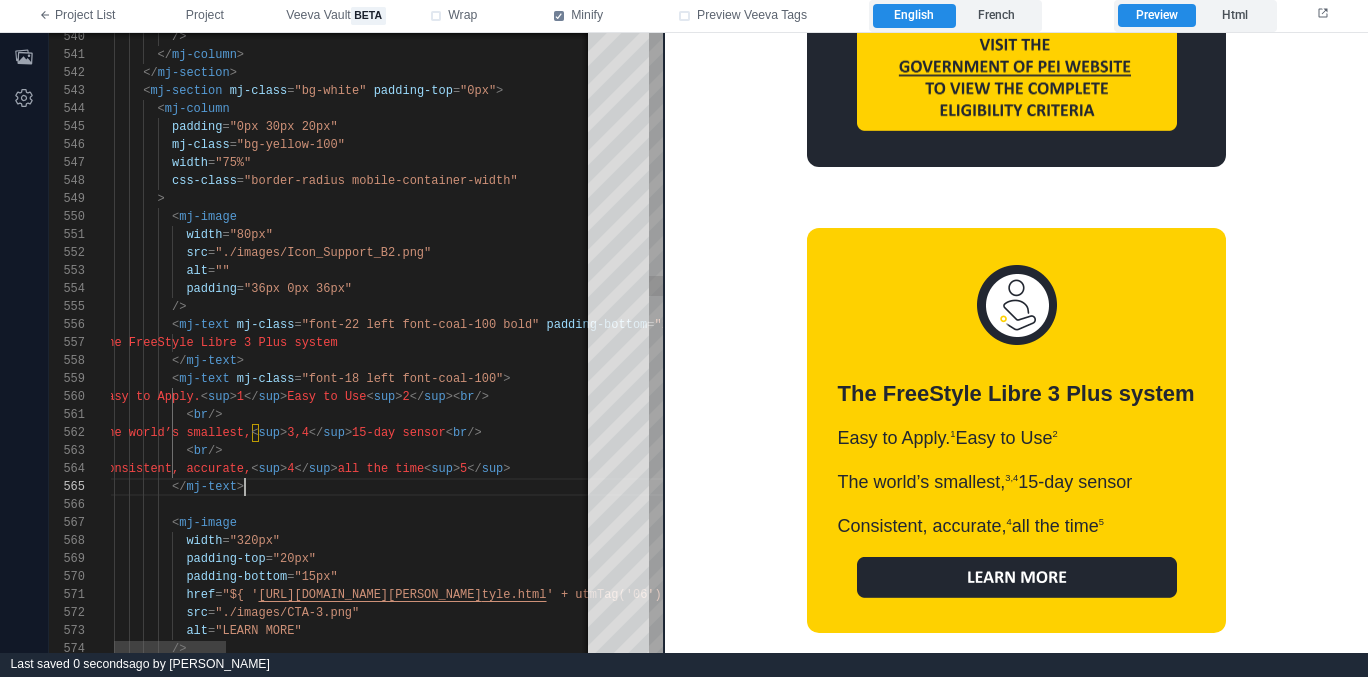 scroll, scrollTop: 72, scrollLeft: 145, axis: both 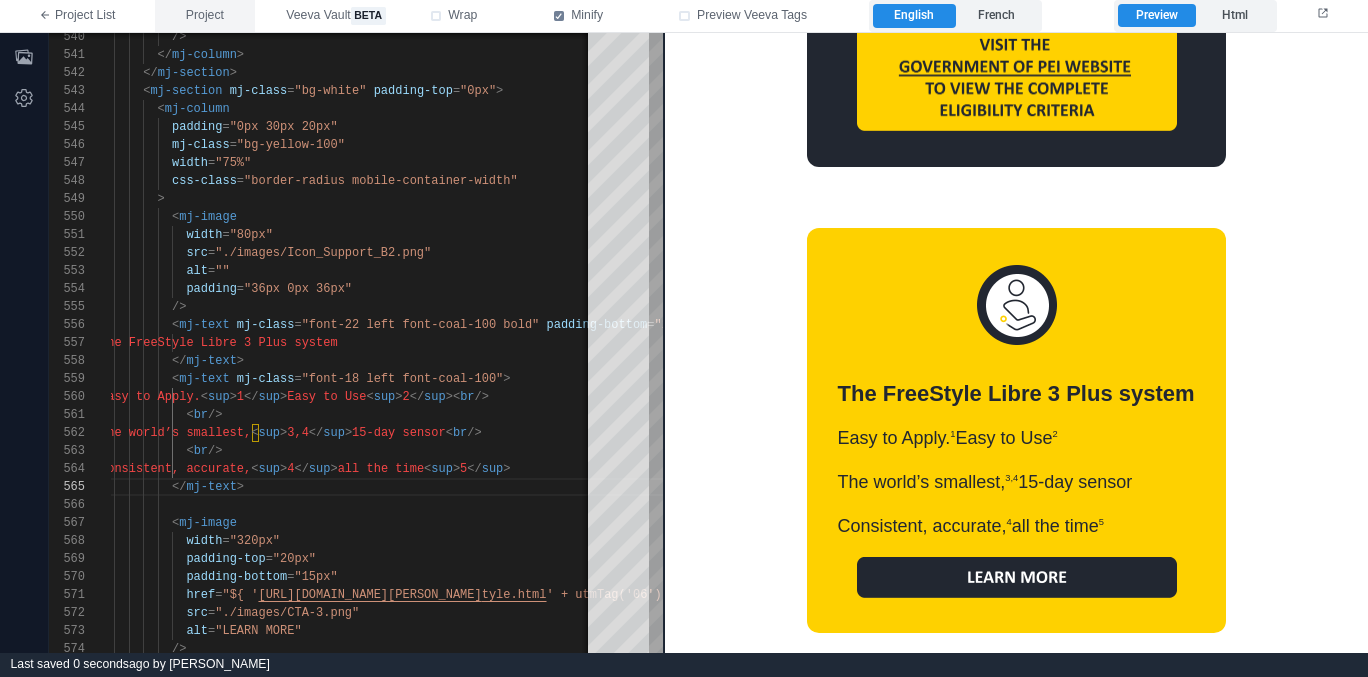 click on "Project" at bounding box center (205, 16) 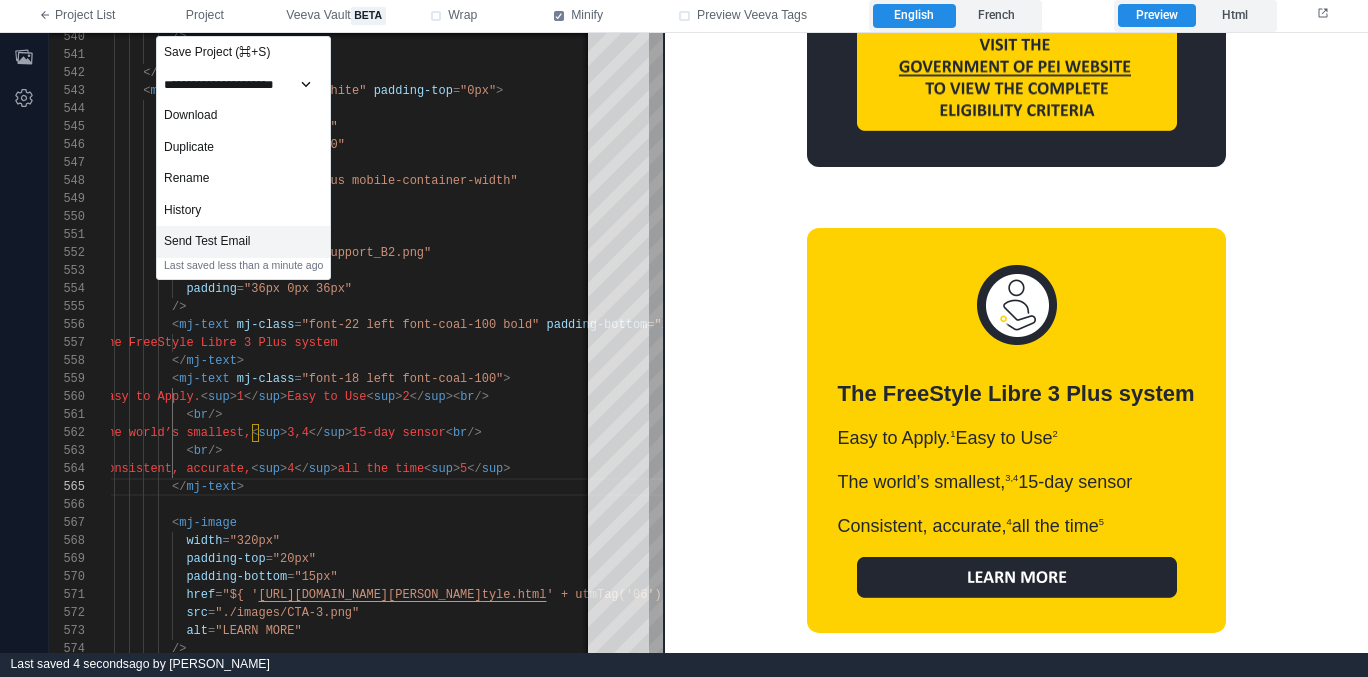 click on "Send Test Email" at bounding box center [243, 242] 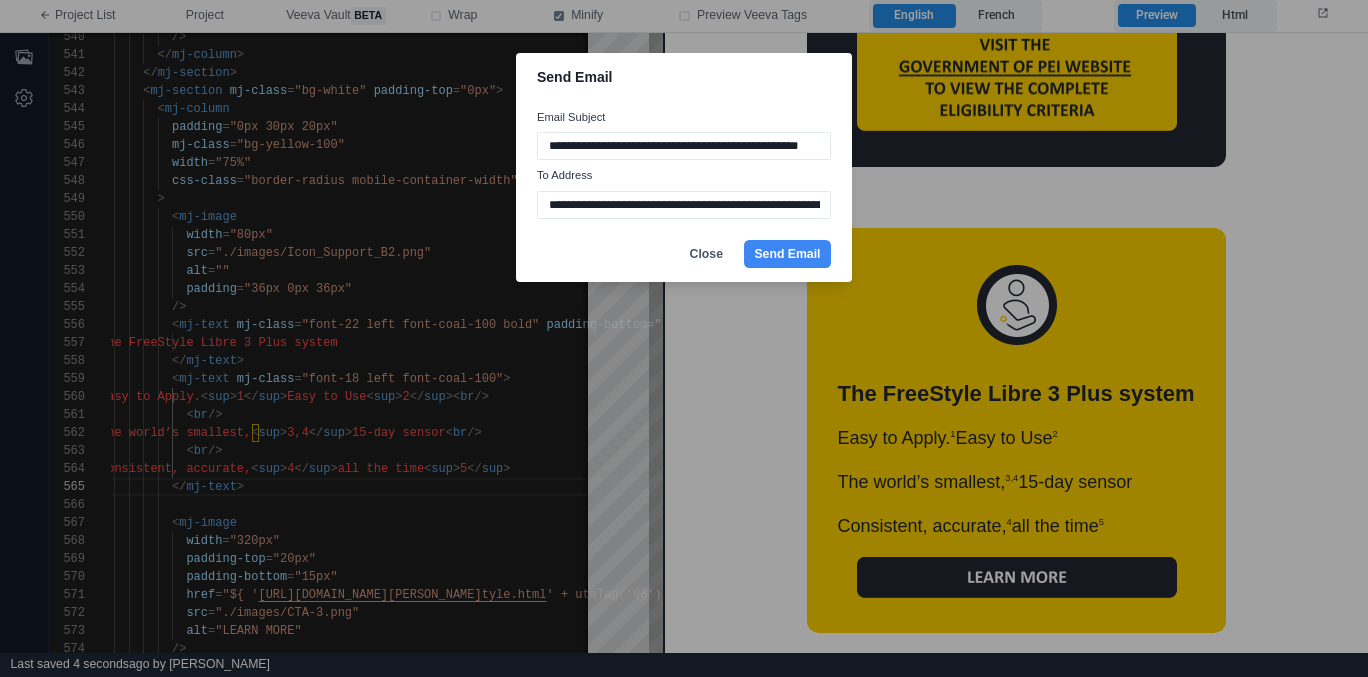 scroll, scrollTop: 0, scrollLeft: 16, axis: horizontal 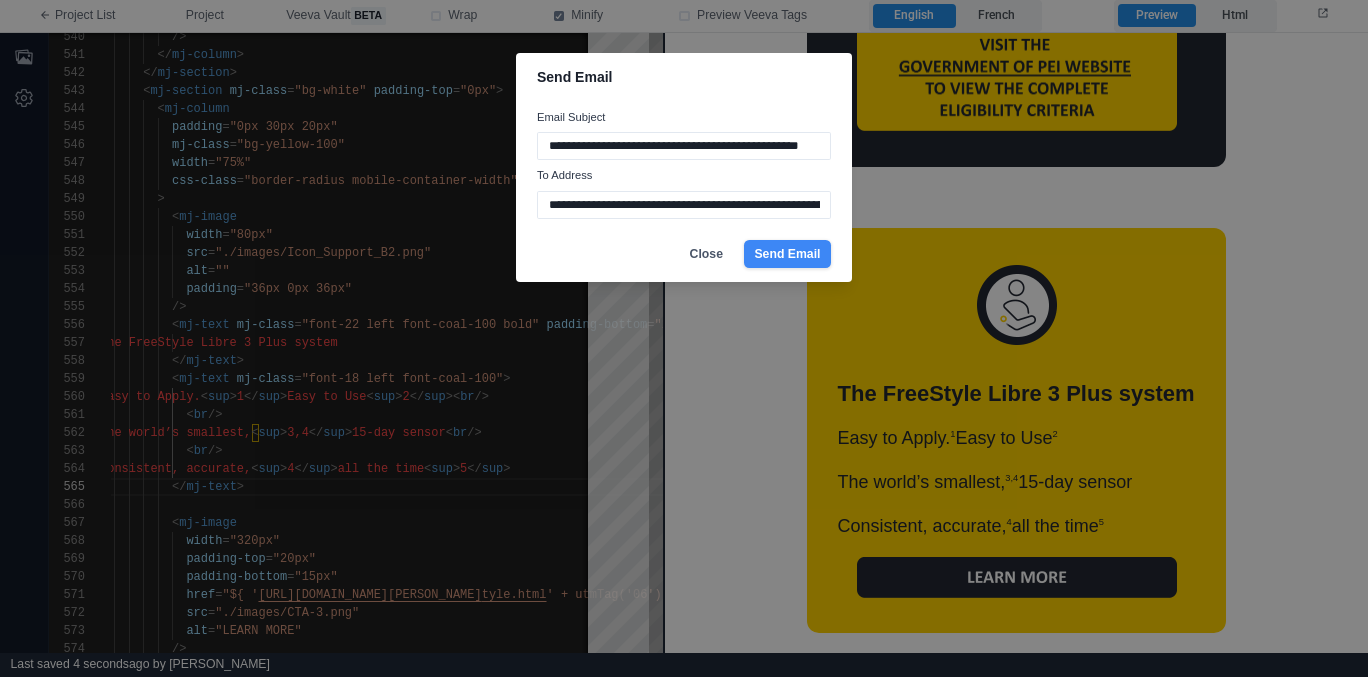 click on "Send Email" at bounding box center [787, 254] 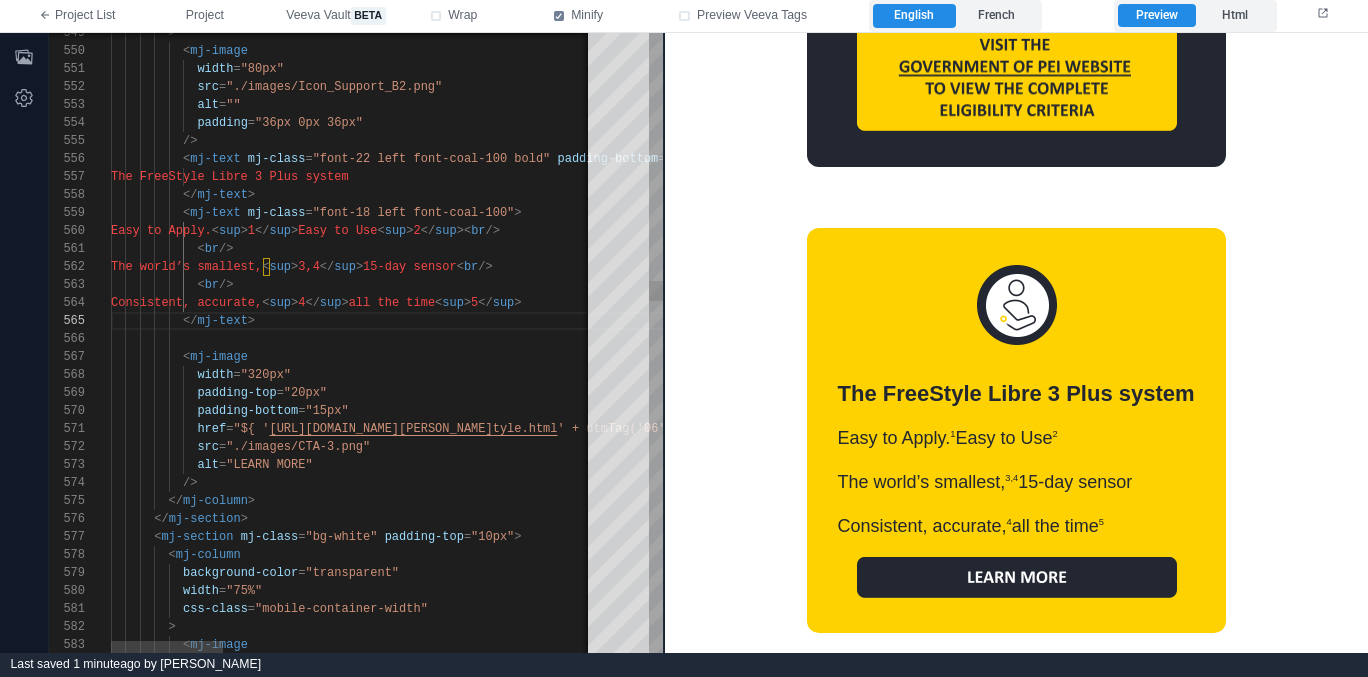 type on "**********" 